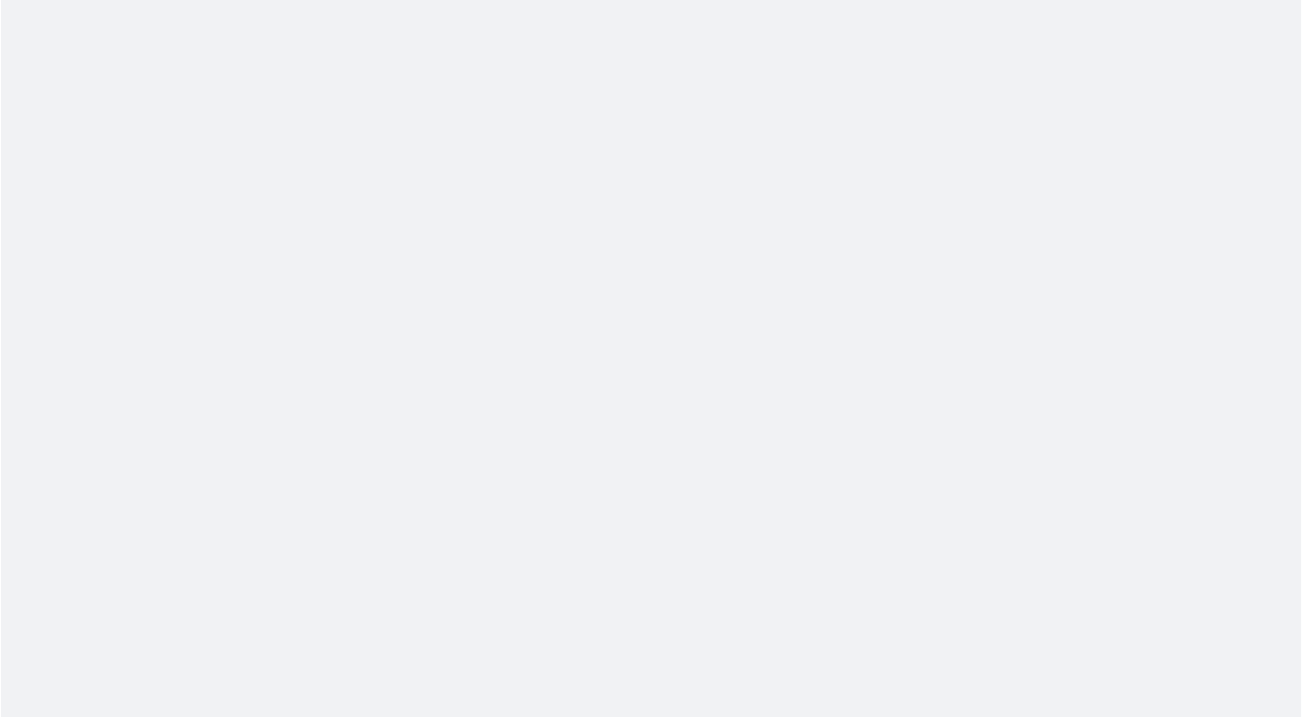 scroll, scrollTop: 0, scrollLeft: 0, axis: both 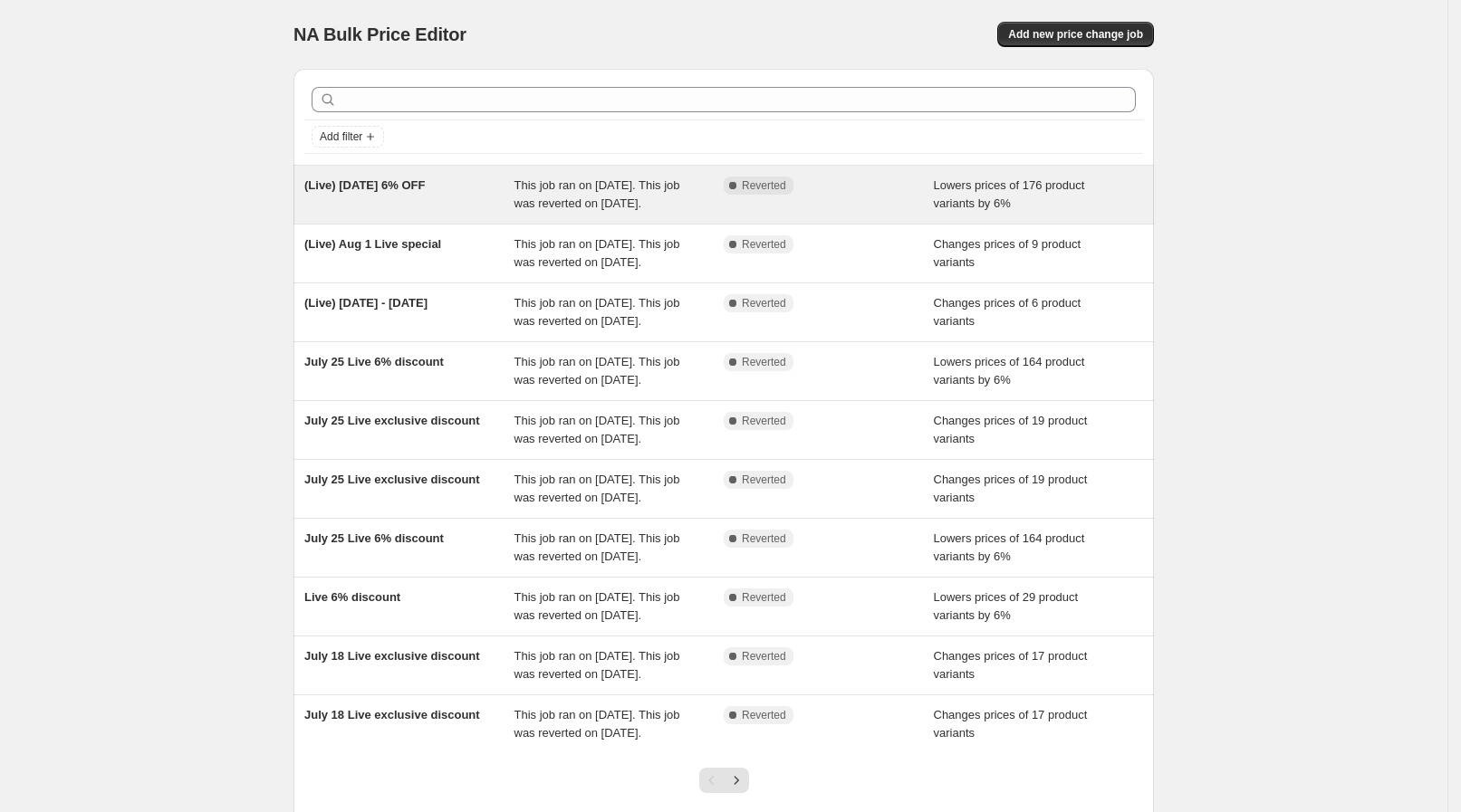 click on "Complete Reverted" at bounding box center (815, 186) 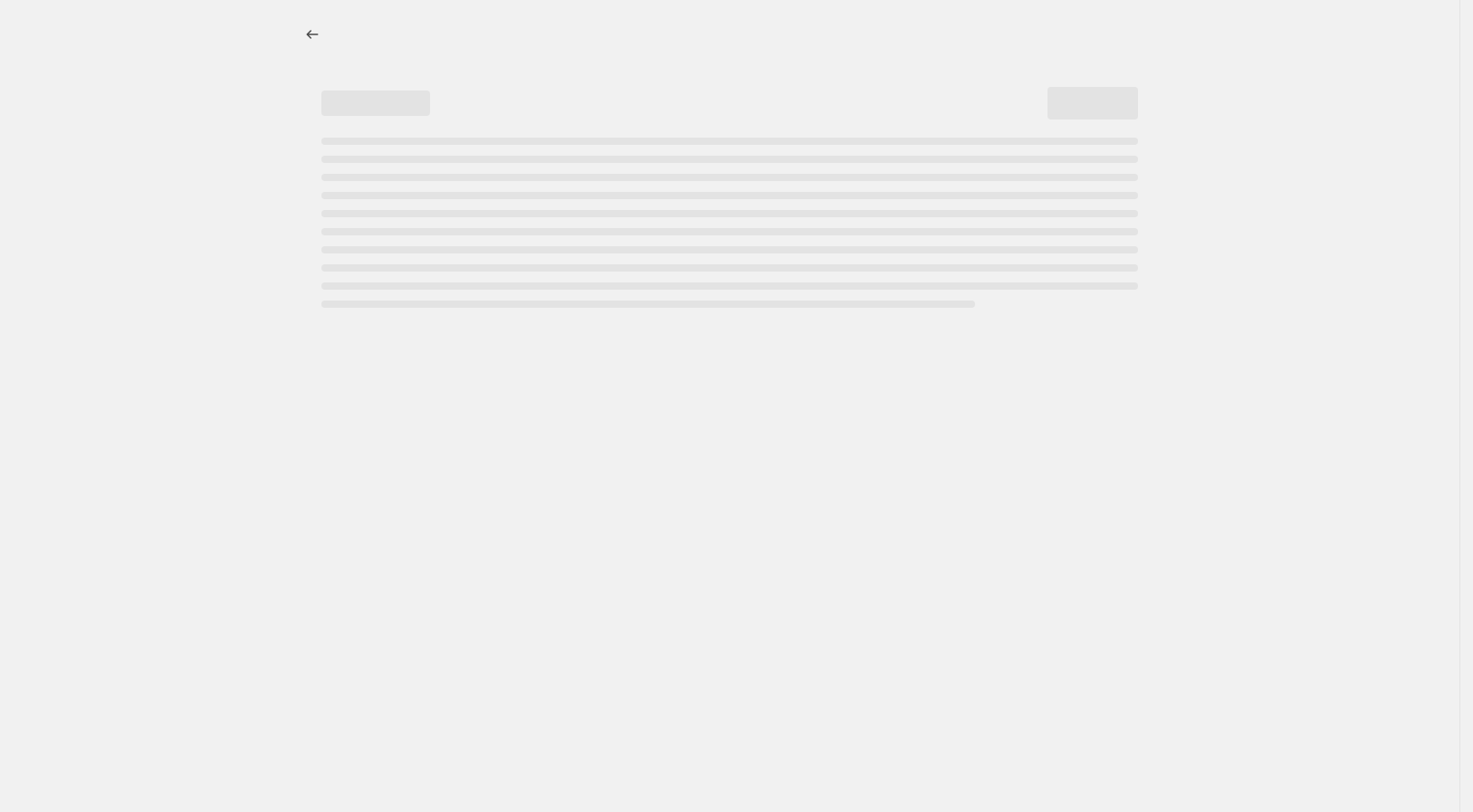 select on "percentage" 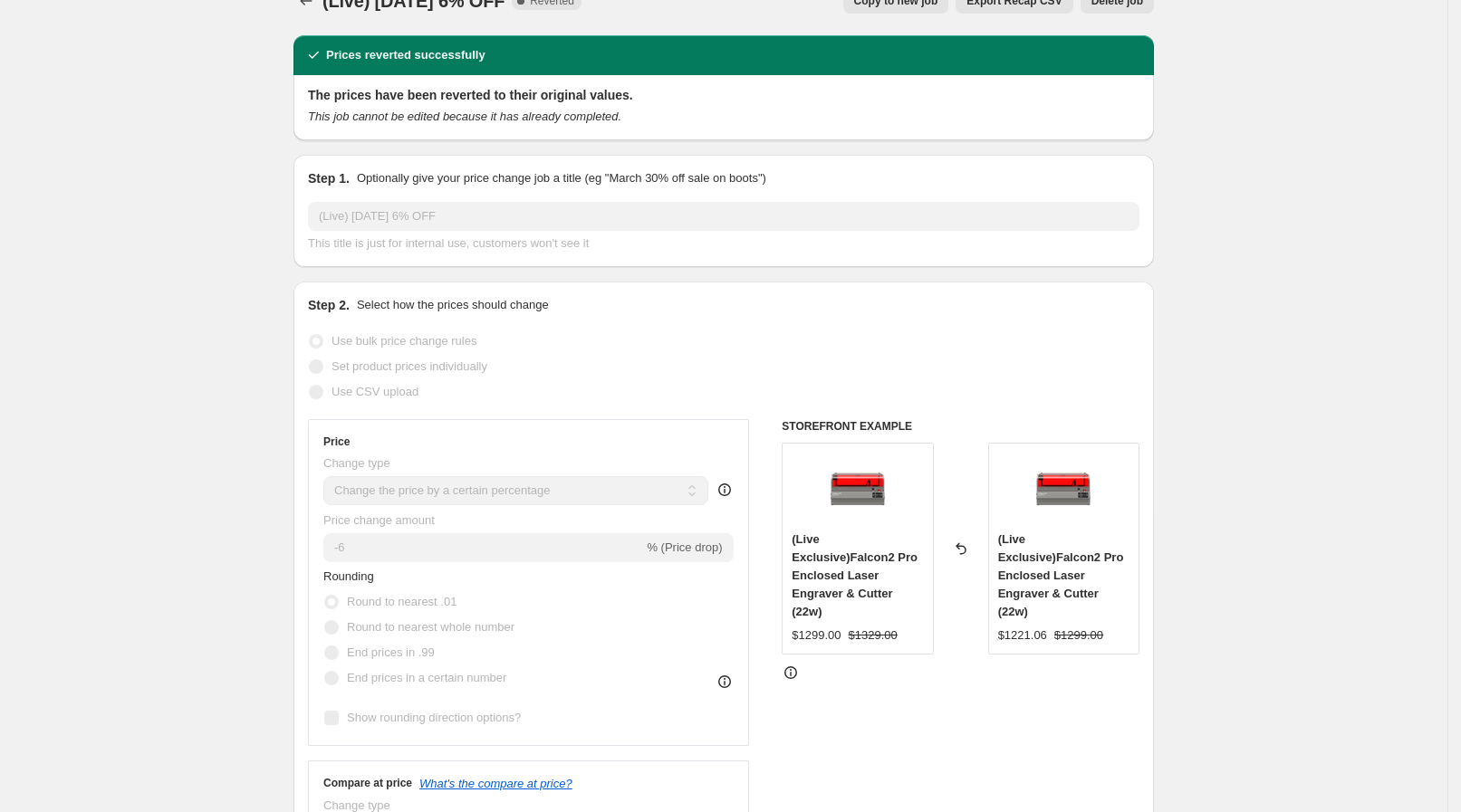 scroll, scrollTop: 0, scrollLeft: 0, axis: both 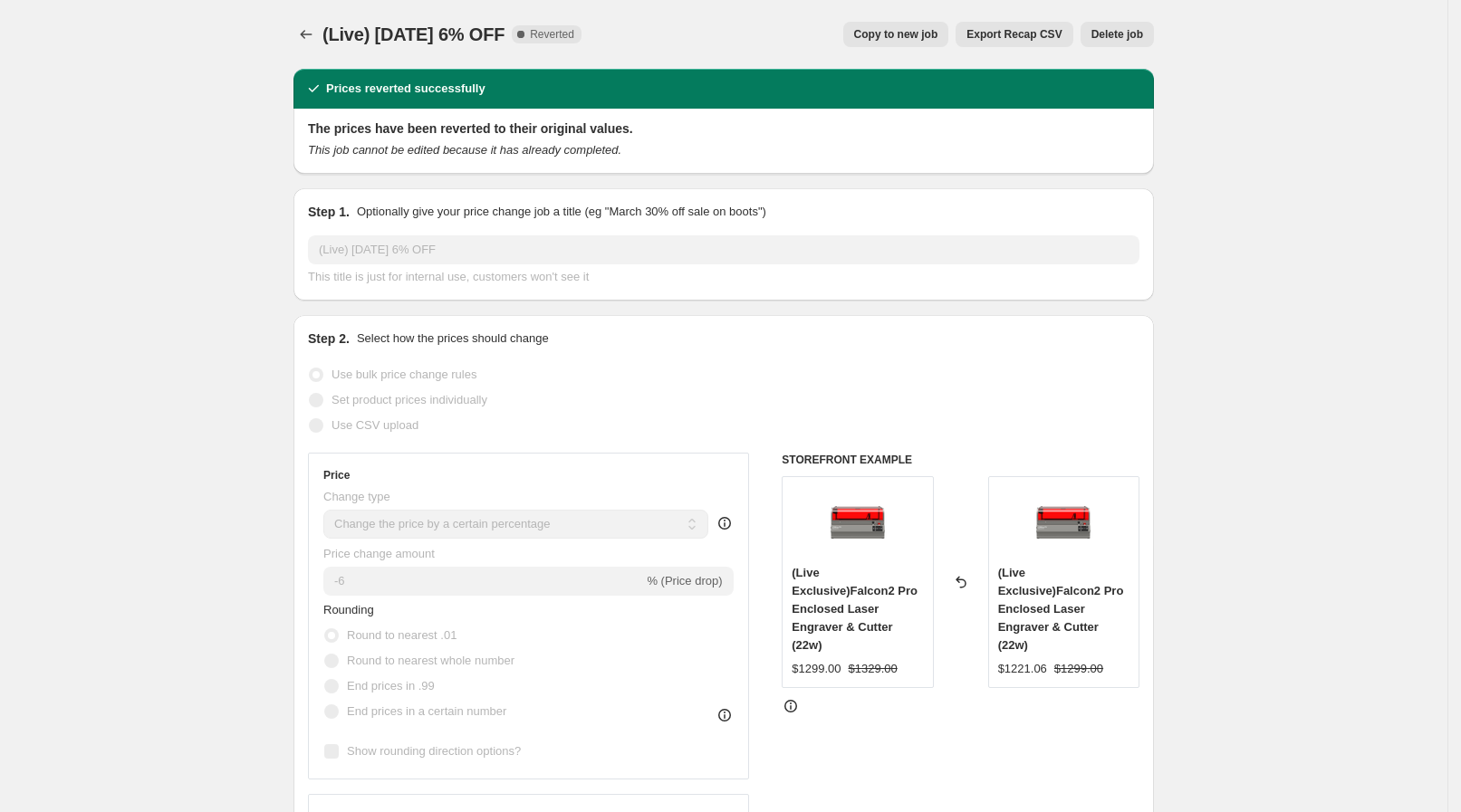 click on "Copy to new job" at bounding box center [896, 34] 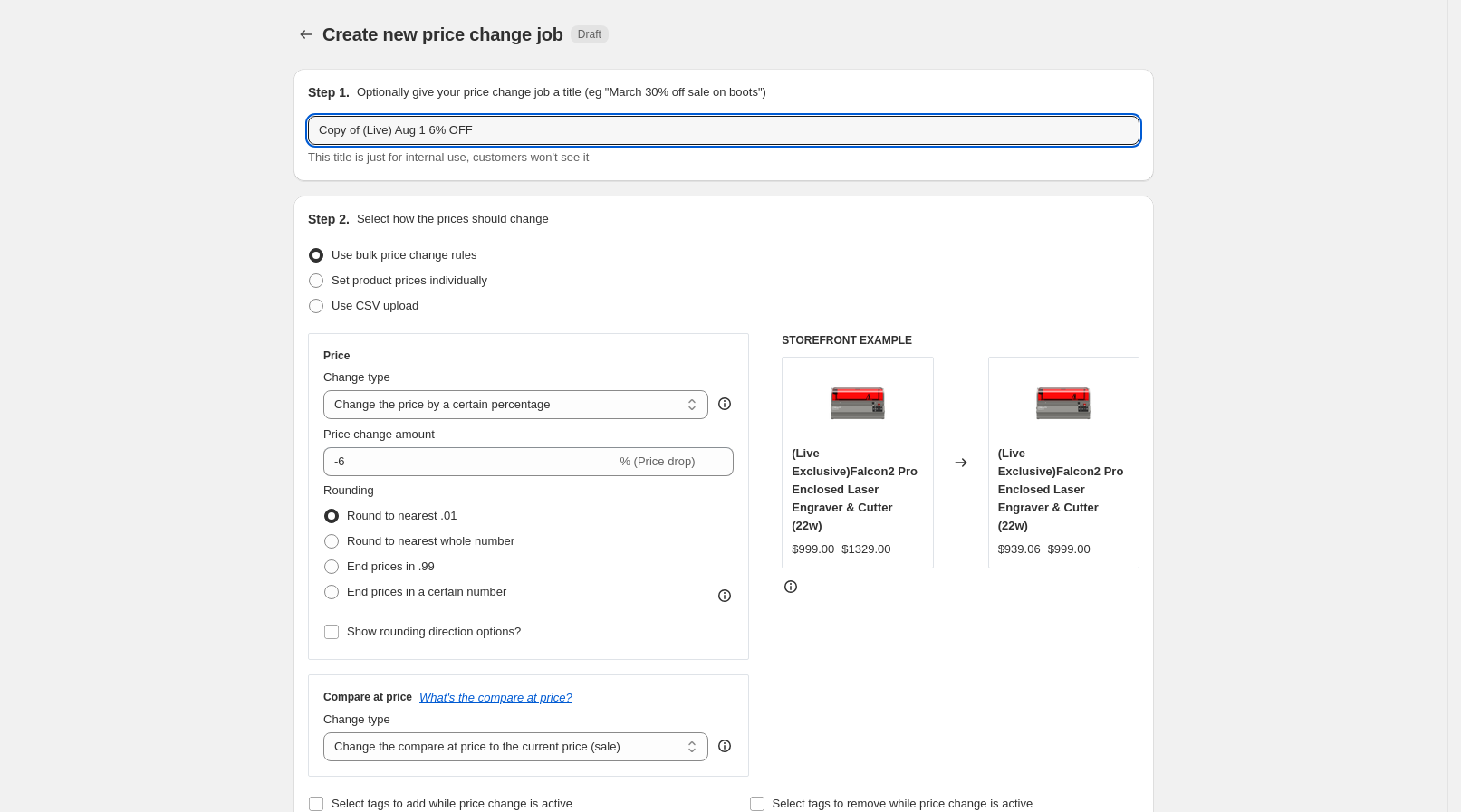 drag, startPoint x: 367, startPoint y: 128, endPoint x: 214, endPoint y: 91, distance: 157.41029 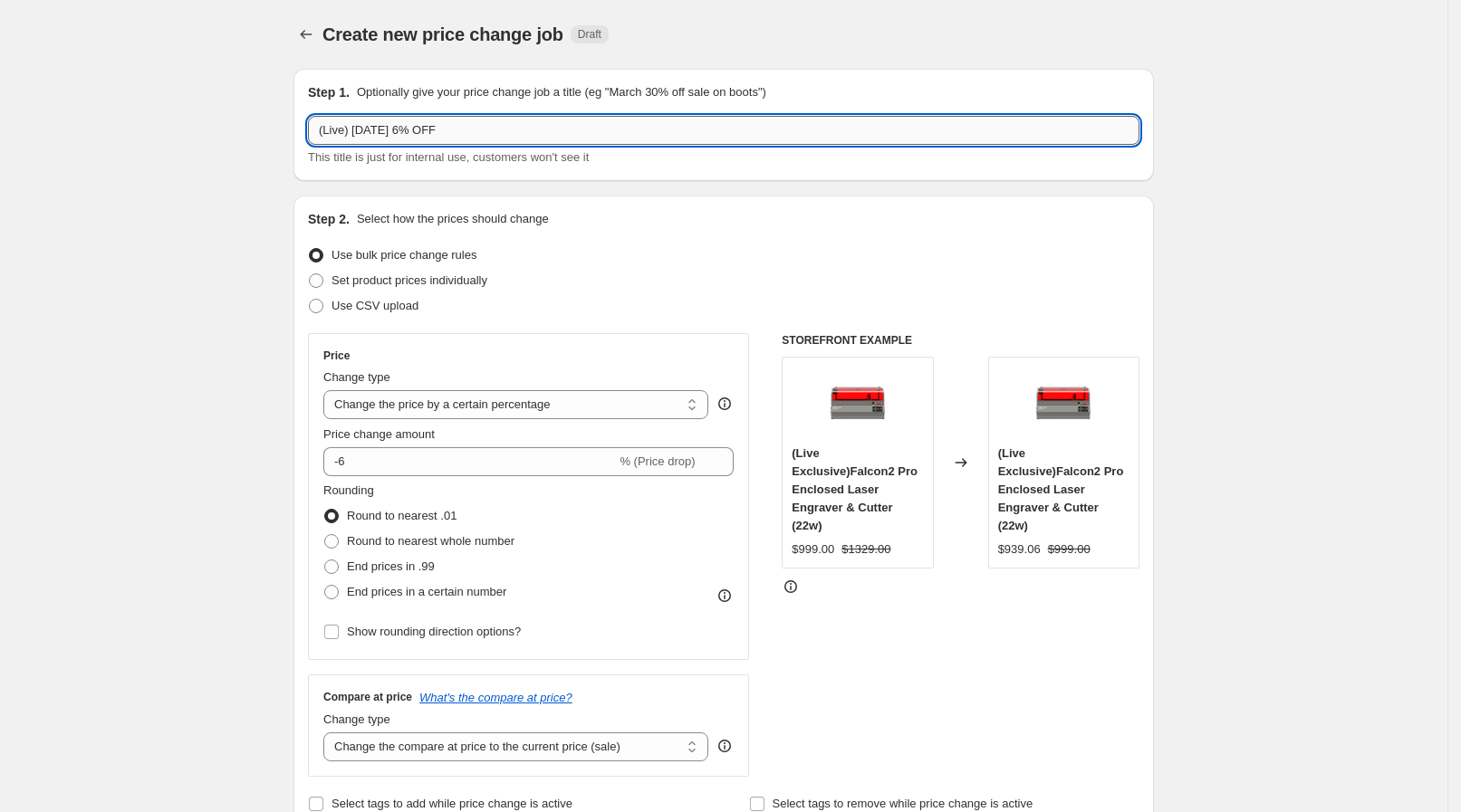 click on "(Live) Aug 1 6% OFF" at bounding box center (724, 130) 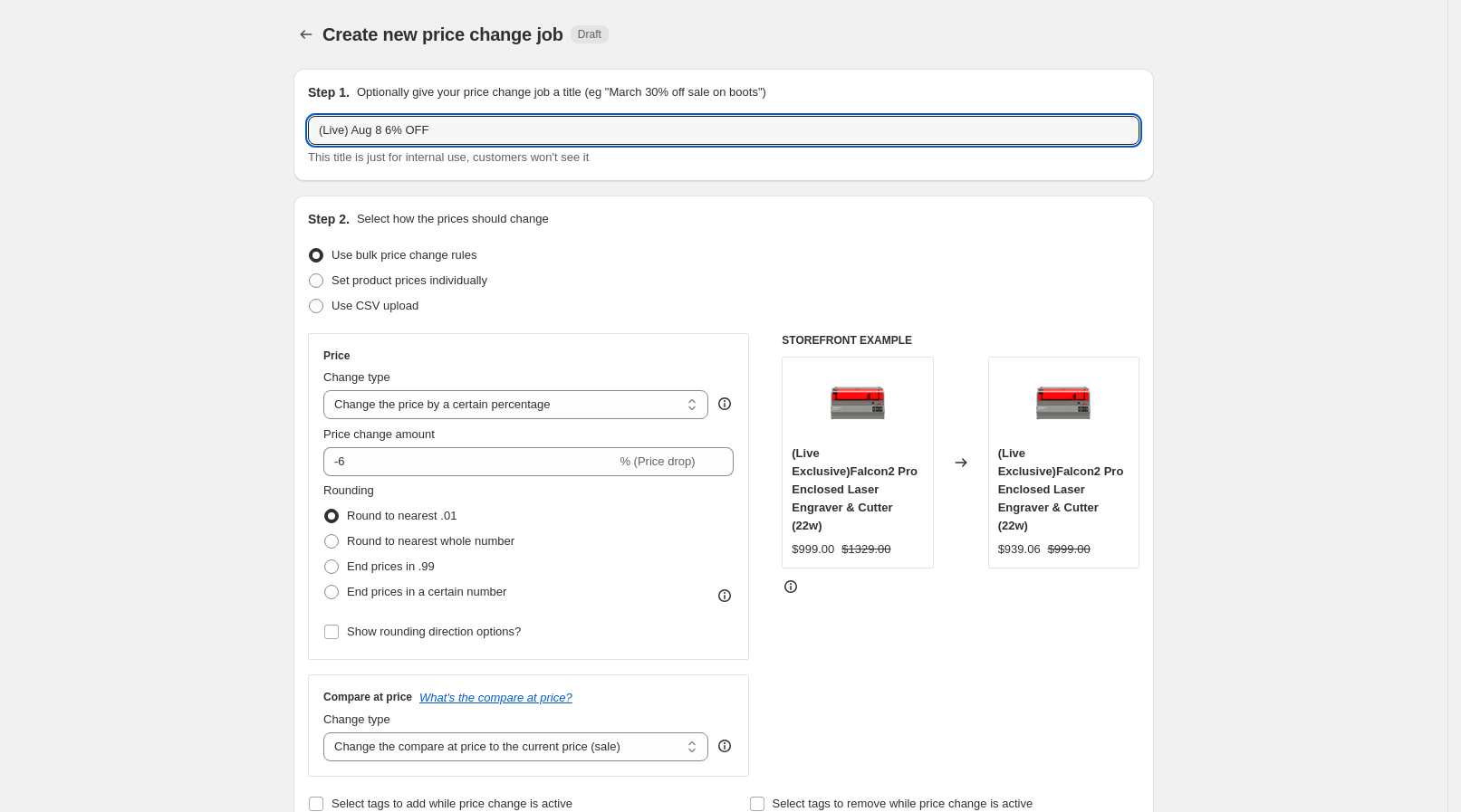 type on "(Live) Aug 8 6% OFF" 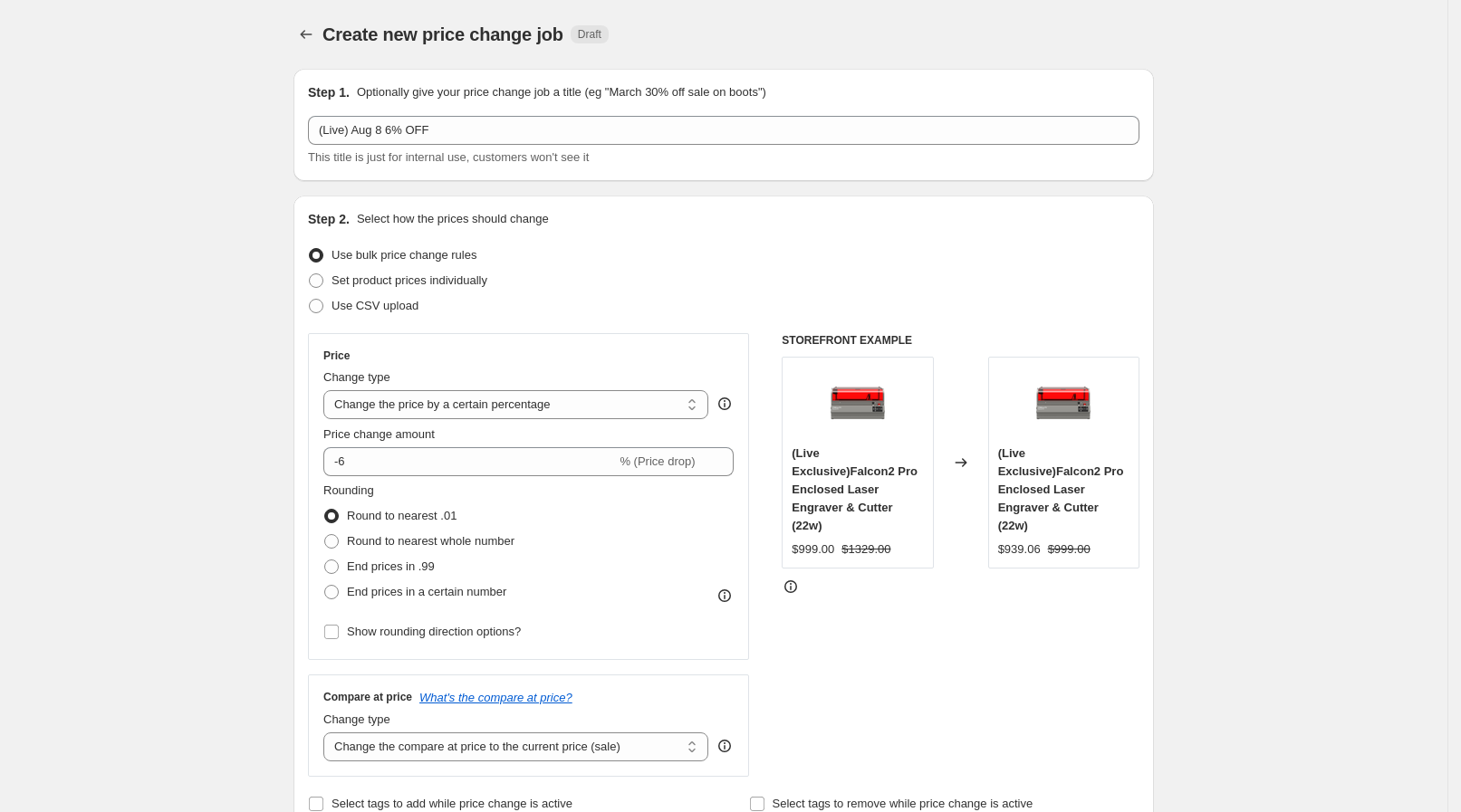 click on "Create new price change job. This page is ready Create new price change job Draft Step 1. Optionally give your price change job a title (eg "March 30% off sale on boots") (Live) Aug 8 6% OFF This title is just for internal use, customers won't see it Step 2. Select how the prices should change Use bulk price change rules Set product prices individually Use CSV upload Price Change type Change the price to a certain amount Change the price by a certain amount Change the price by a certain percentage Change the price to the current compare at price (price before sale) Change the price by a certain amount relative to the compare at price Change the price by a certain percentage relative to the compare at price Don't change the price Change the price by a certain percentage relative to the cost per item Change price to certain cost margin Change the price by a certain percentage Price change amount -6 % (Price drop) Rounding Round to nearest .01 Round to nearest whole number End prices in .99 Compare at price" at bounding box center (724, 1021) 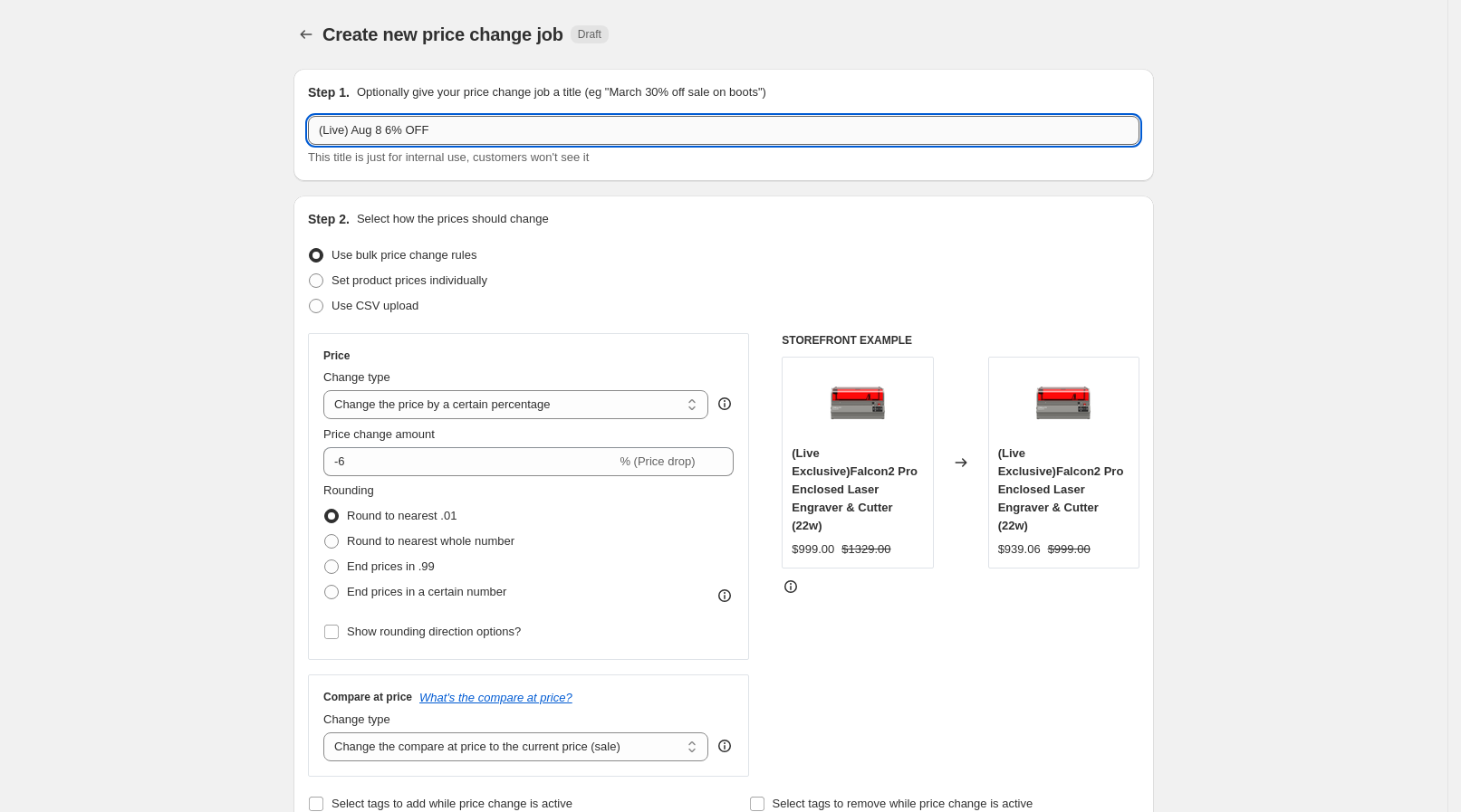 drag, startPoint x: 355, startPoint y: 129, endPoint x: 468, endPoint y: 139, distance: 113.44161 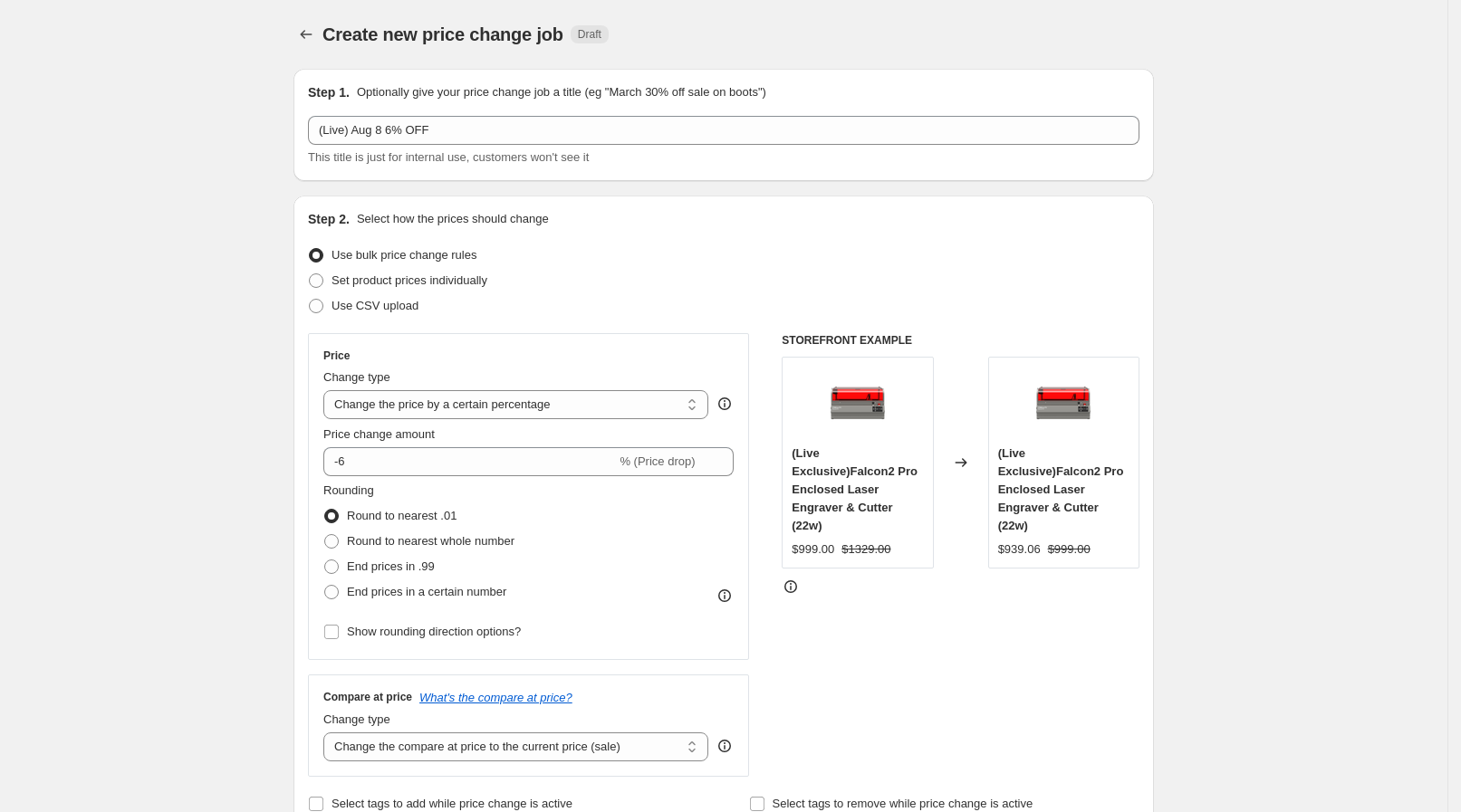 click on "Create new price change job. This page is ready Create new price change job Draft Step 1. Optionally give your price change job a title (eg "March 30% off sale on boots") (Live) Aug 8 6% OFF This title is just for internal use, customers won't see it Step 2. Select how the prices should change Use bulk price change rules Set product prices individually Use CSV upload Price Change type Change the price to a certain amount Change the price by a certain amount Change the price by a certain percentage Change the price to the current compare at price (price before sale) Change the price by a certain amount relative to the compare at price Change the price by a certain percentage relative to the compare at price Don't change the price Change the price by a certain percentage relative to the cost per item Change price to certain cost margin Change the price by a certain percentage Price change amount -6 % (Price drop) Rounding Round to nearest .01 Round to nearest whole number End prices in .99 Compare at price" at bounding box center (724, 1021) 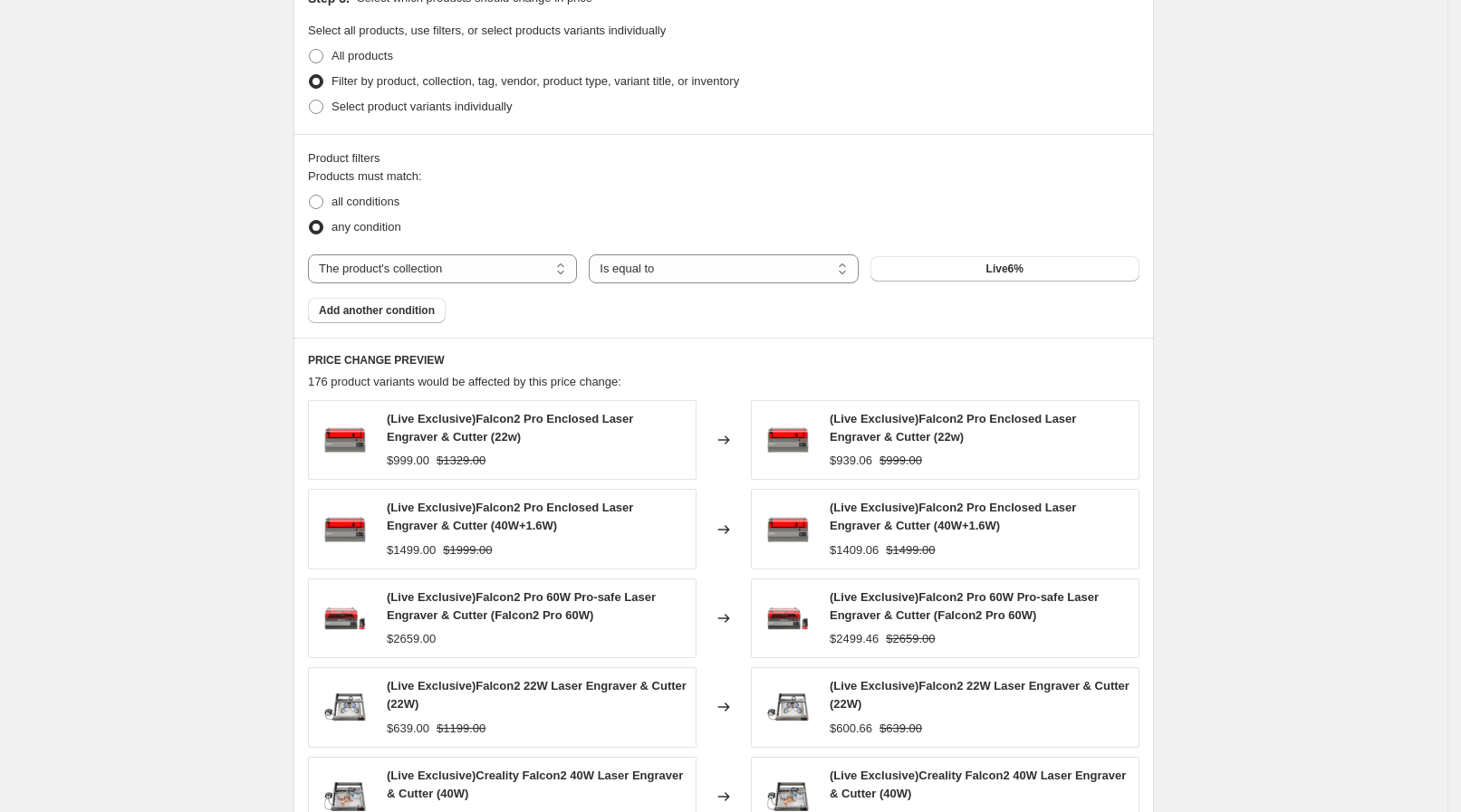 scroll, scrollTop: 904, scrollLeft: 0, axis: vertical 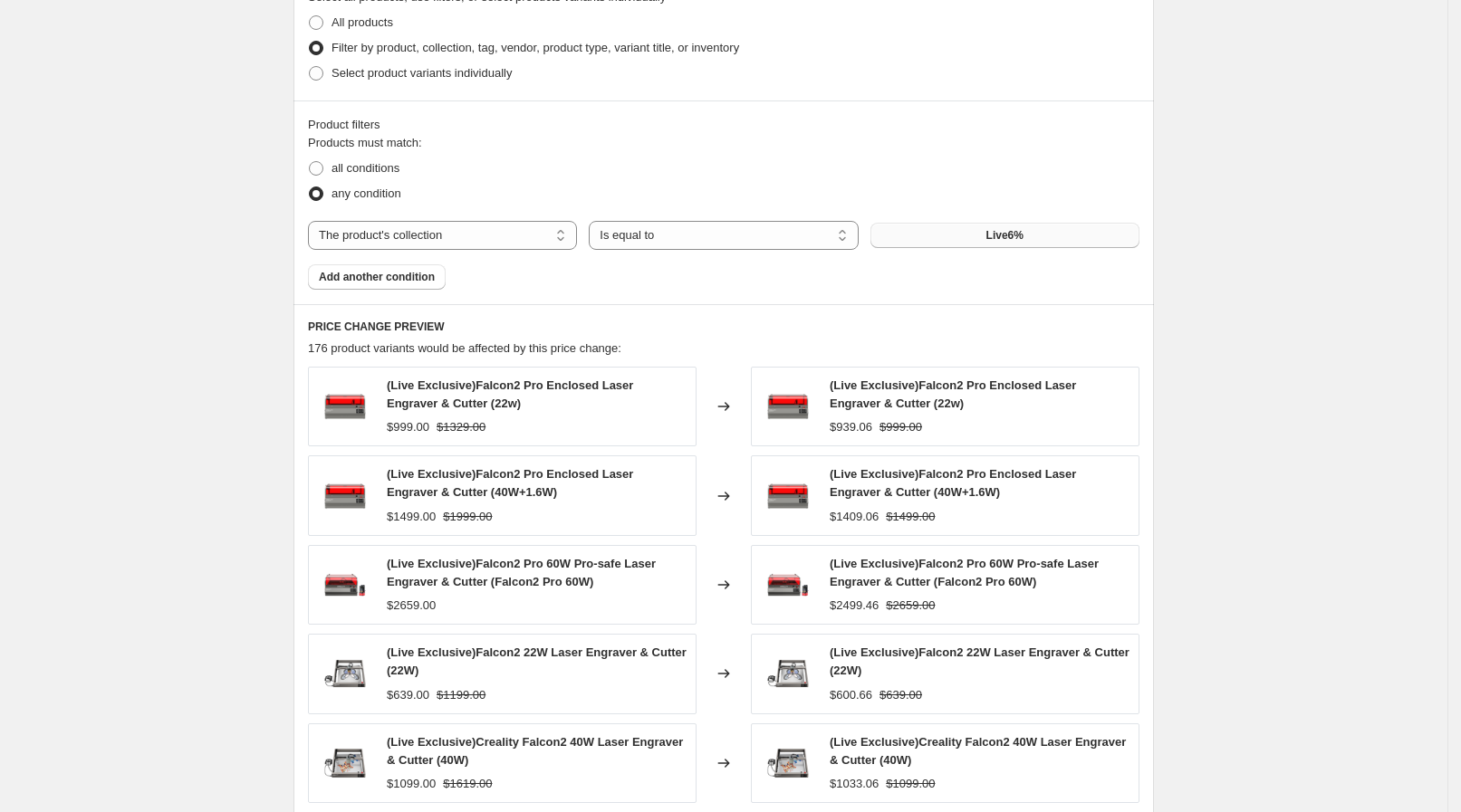 click on "Live6%" at bounding box center (1004, 235) 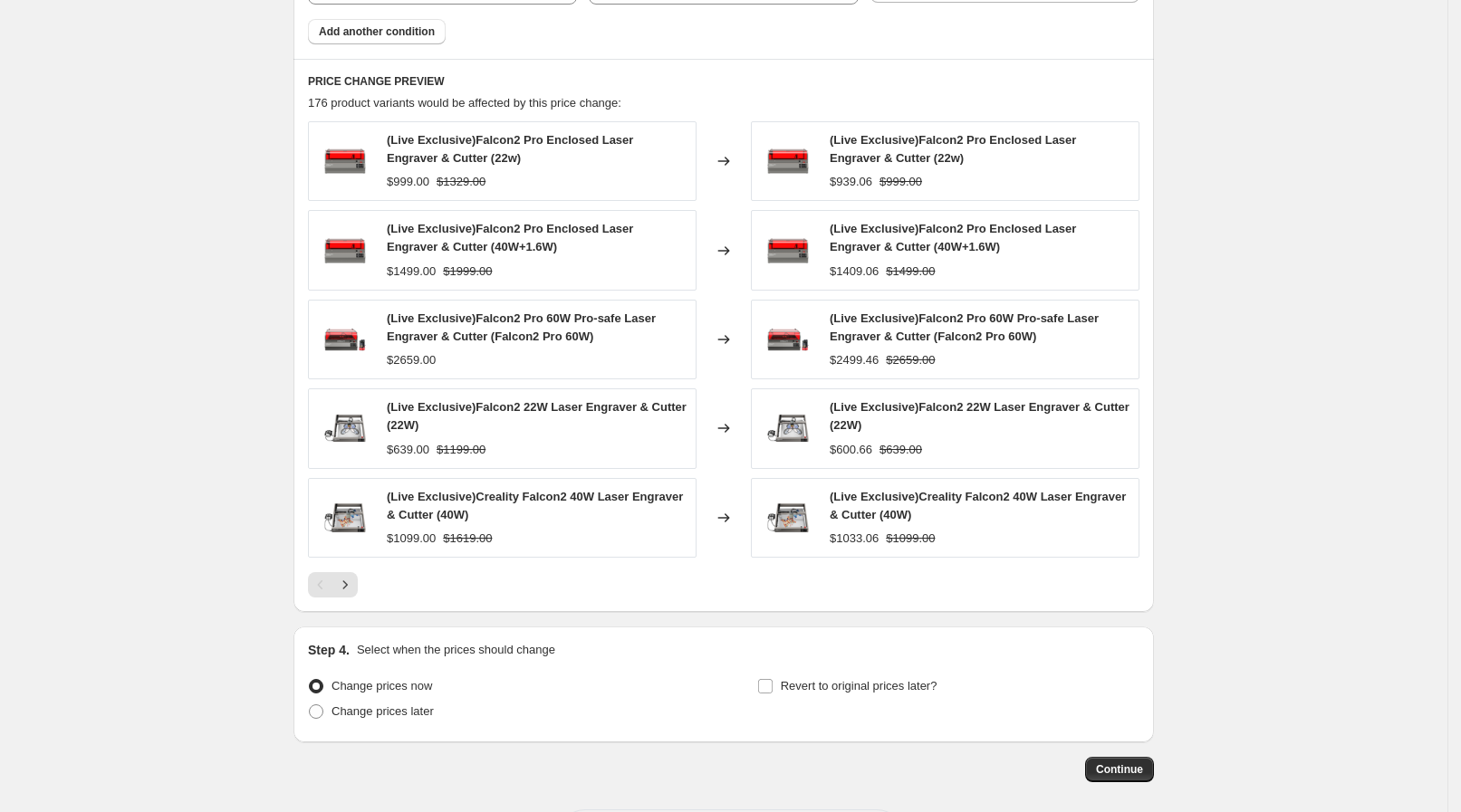 scroll, scrollTop: 1115, scrollLeft: 0, axis: vertical 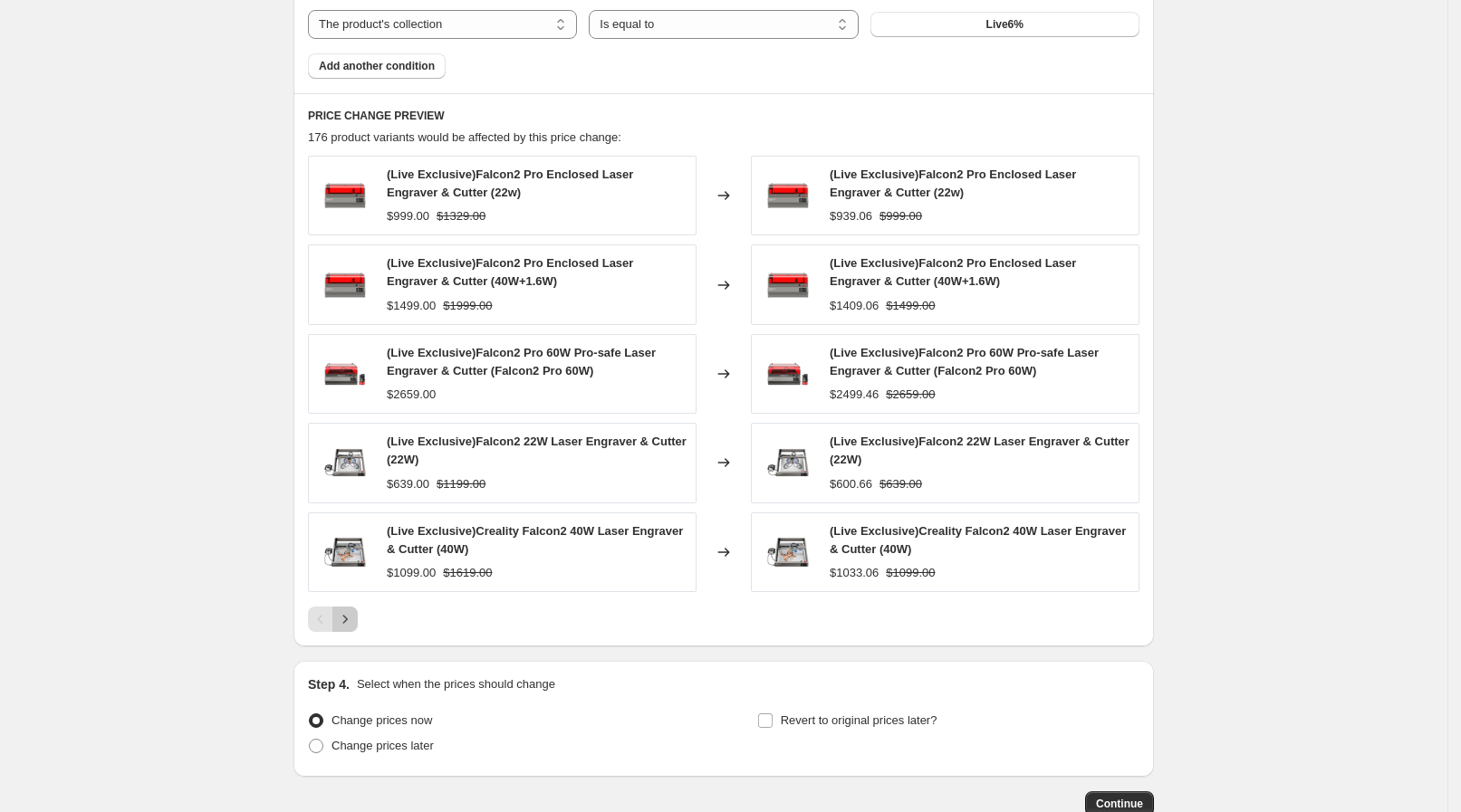 click 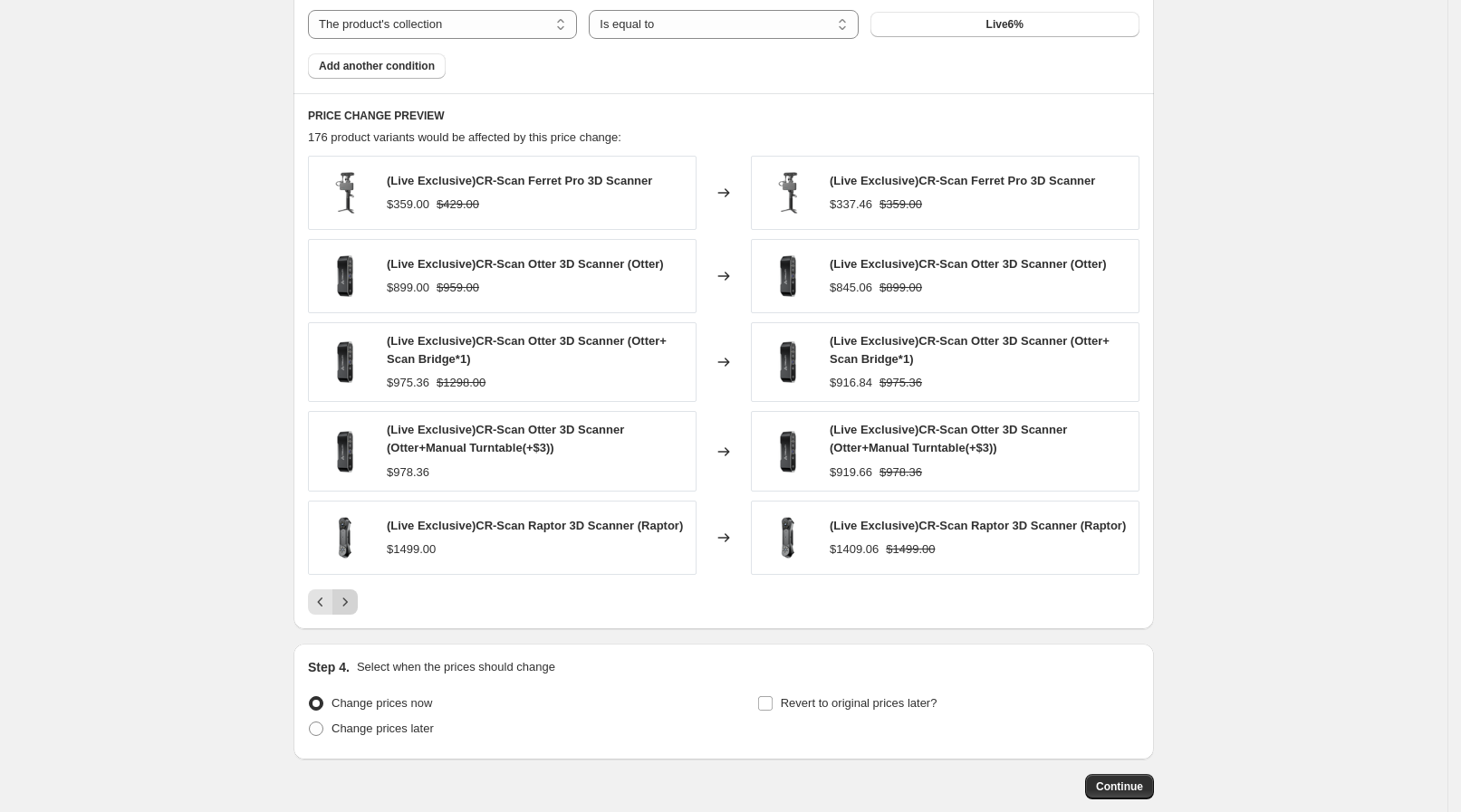 click on "PRICE CHANGE PREVIEW 176 product variants would be affected by this price change: (Live Exclusive)CR-Scan Ferret Pro 3D Scanner $359.00 $429.00 Changed to (Live Exclusive)CR-Scan Ferret Pro 3D Scanner $337.46 $359.00 (Live Exclusive)CR-Scan Otter 3D Scanner (Otter) $899.00 $959.00 Changed to (Live Exclusive)CR-Scan Otter 3D Scanner (Otter) $845.06 $899.00 (Live Exclusive)CR-Scan Otter 3D Scanner (Otter+ Scan Bridge*1) $975.36 $1298.00 Changed to (Live Exclusive)CR-Scan Otter 3D Scanner (Otter+ Scan Bridge*1) $916.84 $975.36 (Live Exclusive)CR-Scan Otter 3D Scanner (Otter+Manual Turntable(+$3)) $978.36 Changed to (Live Exclusive)CR-Scan Otter 3D Scanner (Otter+Manual Turntable(+$3)) $919.66 $978.36 (Live Exclusive)CR-Scan Raptor 3D Scanner (Raptor) $1499.00 Changed to (Live Exclusive)CR-Scan Raptor 3D Scanner (Raptor) $1409.06 $1499.00" at bounding box center (724, 361) 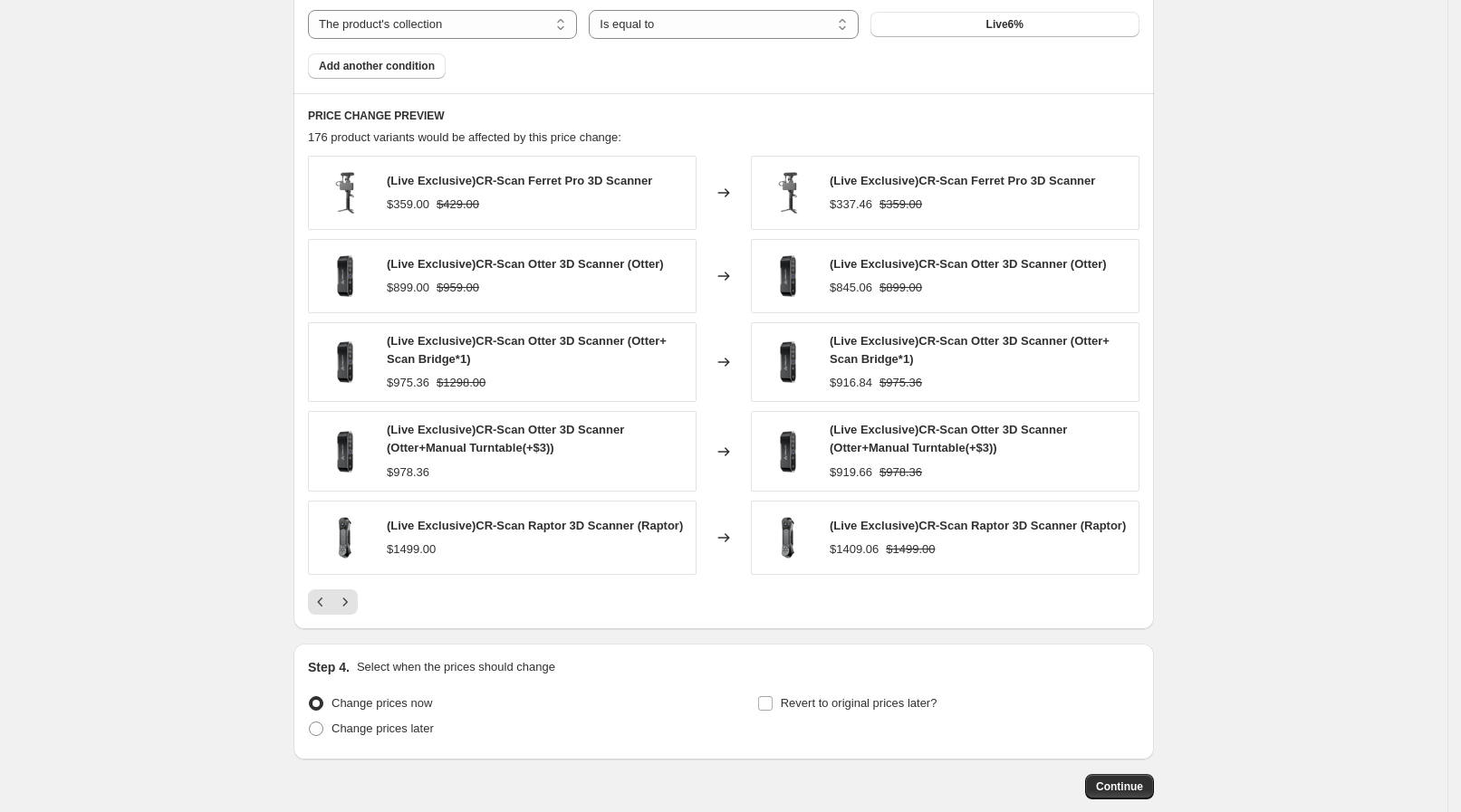 click on "PRICE CHANGE PREVIEW 176 product variants would be affected by this price change: (Live Exclusive)CR-Scan Ferret Pro 3D Scanner $359.00 $429.00 Changed to (Live Exclusive)CR-Scan Ferret Pro 3D Scanner $337.46 $359.00 (Live Exclusive)CR-Scan Otter 3D Scanner (Otter) $899.00 $959.00 Changed to (Live Exclusive)CR-Scan Otter 3D Scanner (Otter) $845.06 $899.00 (Live Exclusive)CR-Scan Otter 3D Scanner (Otter+ Scan Bridge*1) $975.36 $1298.00 Changed to (Live Exclusive)CR-Scan Otter 3D Scanner (Otter+ Scan Bridge*1) $916.84 $975.36 (Live Exclusive)CR-Scan Otter 3D Scanner (Otter+Manual Turntable(+$3)) $978.36 Changed to (Live Exclusive)CR-Scan Otter 3D Scanner (Otter+Manual Turntable(+$3)) $919.66 $978.36 (Live Exclusive)CR-Scan Raptor 3D Scanner (Raptor) $1499.00 Changed to (Live Exclusive)CR-Scan Raptor 3D Scanner (Raptor) $1409.06 $1499.00" at bounding box center [724, 361] 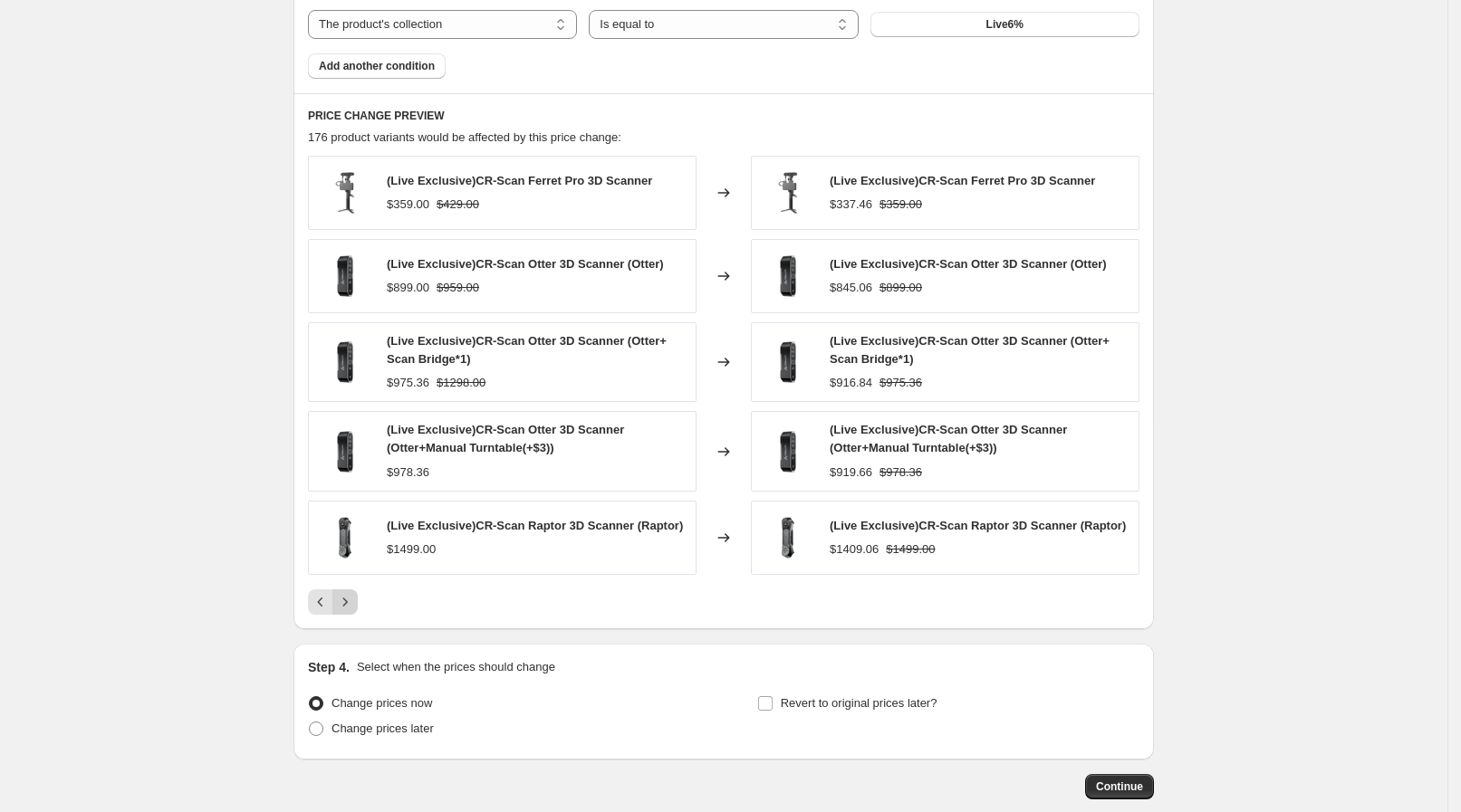 click at bounding box center (345, 602) 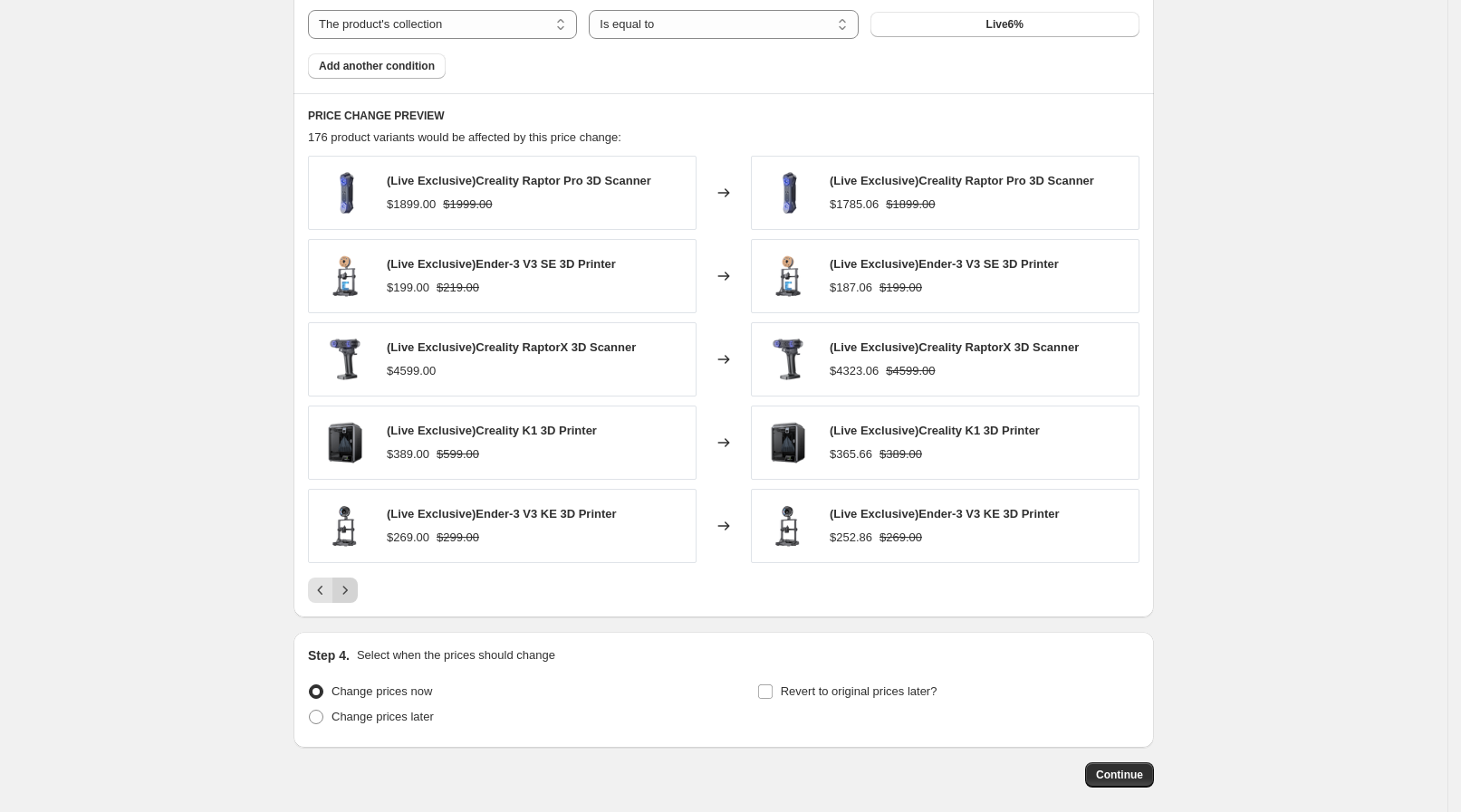 click 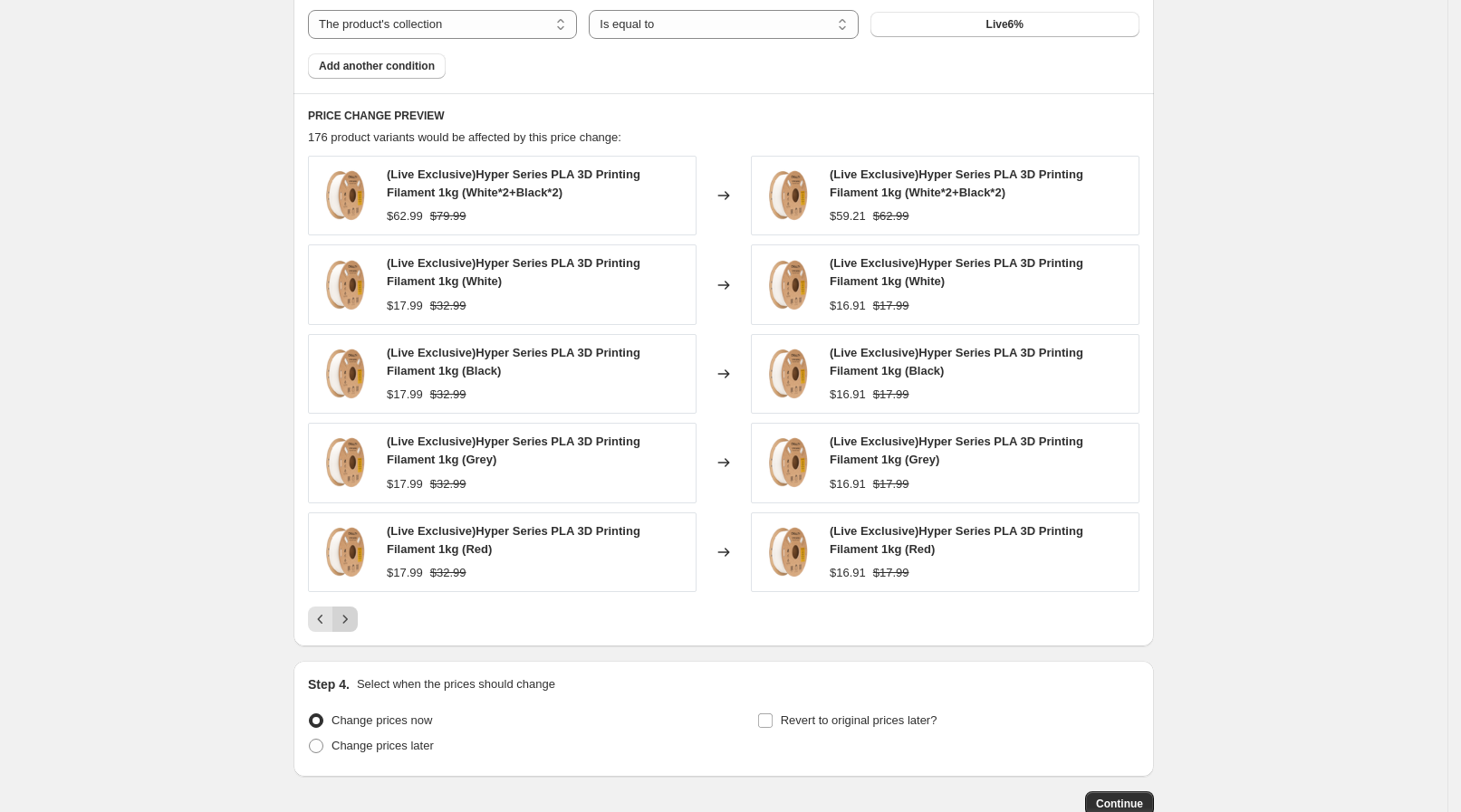 click on "(Live Exclusive)Hyper Series PLA 3D Printing Filament 1kg (White*2+Black*2) $62.99 $79.99 Changed to (Live Exclusive)Hyper Series PLA 3D Printing Filament 1kg (White*2+Black*2) $59.21 $62.99 (Live Exclusive)Hyper Series PLA 3D Printing Filament 1kg (White) $17.99 $32.99 Changed to (Live Exclusive)Hyper Series PLA 3D Printing Filament 1kg (White) $16.91 $17.99 (Live Exclusive)Hyper Series PLA 3D Printing Filament 1kg (Black) $17.99 $32.99 Changed to (Live Exclusive)Hyper Series PLA 3D Printing Filament 1kg (Black) $16.91 $17.99 (Live Exclusive)Hyper Series PLA 3D Printing Filament 1kg (Grey) $17.99 $32.99 Changed to (Live Exclusive)Hyper Series PLA 3D Printing Filament 1kg (Grey) $16.91 $17.99 (Live Exclusive)Hyper Series PLA 3D Printing Filament 1kg (Red) $17.99 $32.99 Changed to (Live Exclusive)Hyper Series PLA 3D Printing Filament 1kg (Red) $16.91 $17.99" at bounding box center (724, 394) 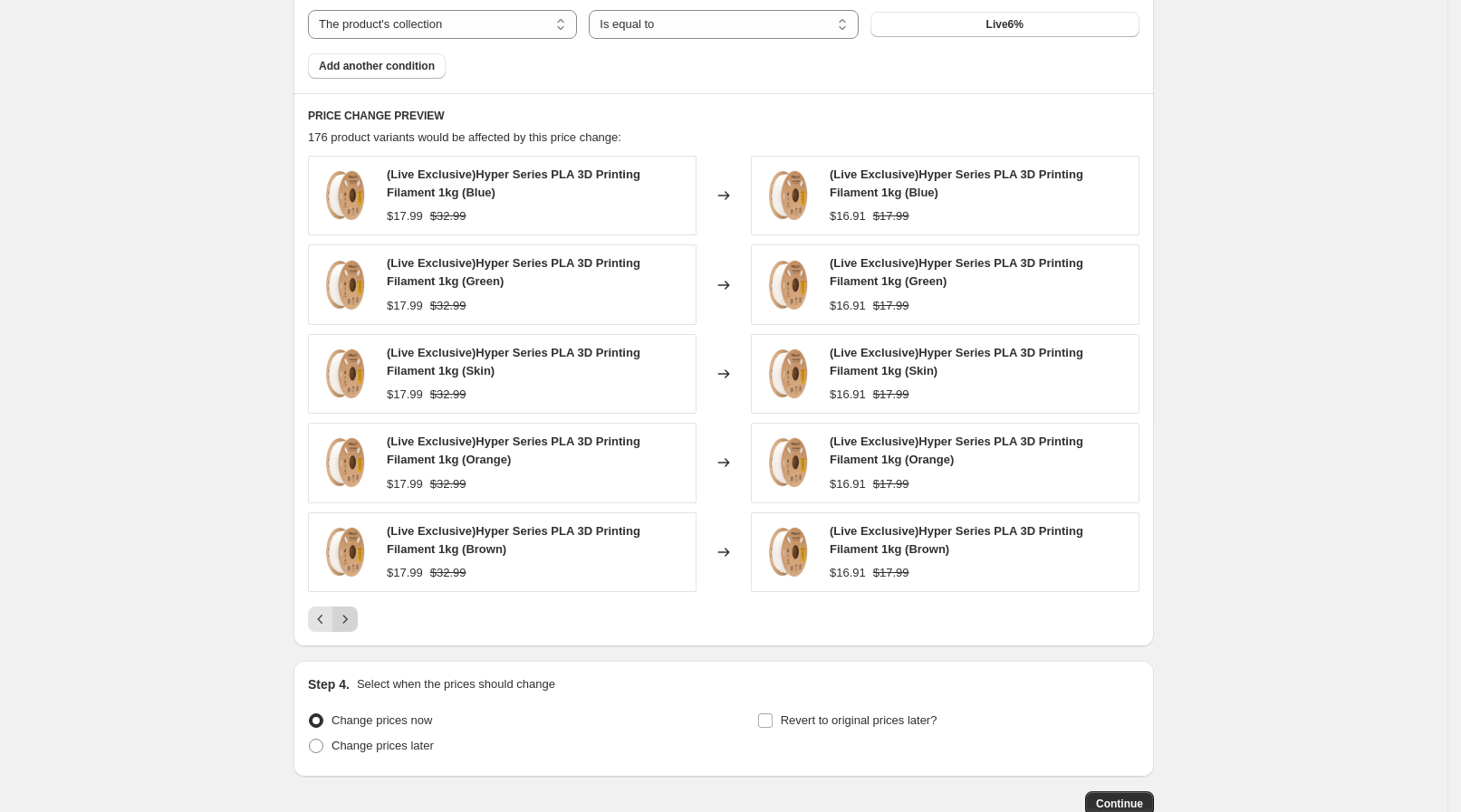 click 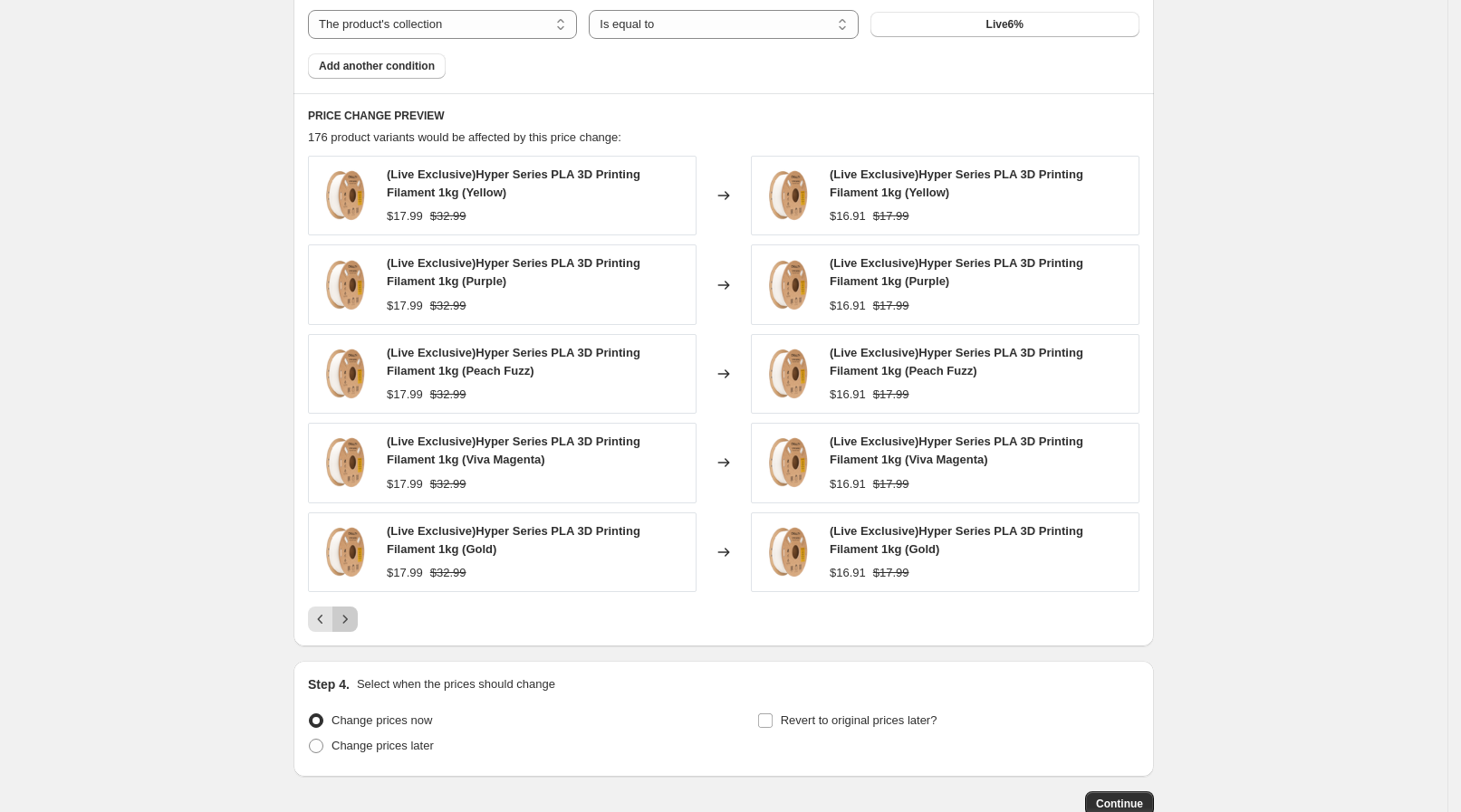 click 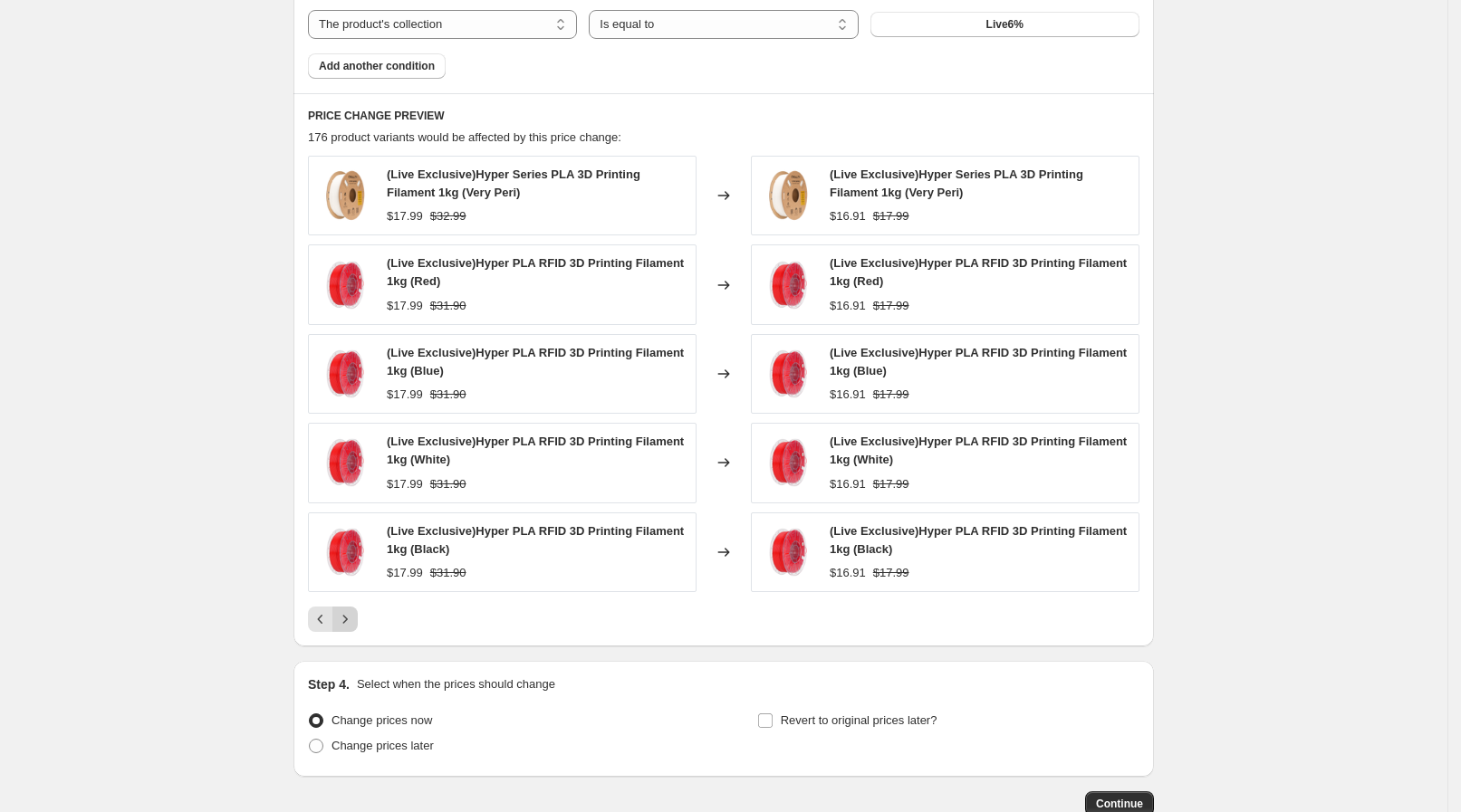 click 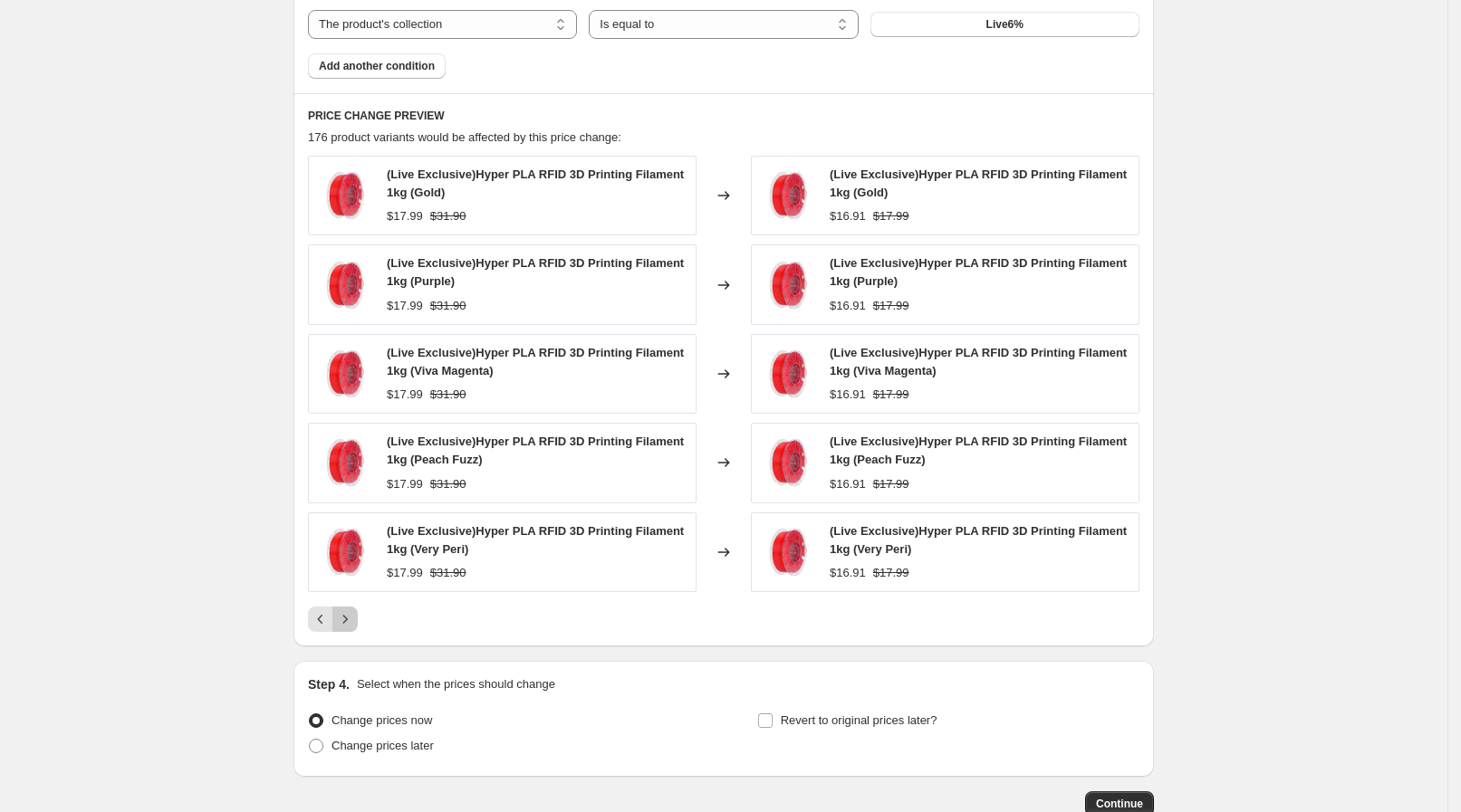 click 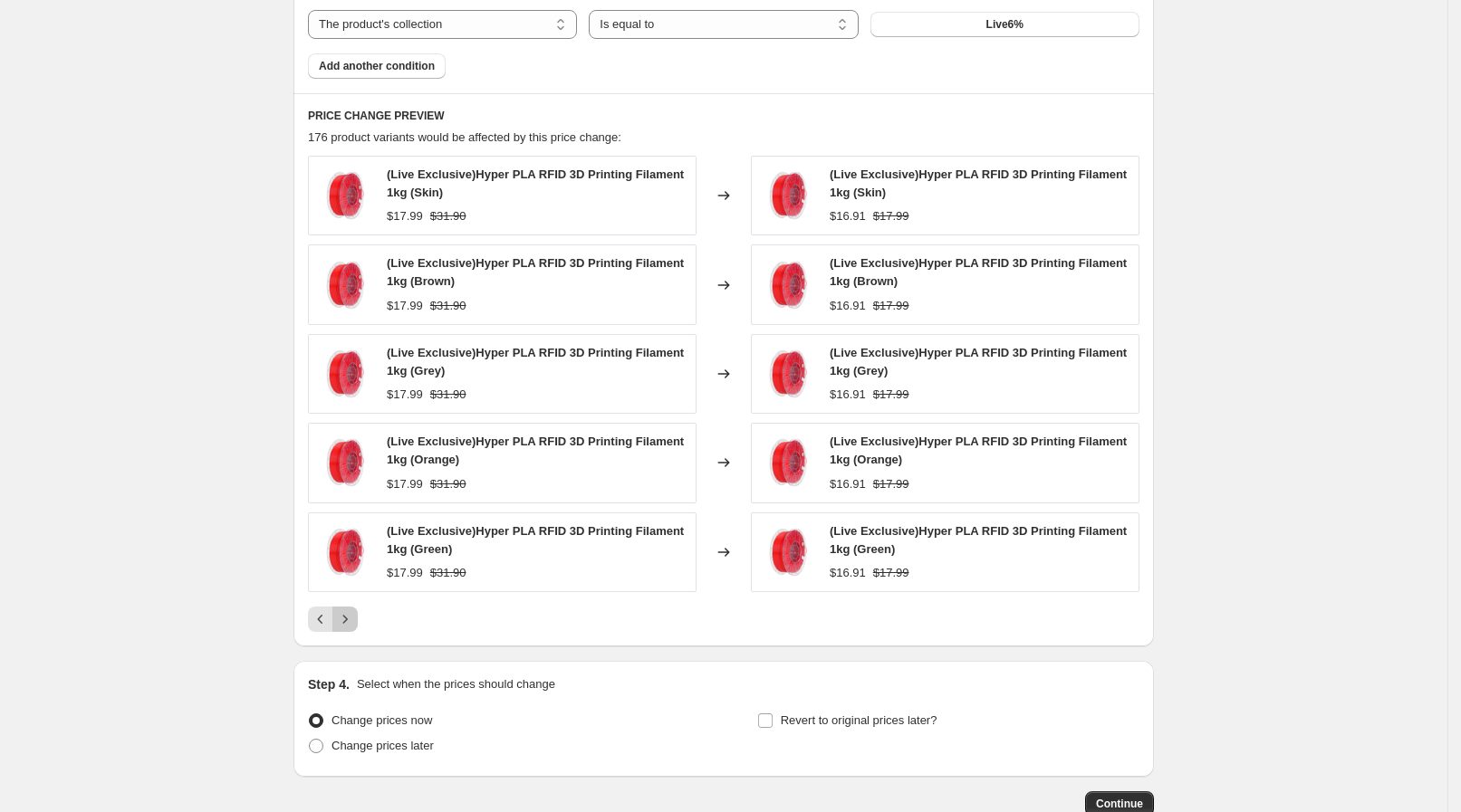 click 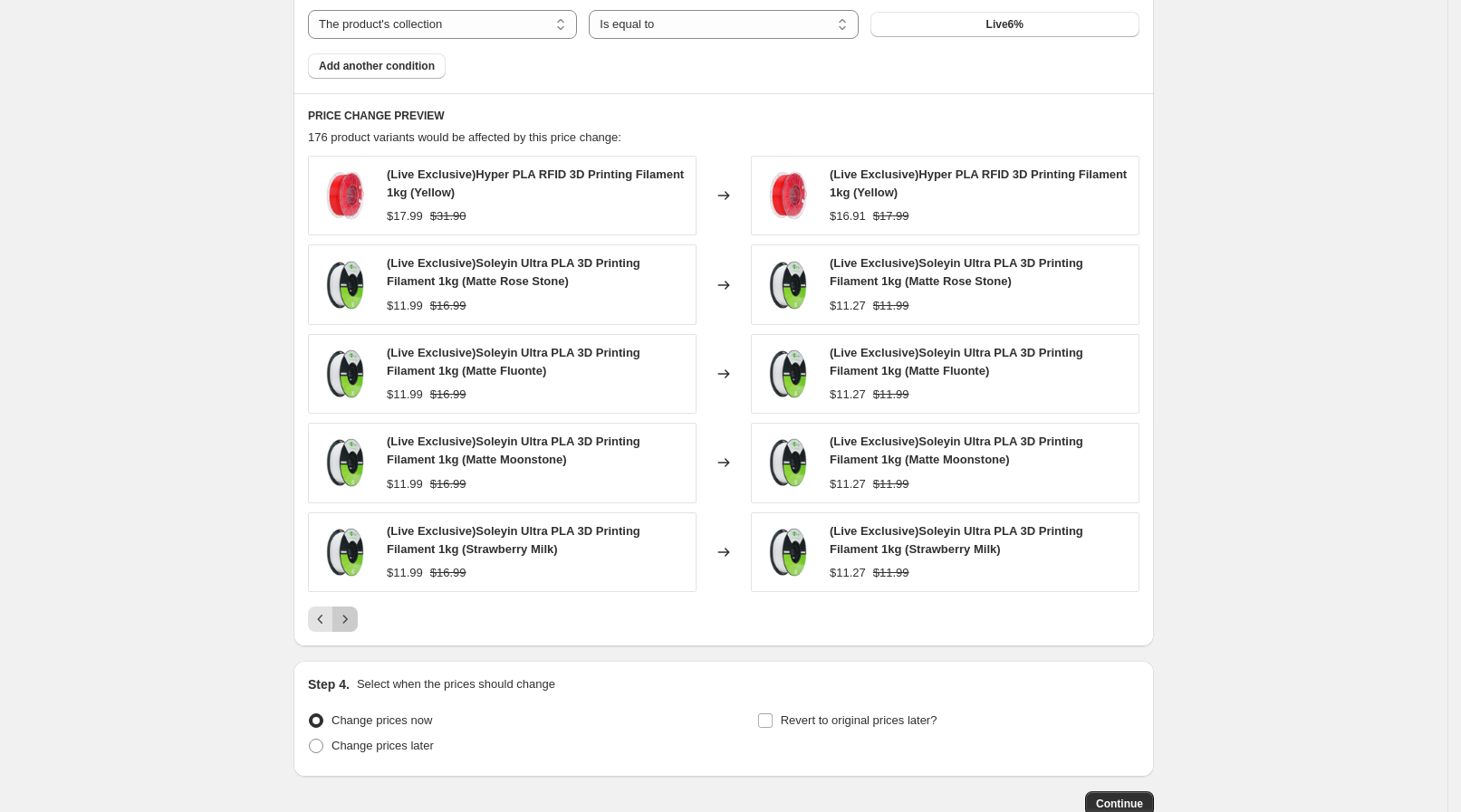 click 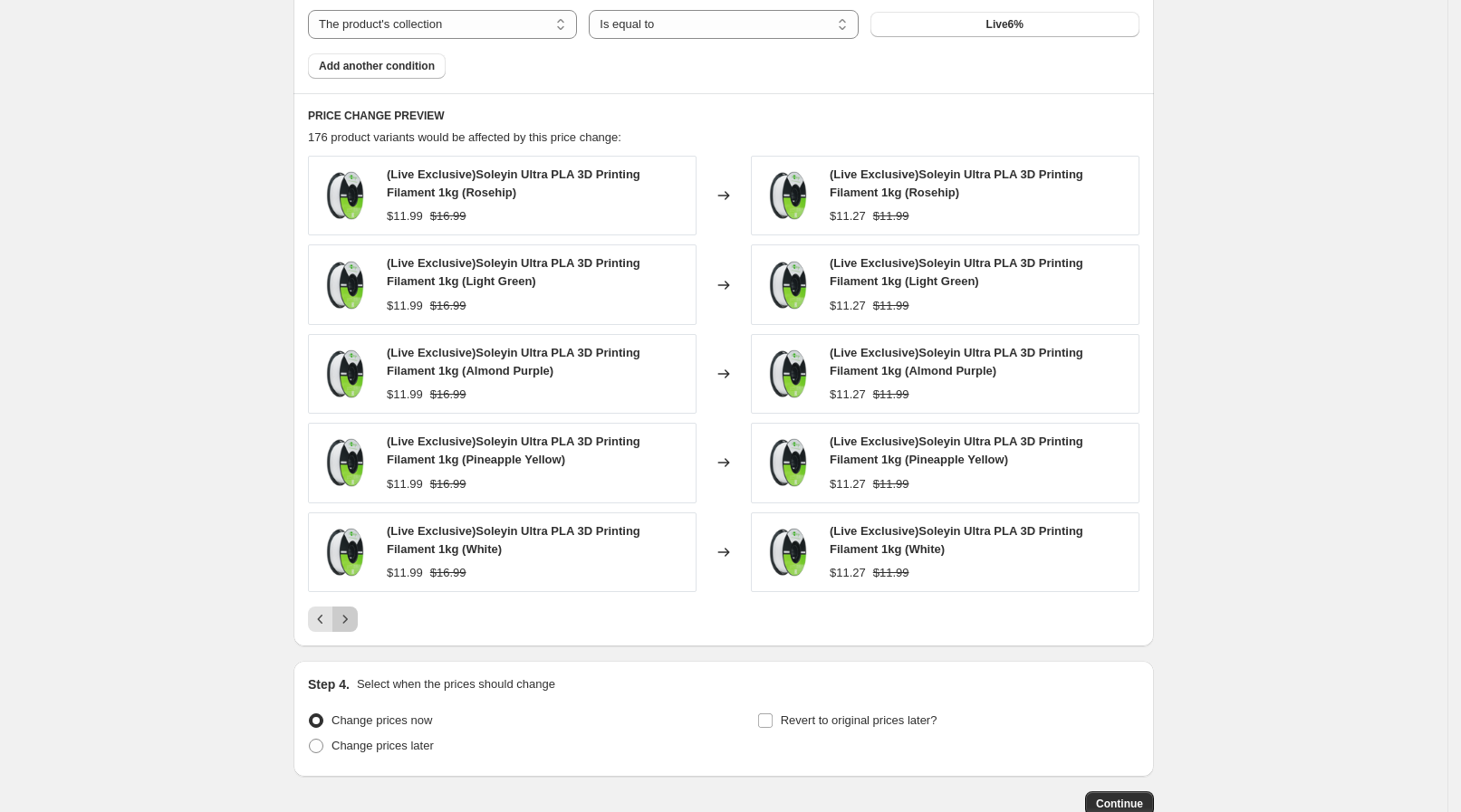 click 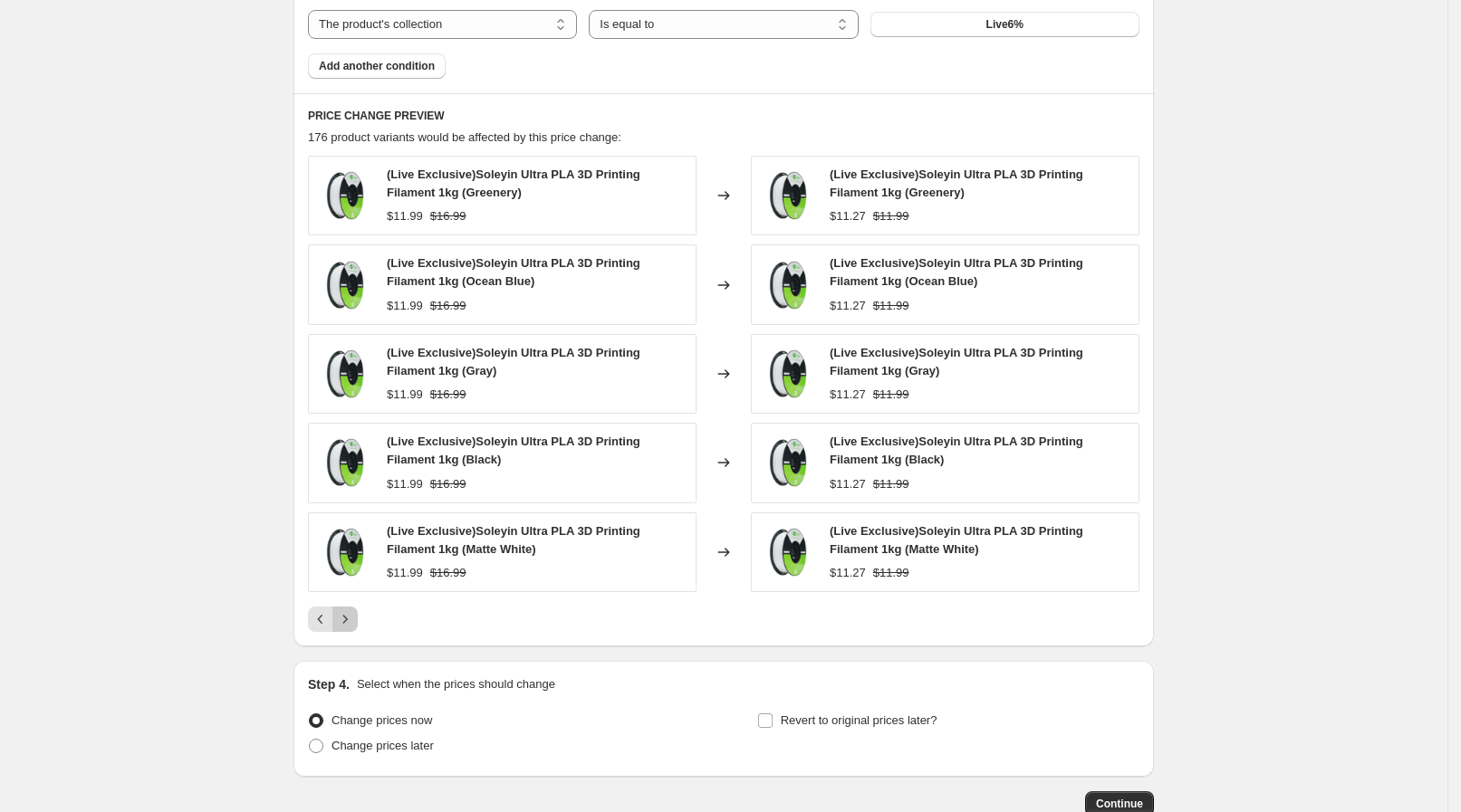 click 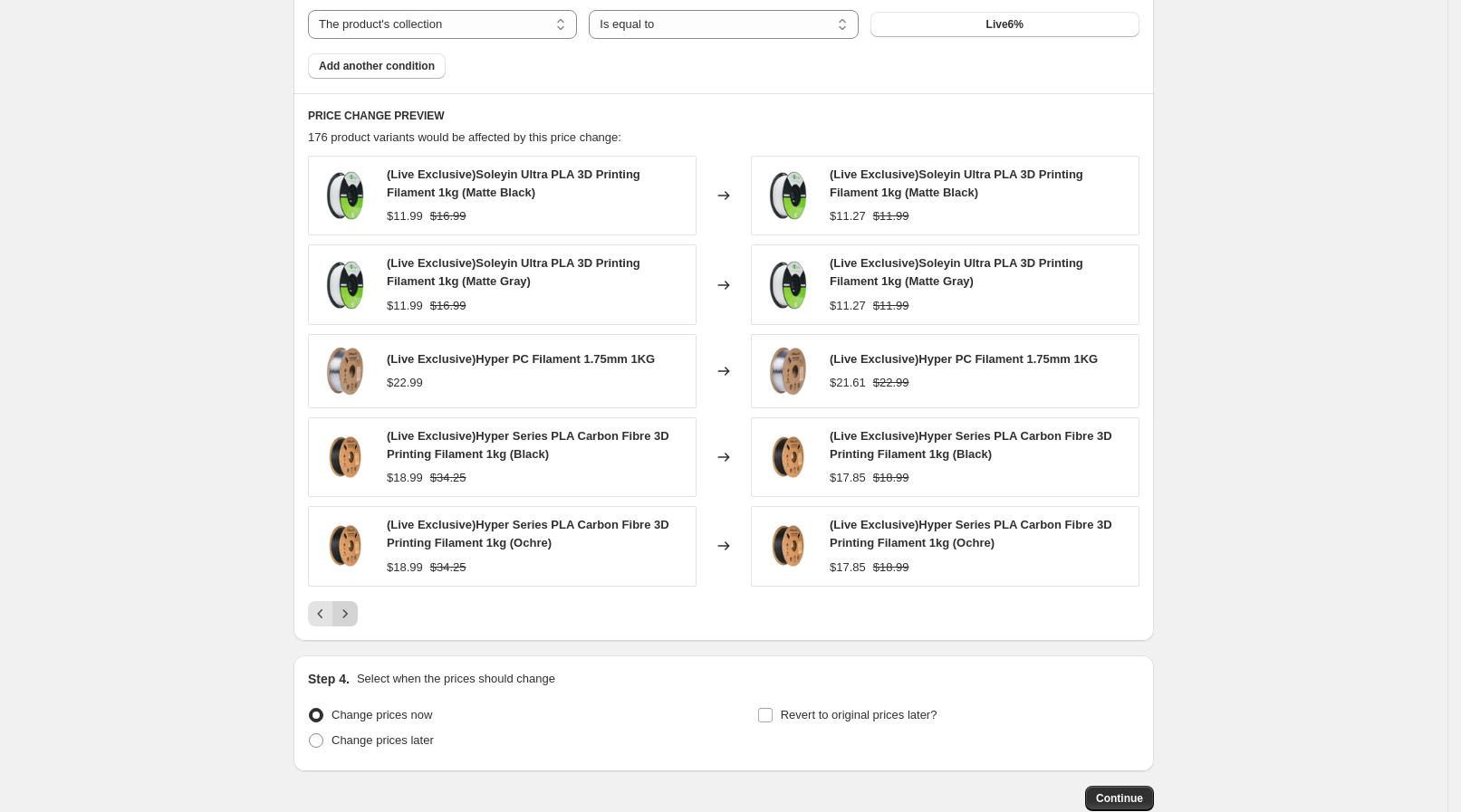 click 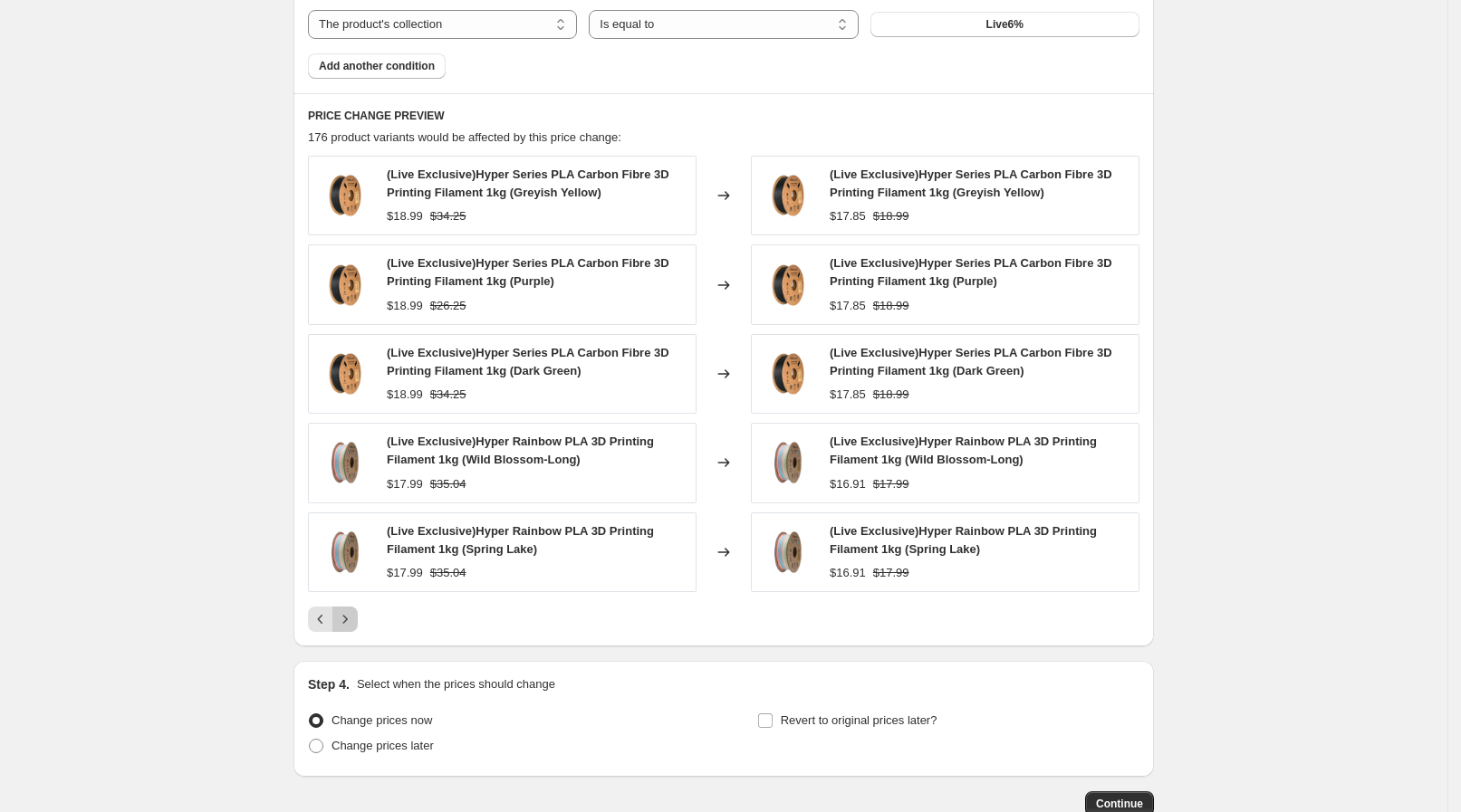 click 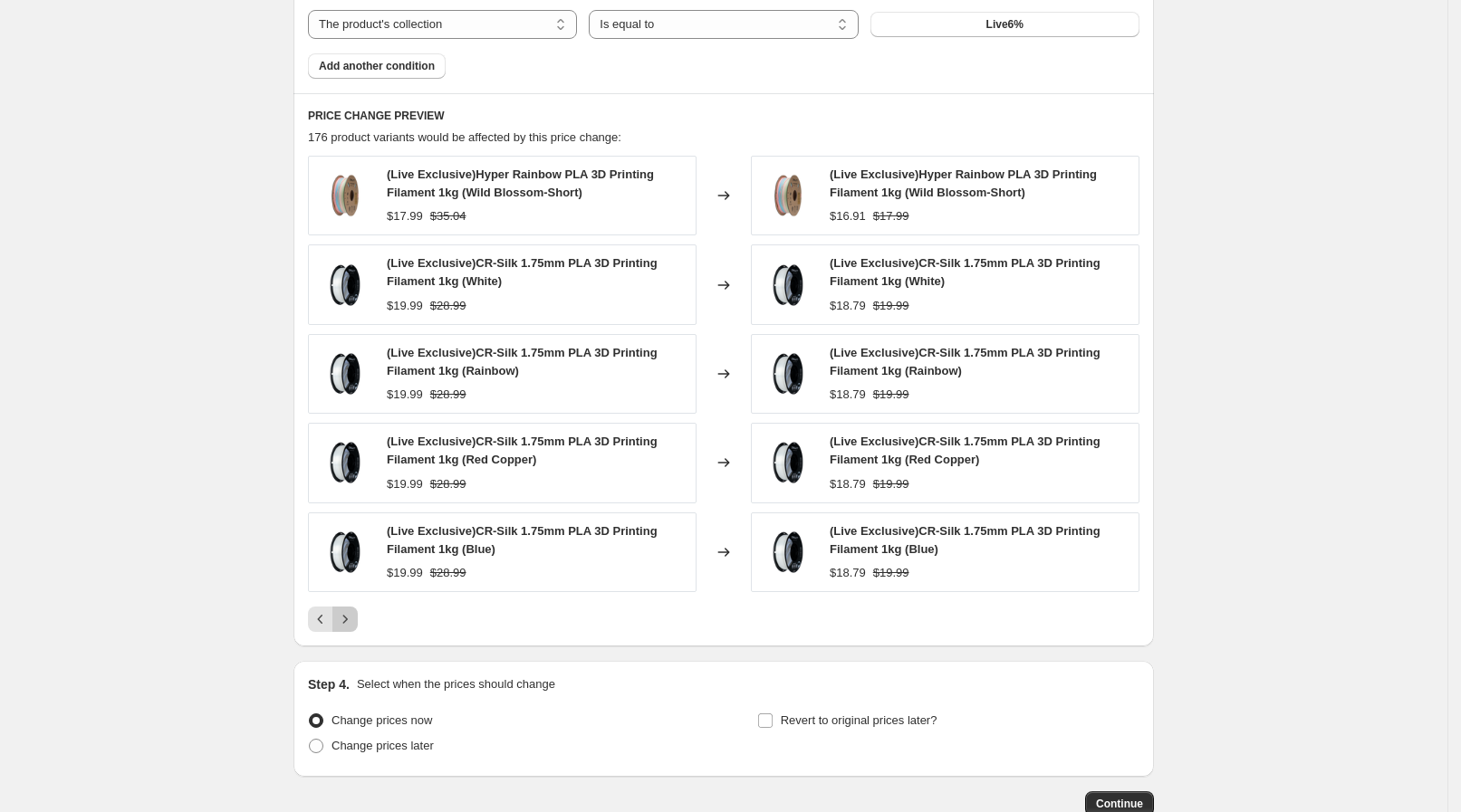 click 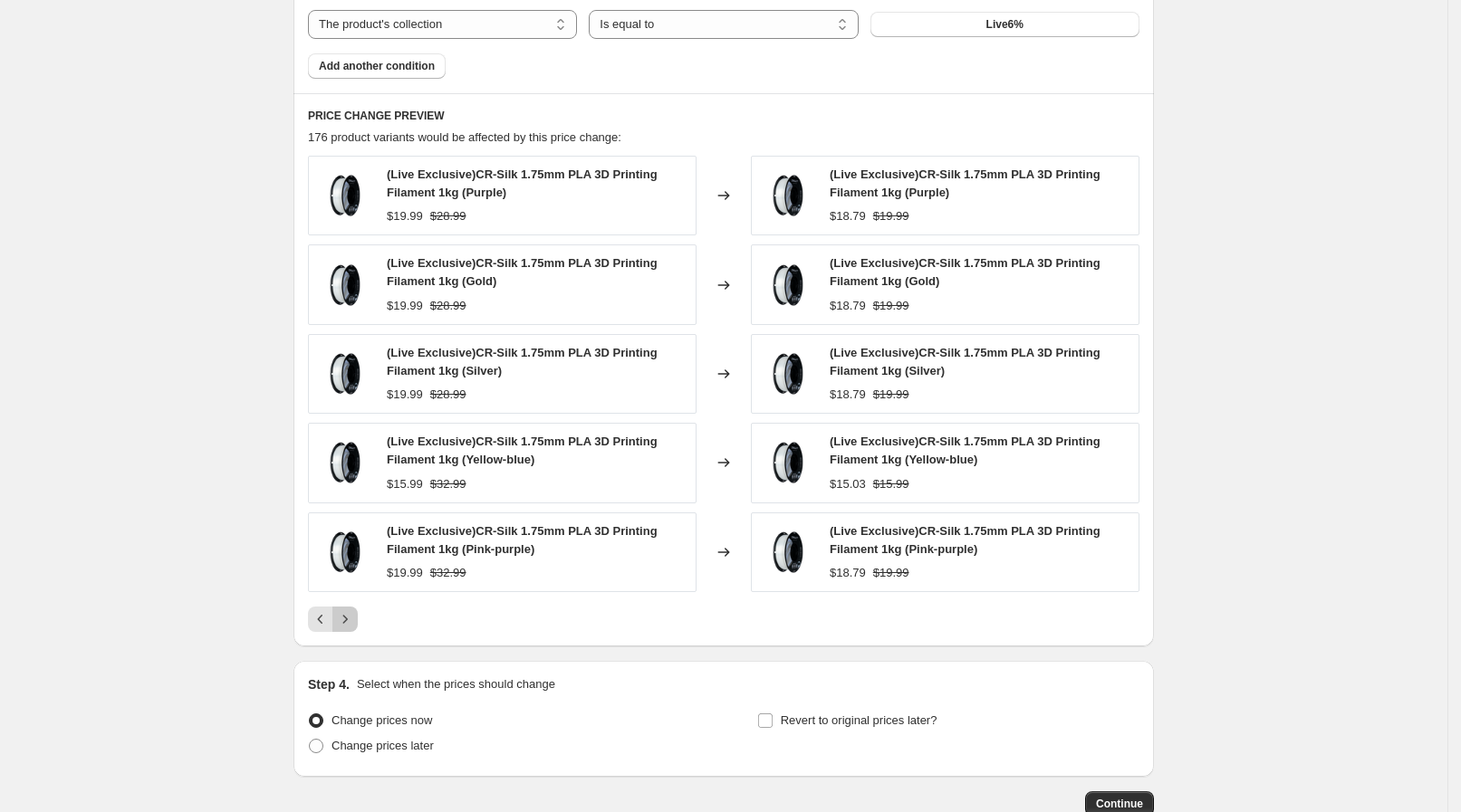click 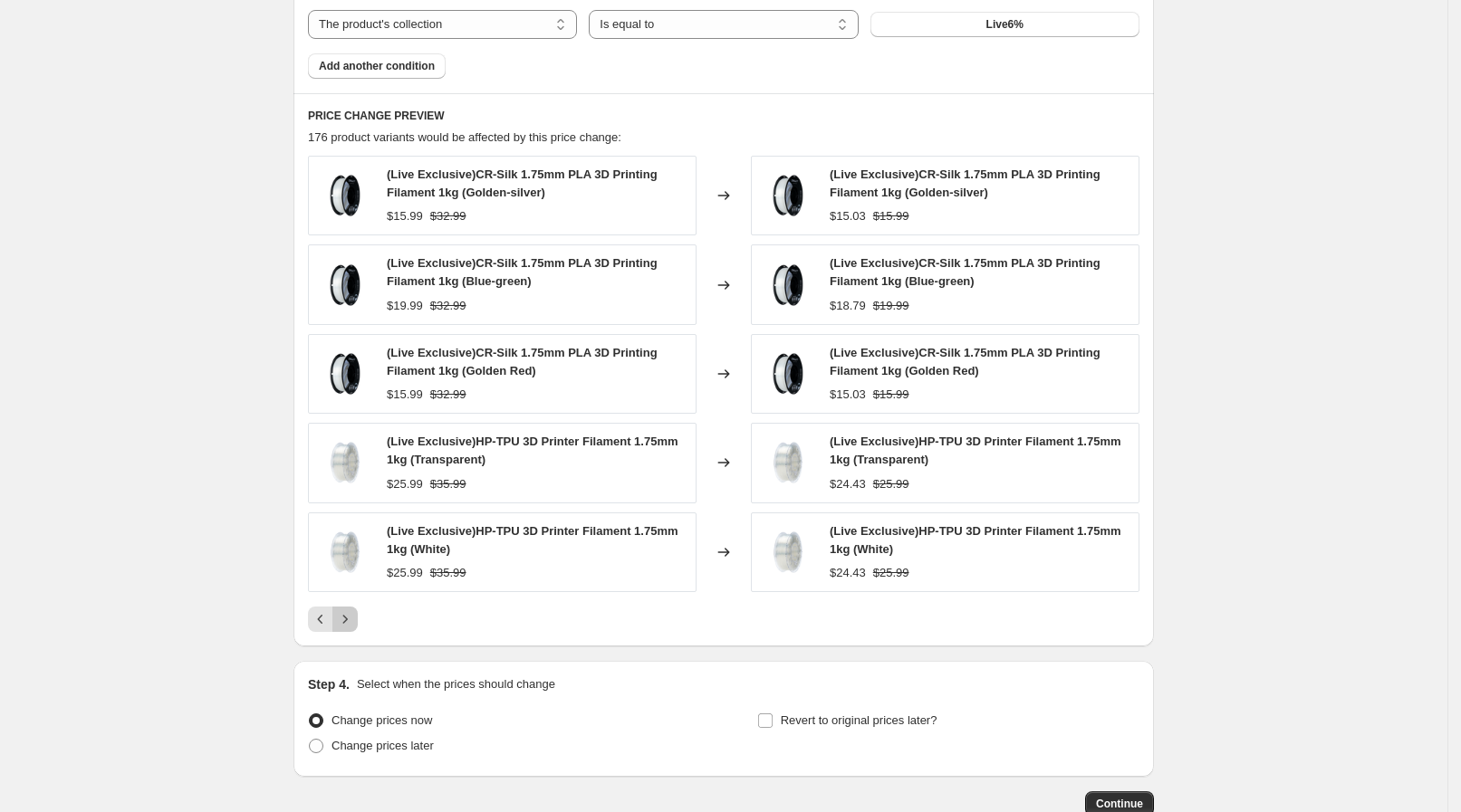click 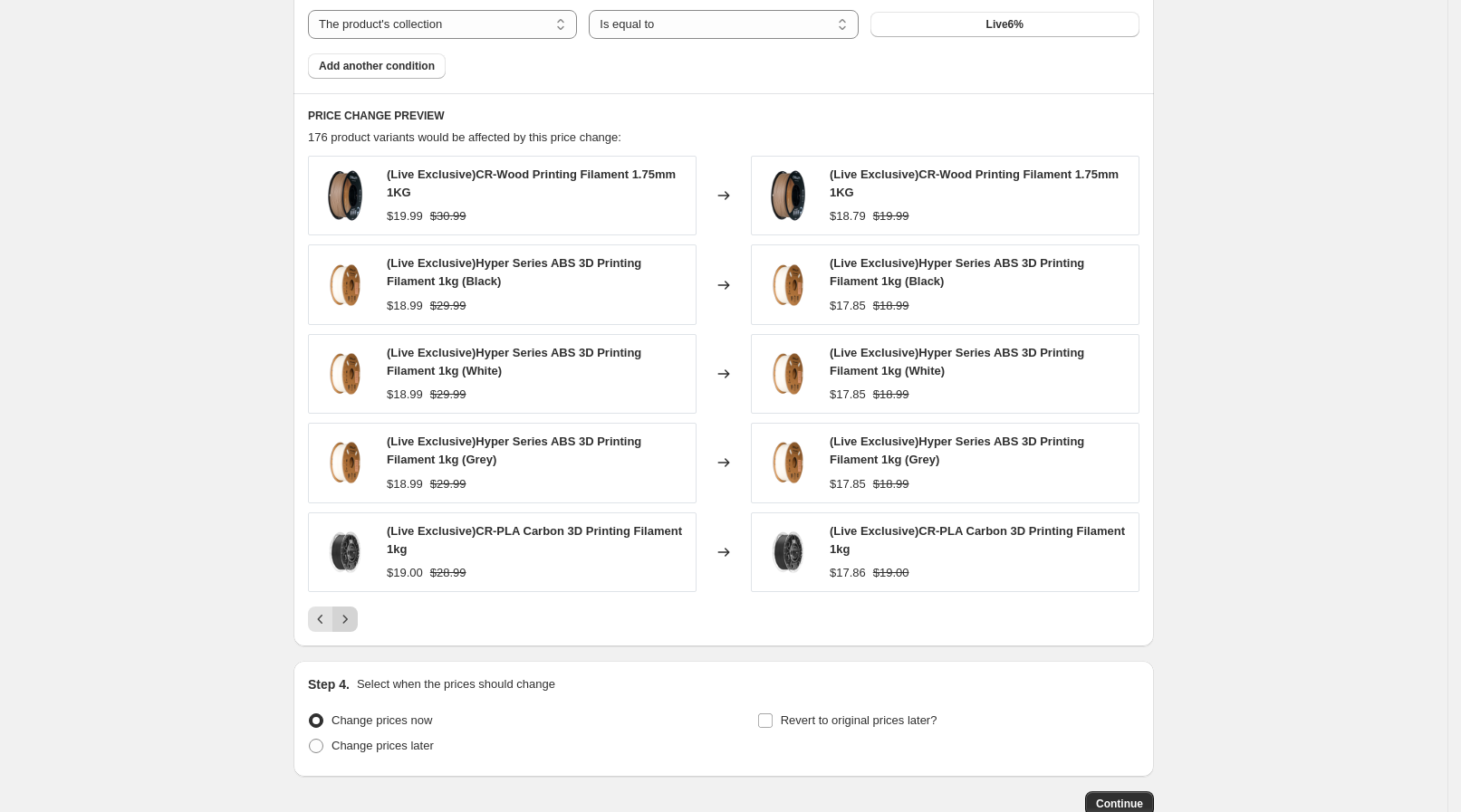 click 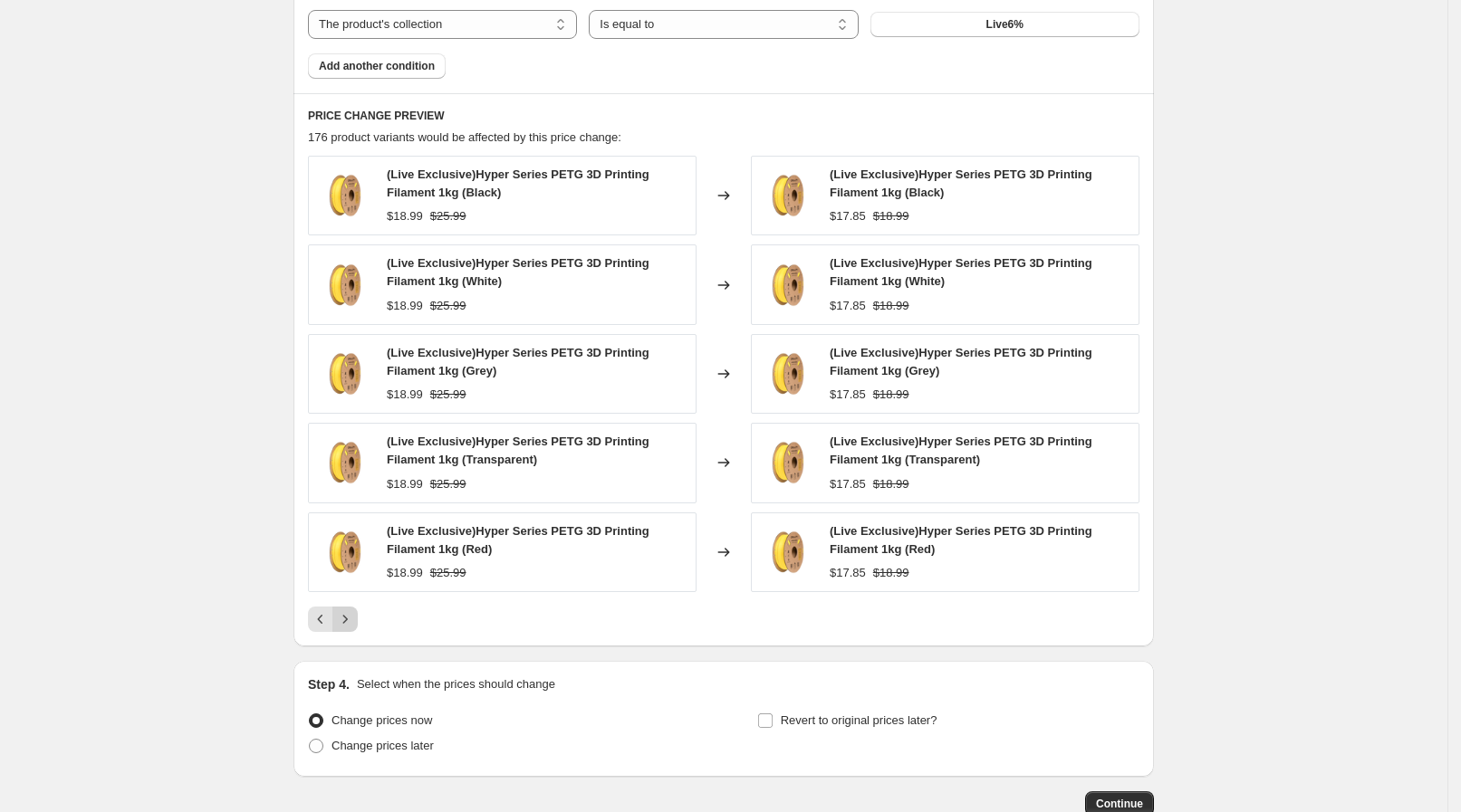 click 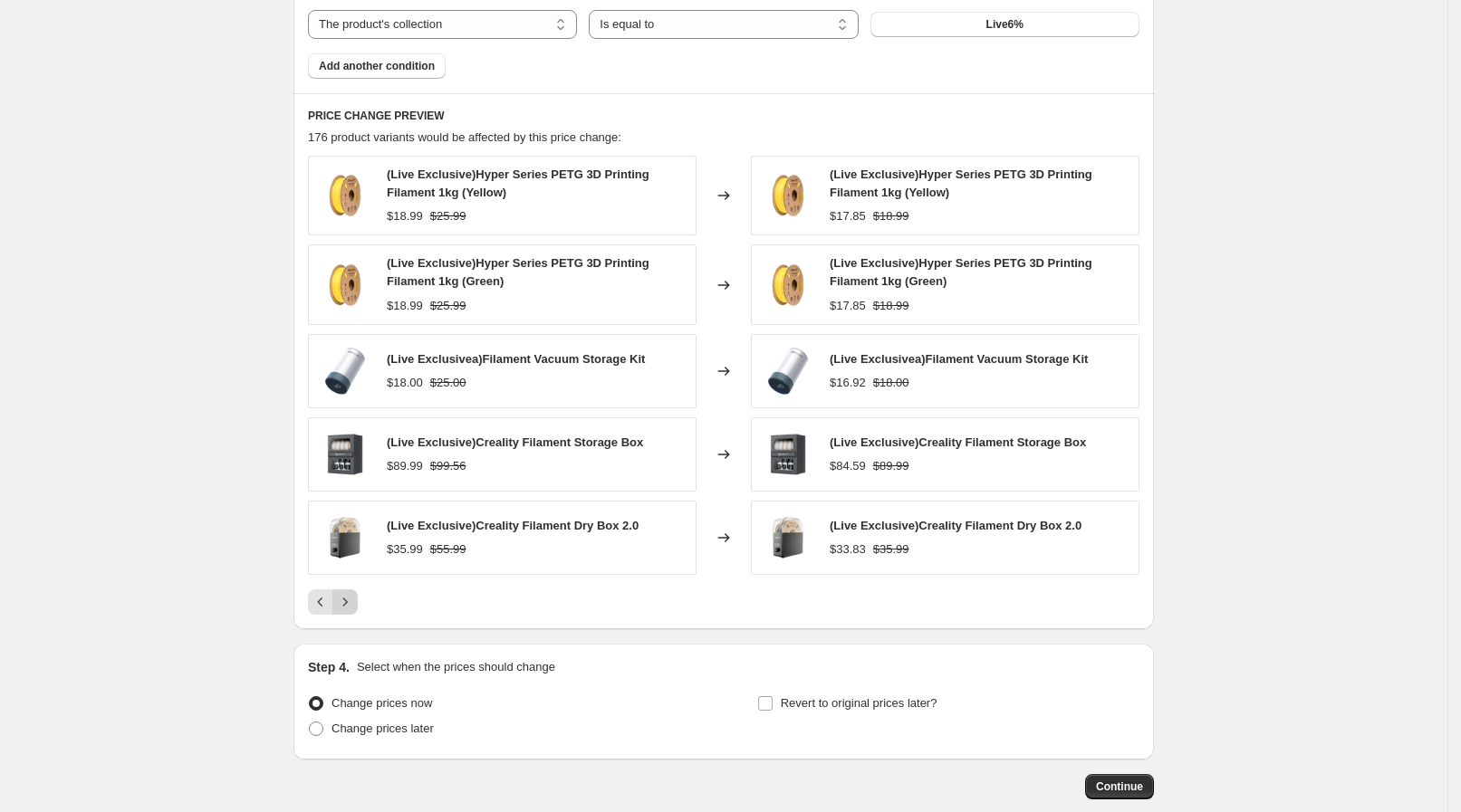 click on "PRICE CHANGE PREVIEW 176 product variants would be affected by this price change: (Live Exclusive)Hyper Series PETG 3D Printing Filament 1kg (Yellow) $18.99 $25.99 Changed to (Live Exclusive)Hyper Series PETG 3D Printing Filament 1kg (Yellow) $17.85 $18.99 (Live Exclusive)Hyper Series PETG 3D Printing Filament 1kg (Green) $18.99 $25.99 Changed to (Live Exclusive)Hyper Series PETG 3D Printing Filament 1kg (Green) $17.85 $18.99 (Live Exclusivea)Filament Vacuum Storage Kit $18.00 $25.00 Changed to (Live Exclusivea)Filament Vacuum Storage Kit $16.92 $18.00 (Live Exclusive)Creality Filament Storage Box $89.99 $99.56 Changed to (Live Exclusive)Creality Filament Storage Box $84.59 $89.99 (Live Exclusive)Creality Filament Dry Box 2.0 $35.99 $55.99 Changed to (Live Exclusive)Creality Filament Dry Box 2.0 $33.83 $35.99" at bounding box center (724, 361) 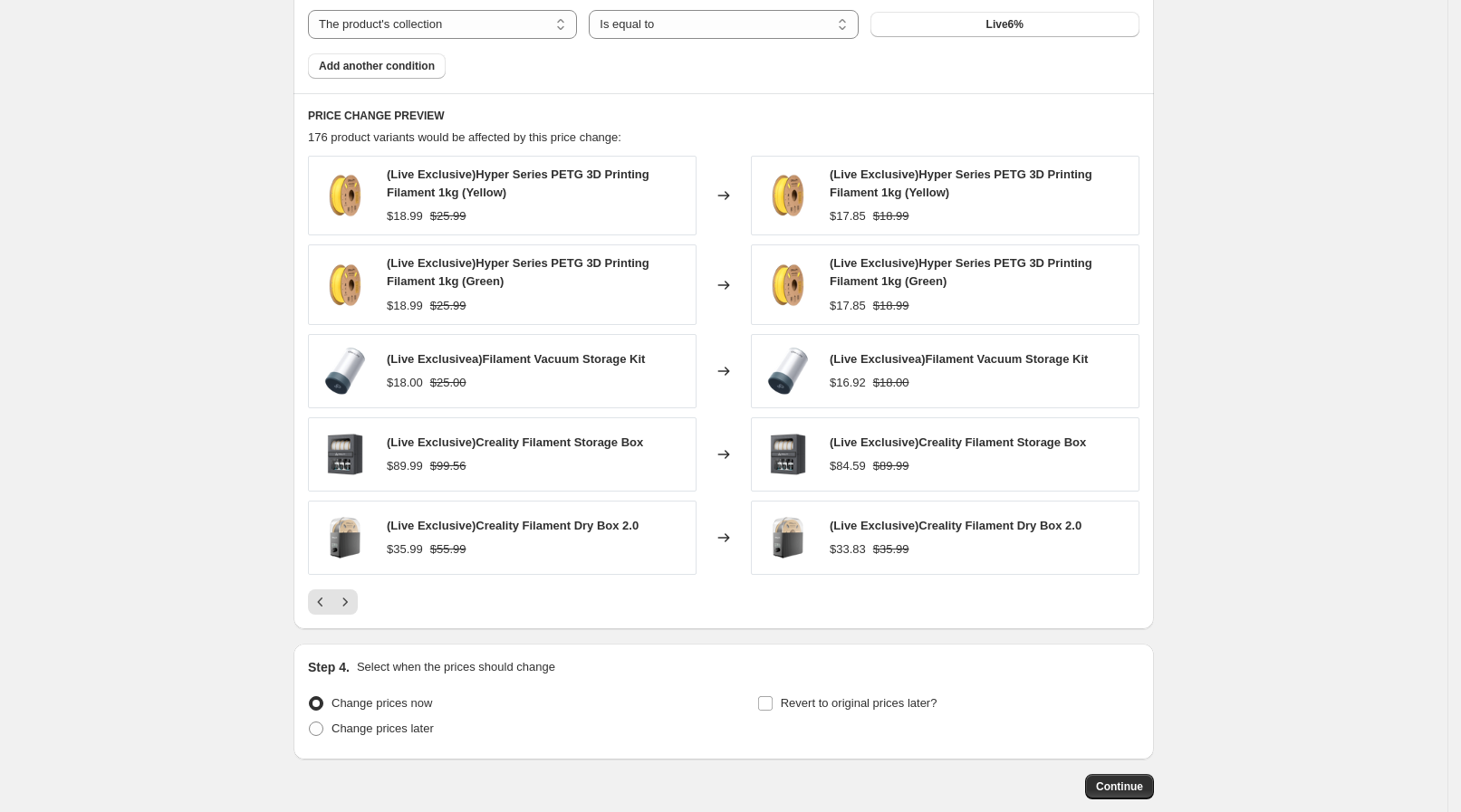 click on "PRICE CHANGE PREVIEW 176 product variants would be affected by this price change: (Live Exclusive)Hyper Series PETG 3D Printing Filament 1kg (Yellow) $18.99 $25.99 Changed to (Live Exclusive)Hyper Series PETG 3D Printing Filament 1kg (Yellow) $17.85 $18.99 (Live Exclusive)Hyper Series PETG 3D Printing Filament 1kg (Green) $18.99 $25.99 Changed to (Live Exclusive)Hyper Series PETG 3D Printing Filament 1kg (Green) $17.85 $18.99 (Live Exclusivea)Filament Vacuum Storage Kit $18.00 $25.00 Changed to (Live Exclusivea)Filament Vacuum Storage Kit $16.92 $18.00 (Live Exclusive)Creality Filament Storage Box $89.99 $99.56 Changed to (Live Exclusive)Creality Filament Storage Box $84.59 $89.99 (Live Exclusive)Creality Filament Dry Box 2.0 $35.99 $55.99 Changed to (Live Exclusive)Creality Filament Dry Box 2.0 $33.83 $35.99" at bounding box center (724, 361) 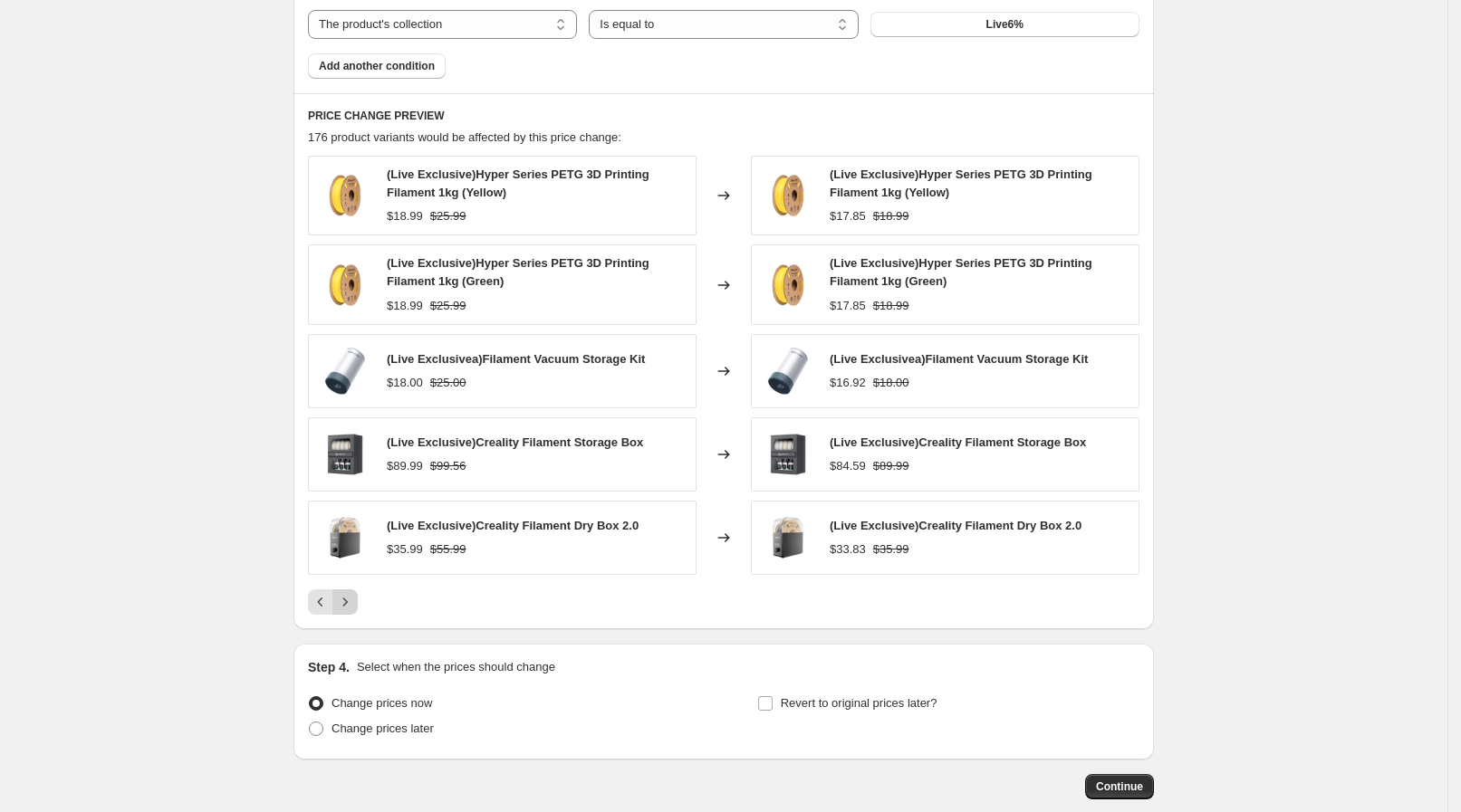 click 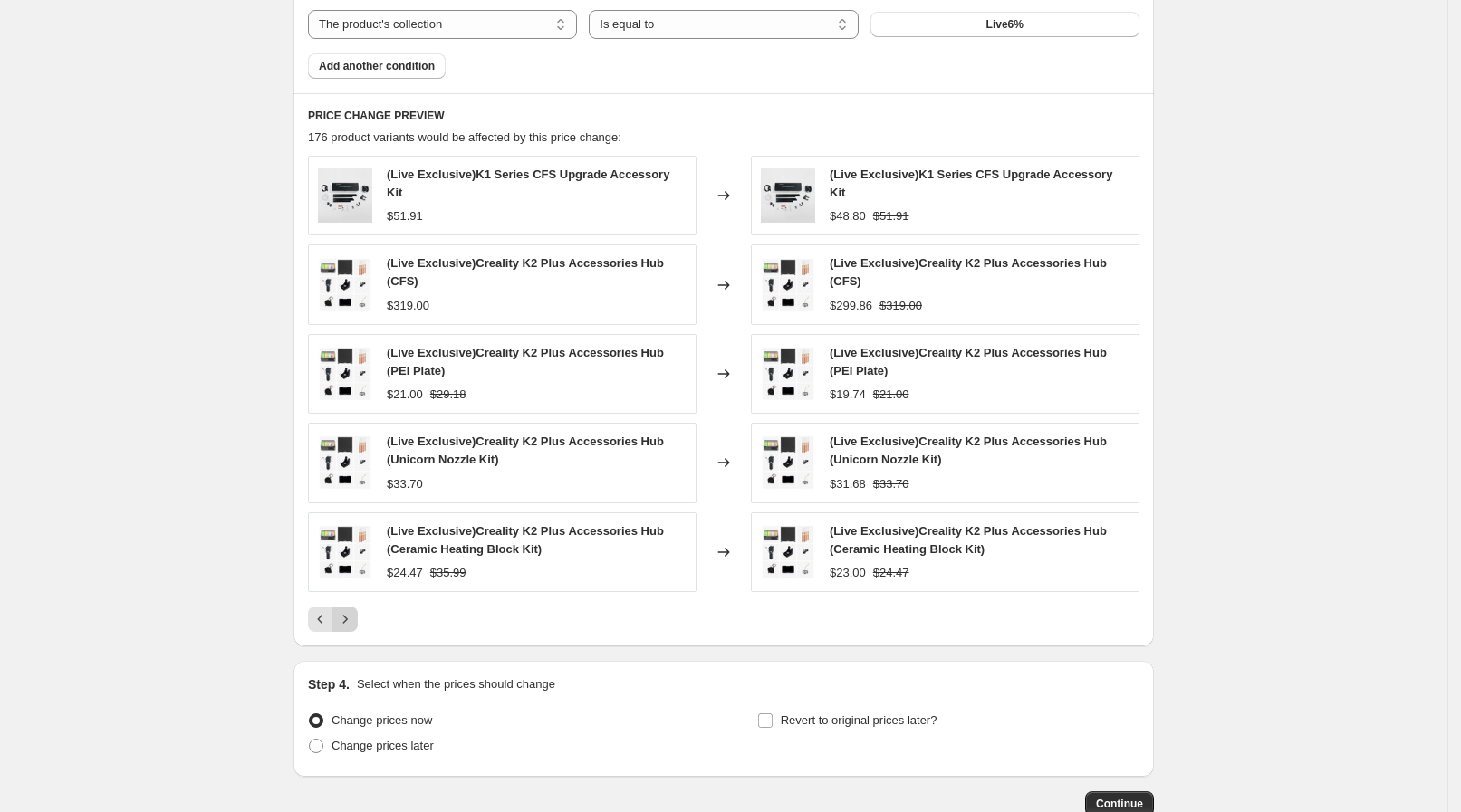 click 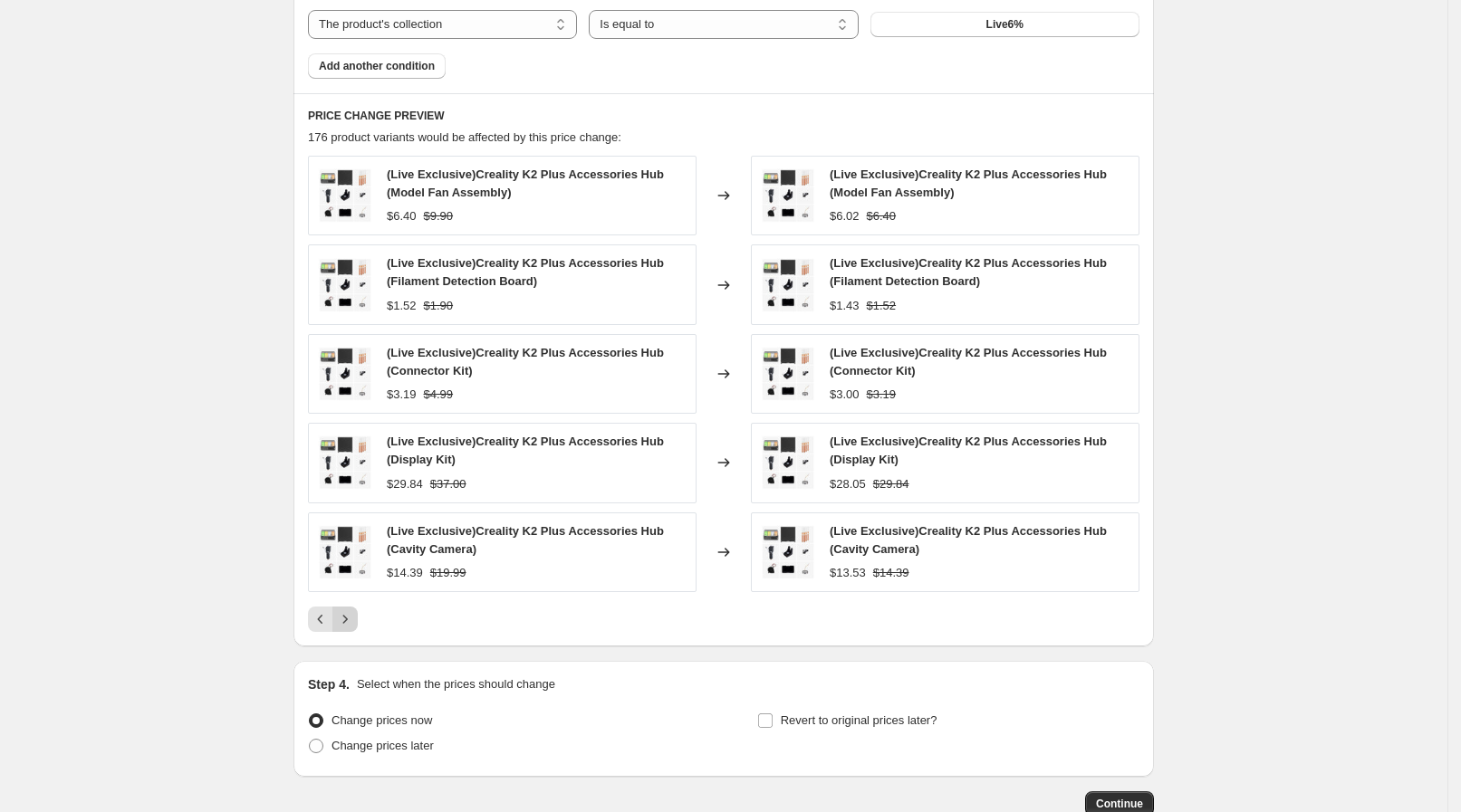 click at bounding box center [345, 619] 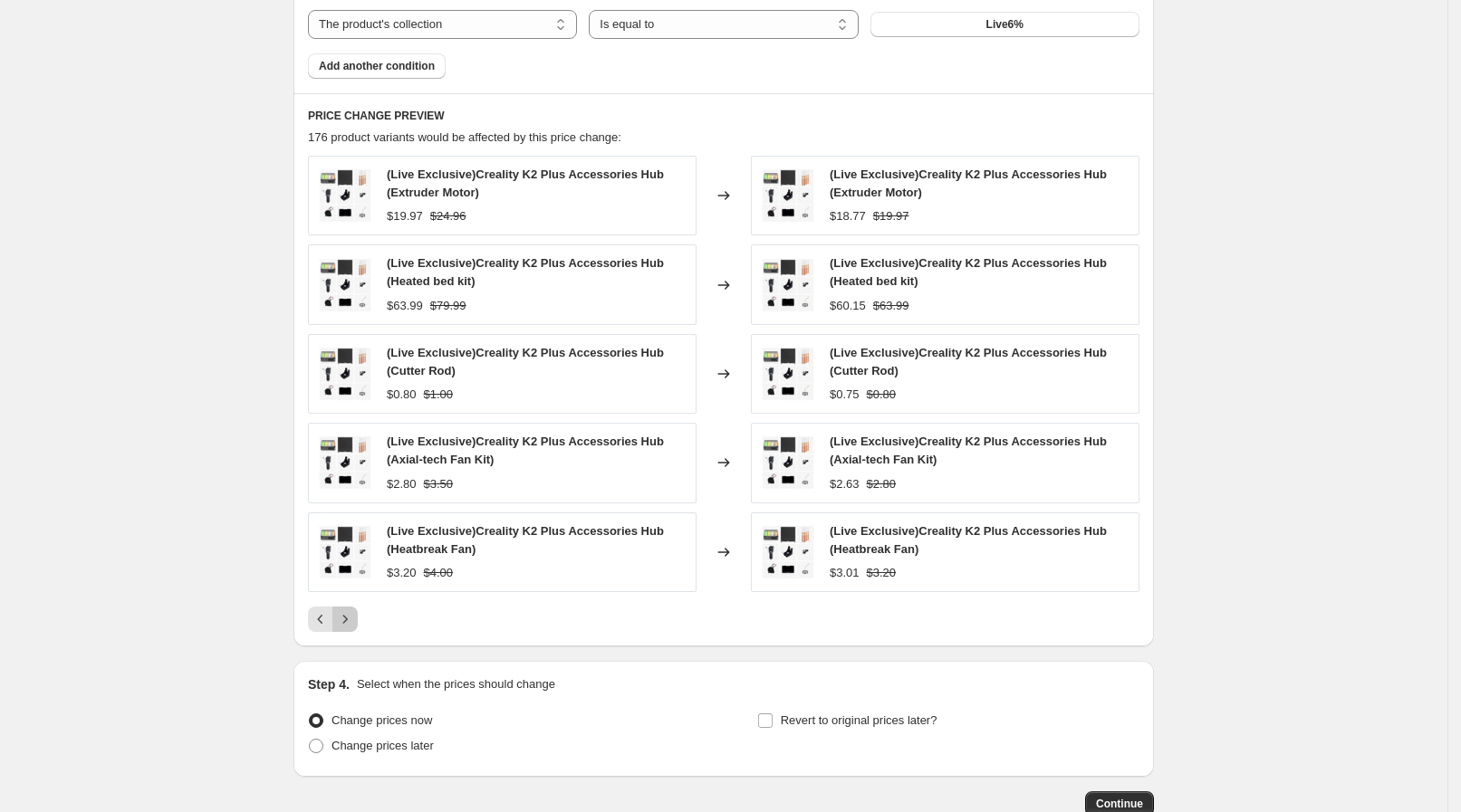click at bounding box center [345, 619] 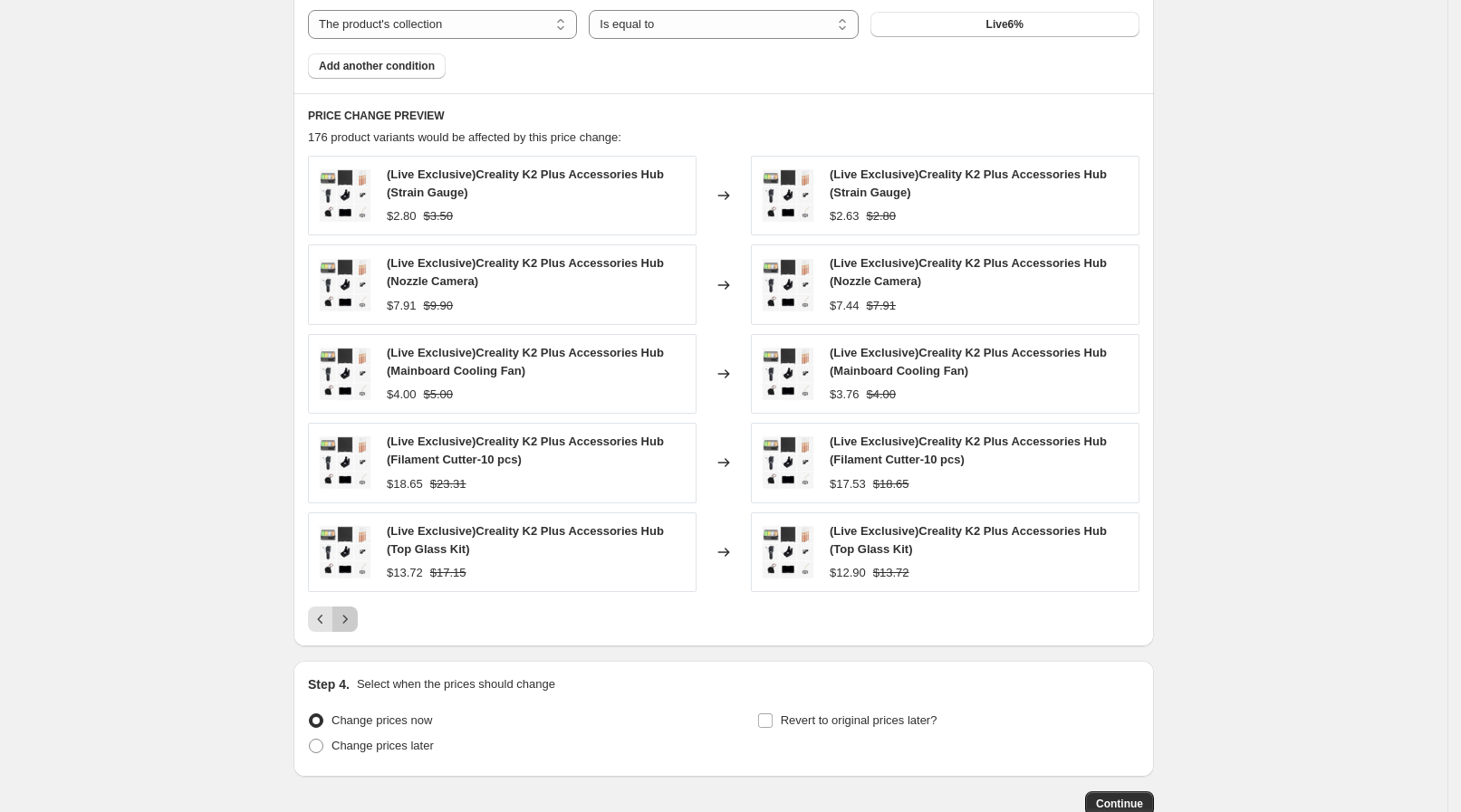 click at bounding box center [345, 619] 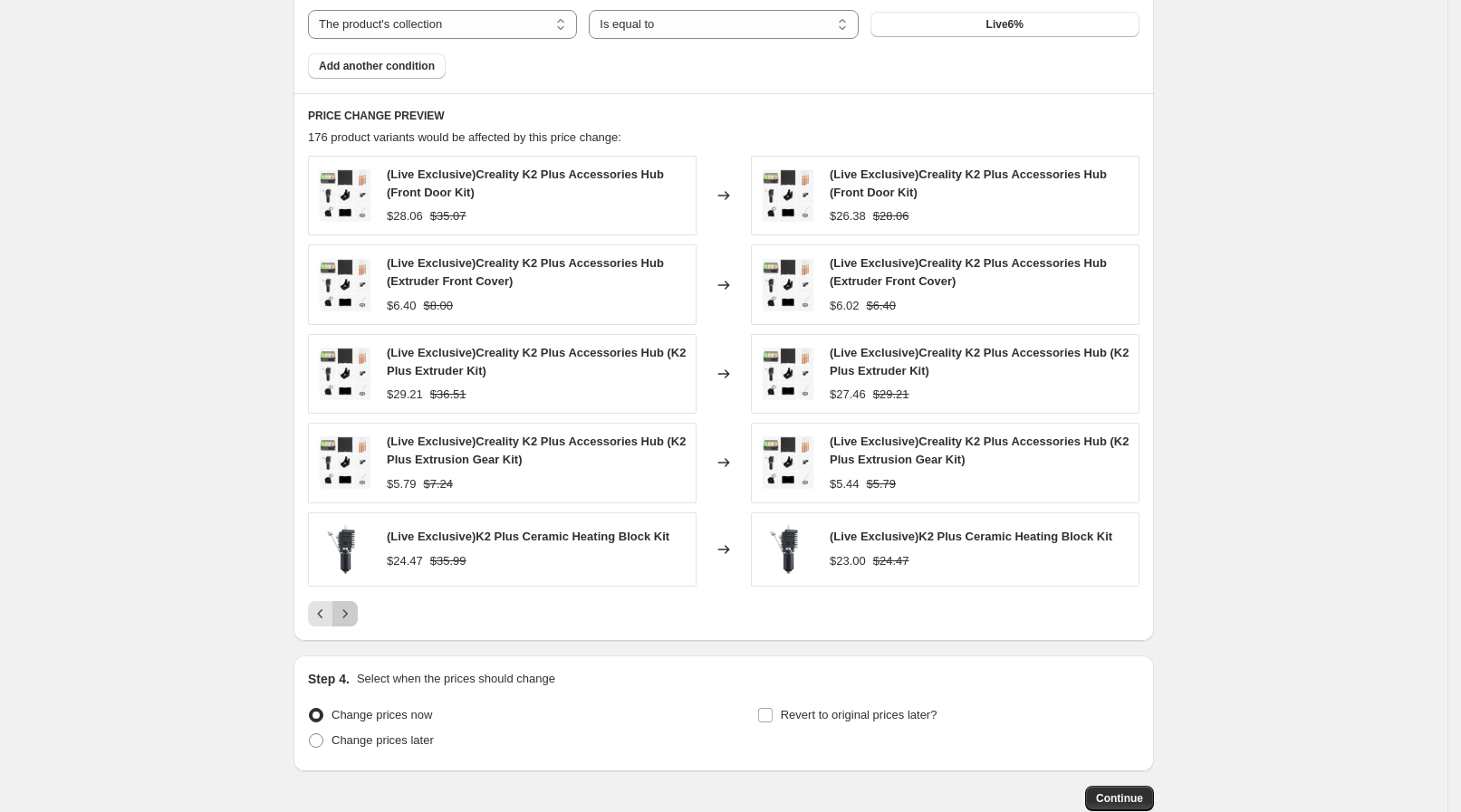 click 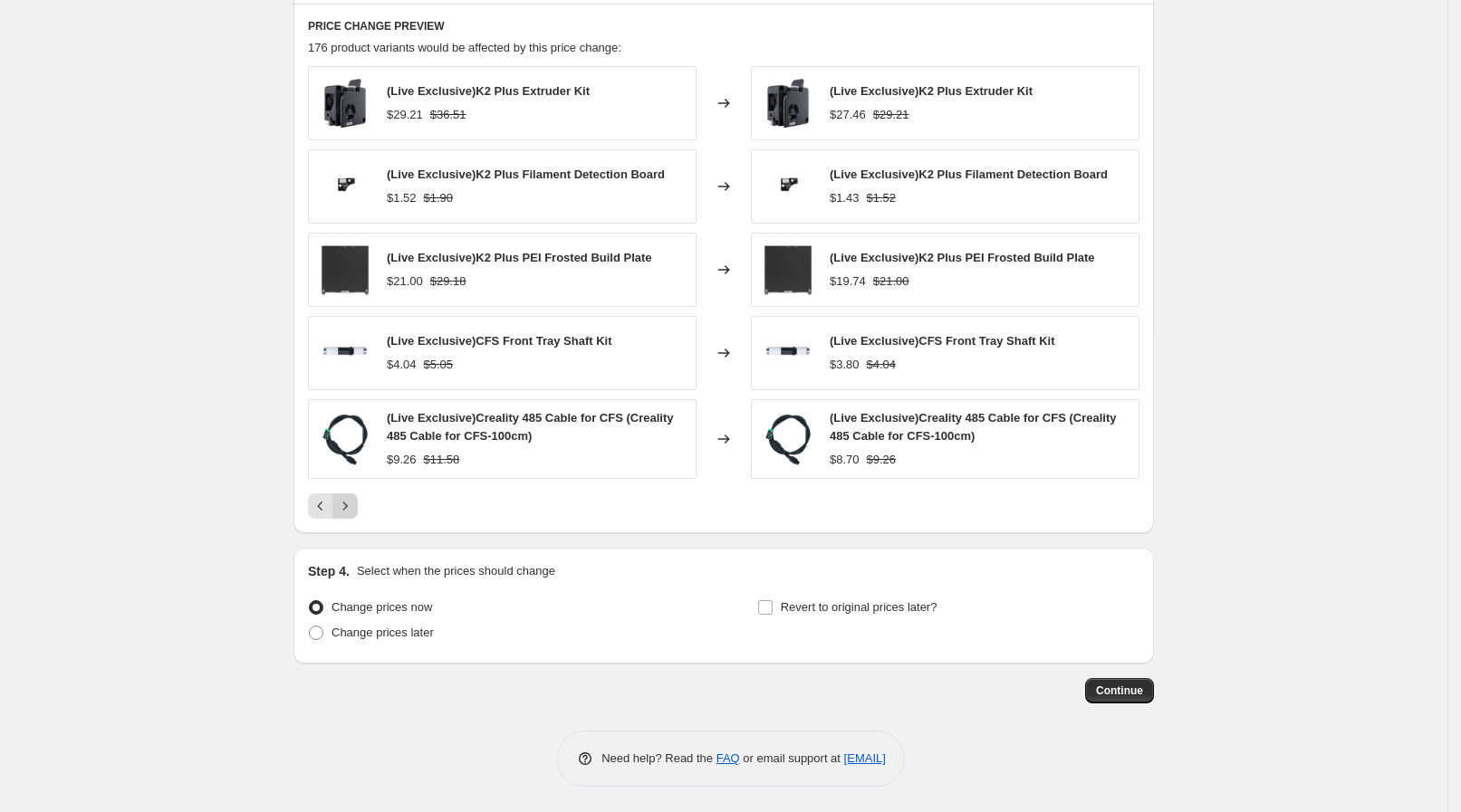 click 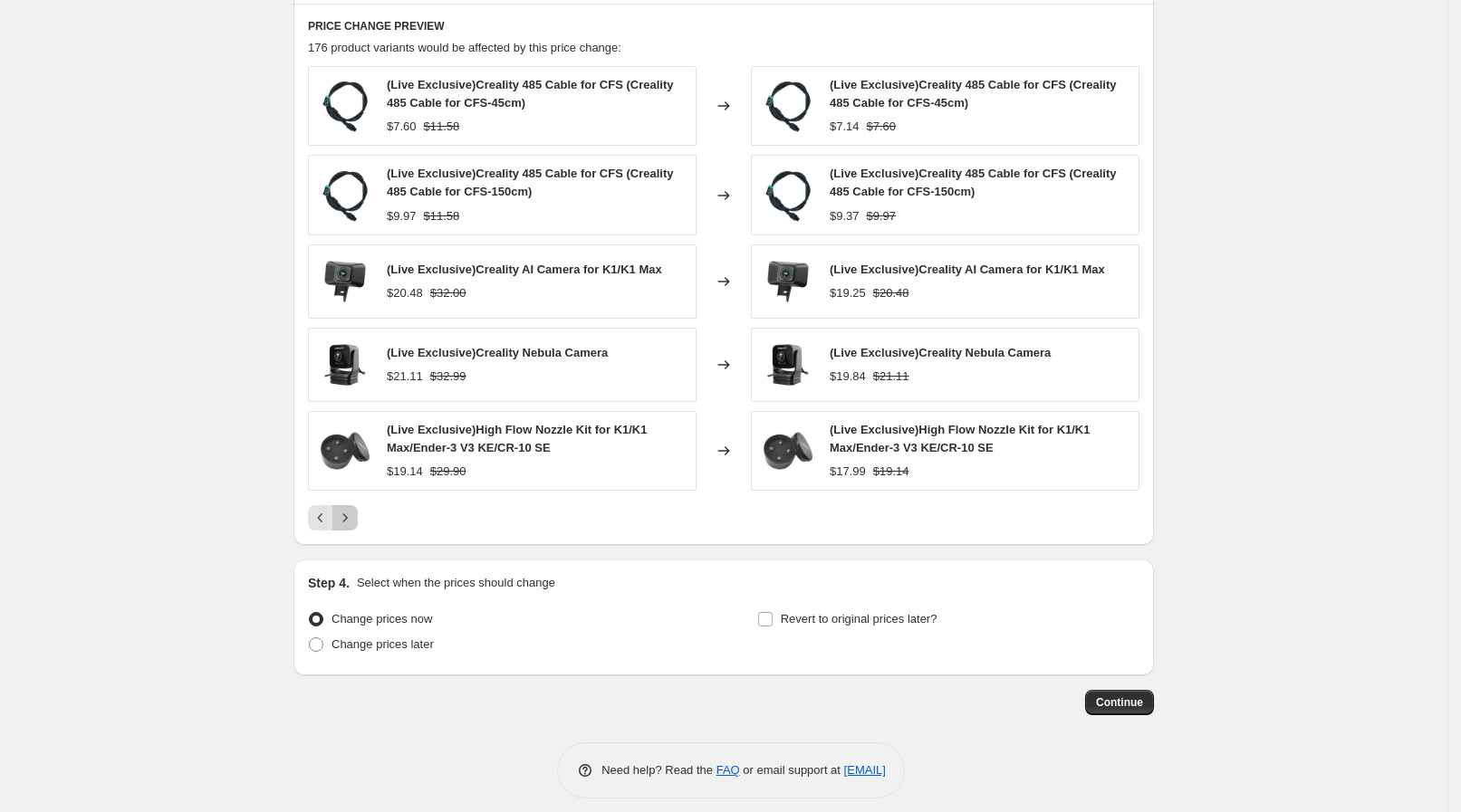 click 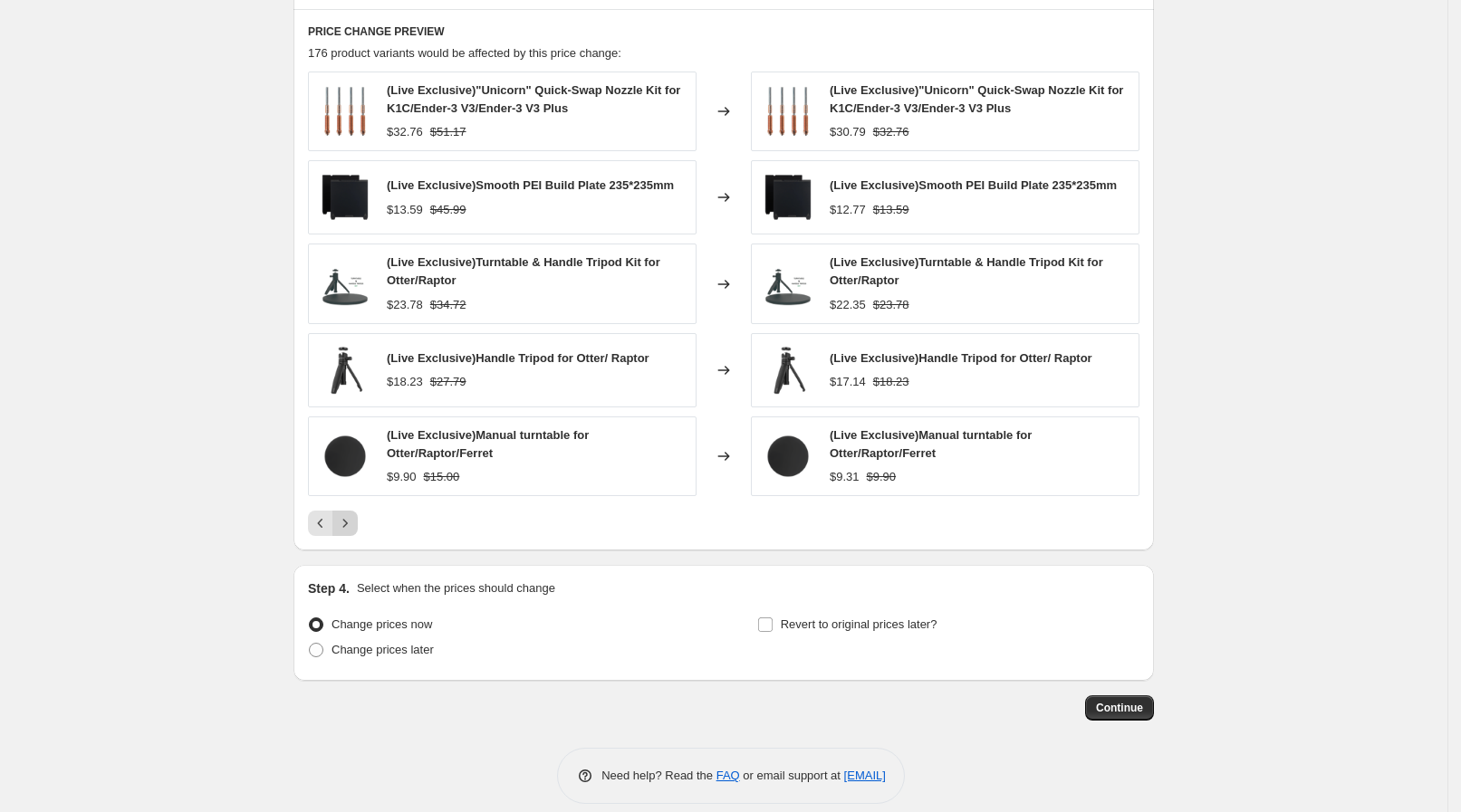 scroll, scrollTop: 1205, scrollLeft: 0, axis: vertical 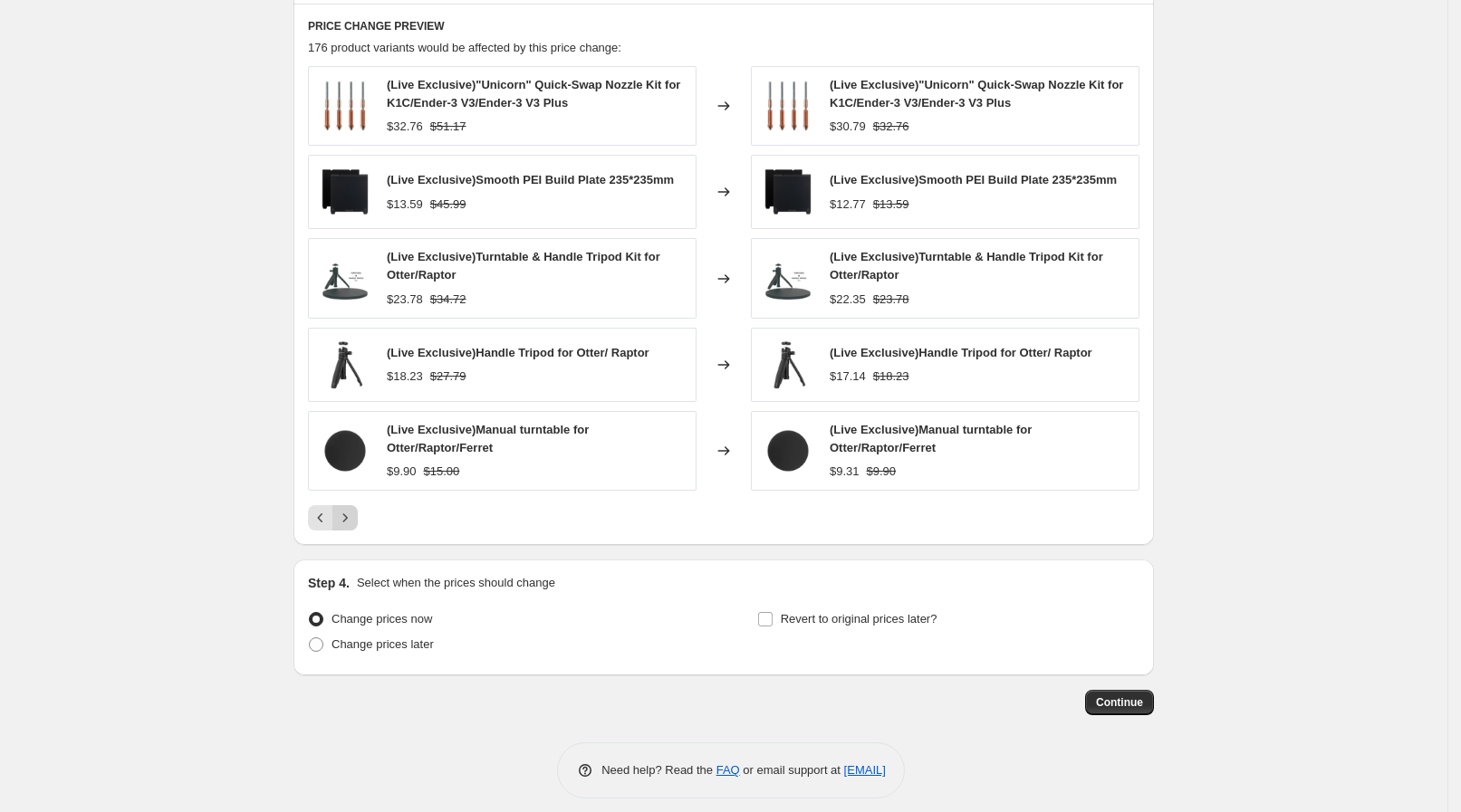 click 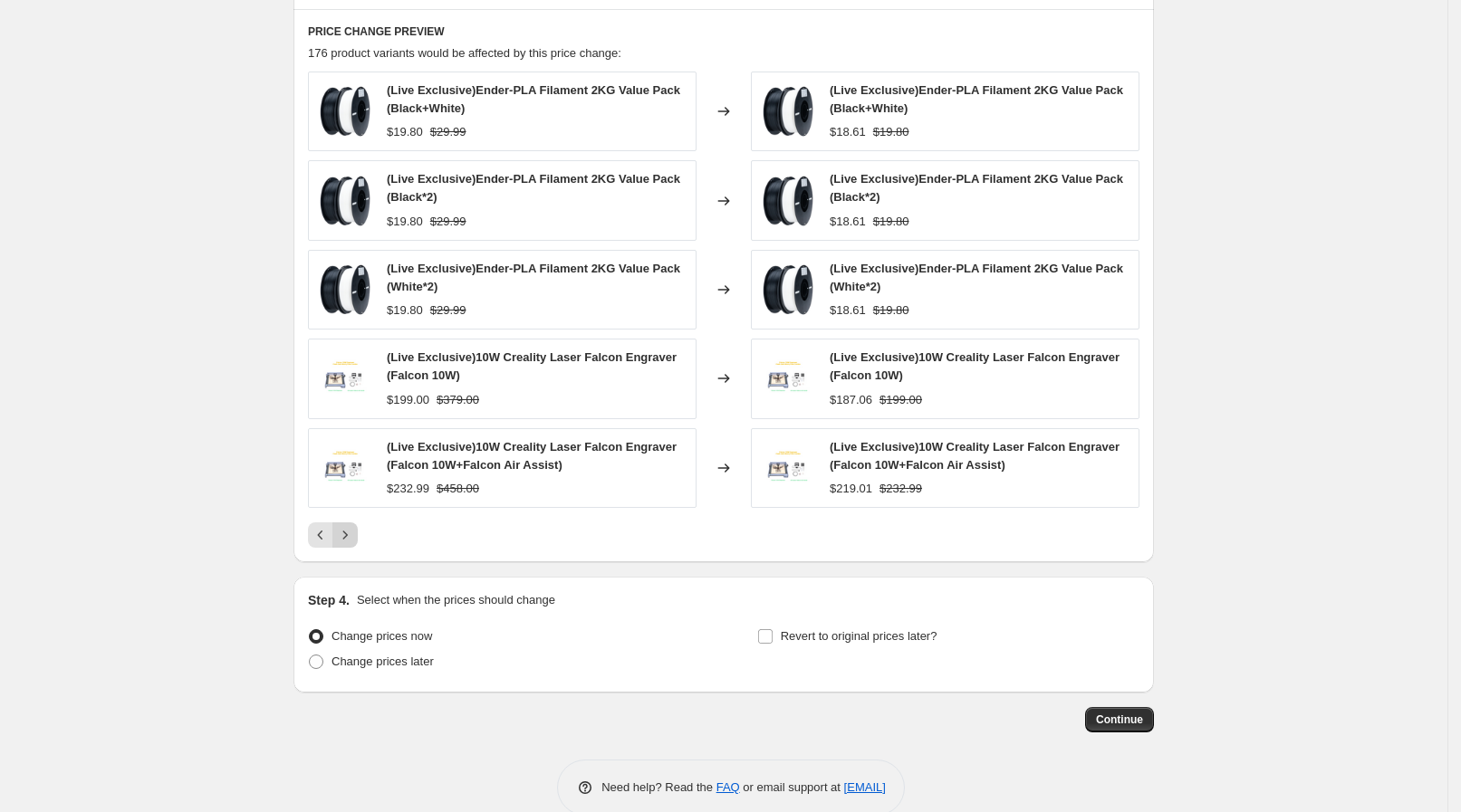 scroll, scrollTop: 1205, scrollLeft: 0, axis: vertical 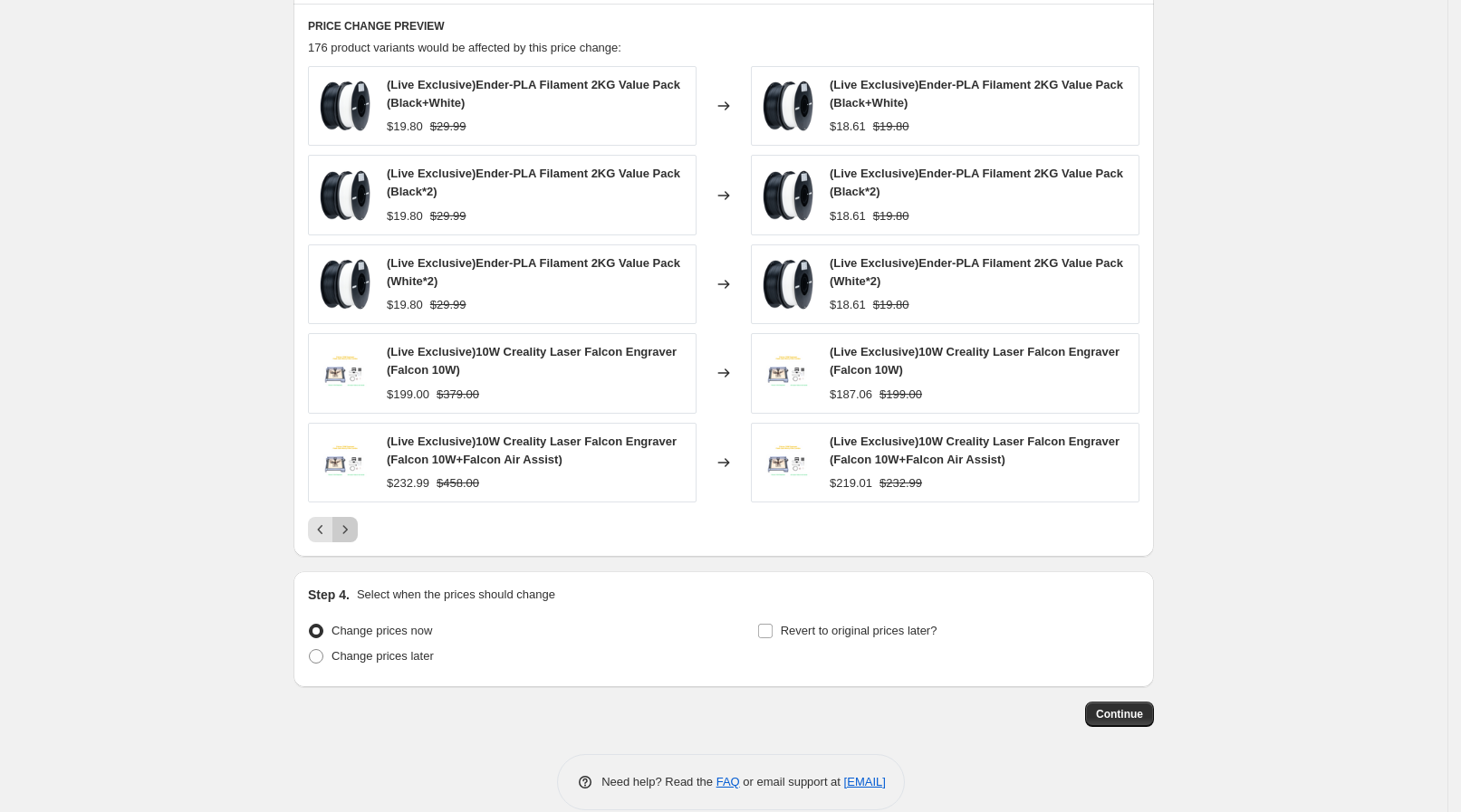 click 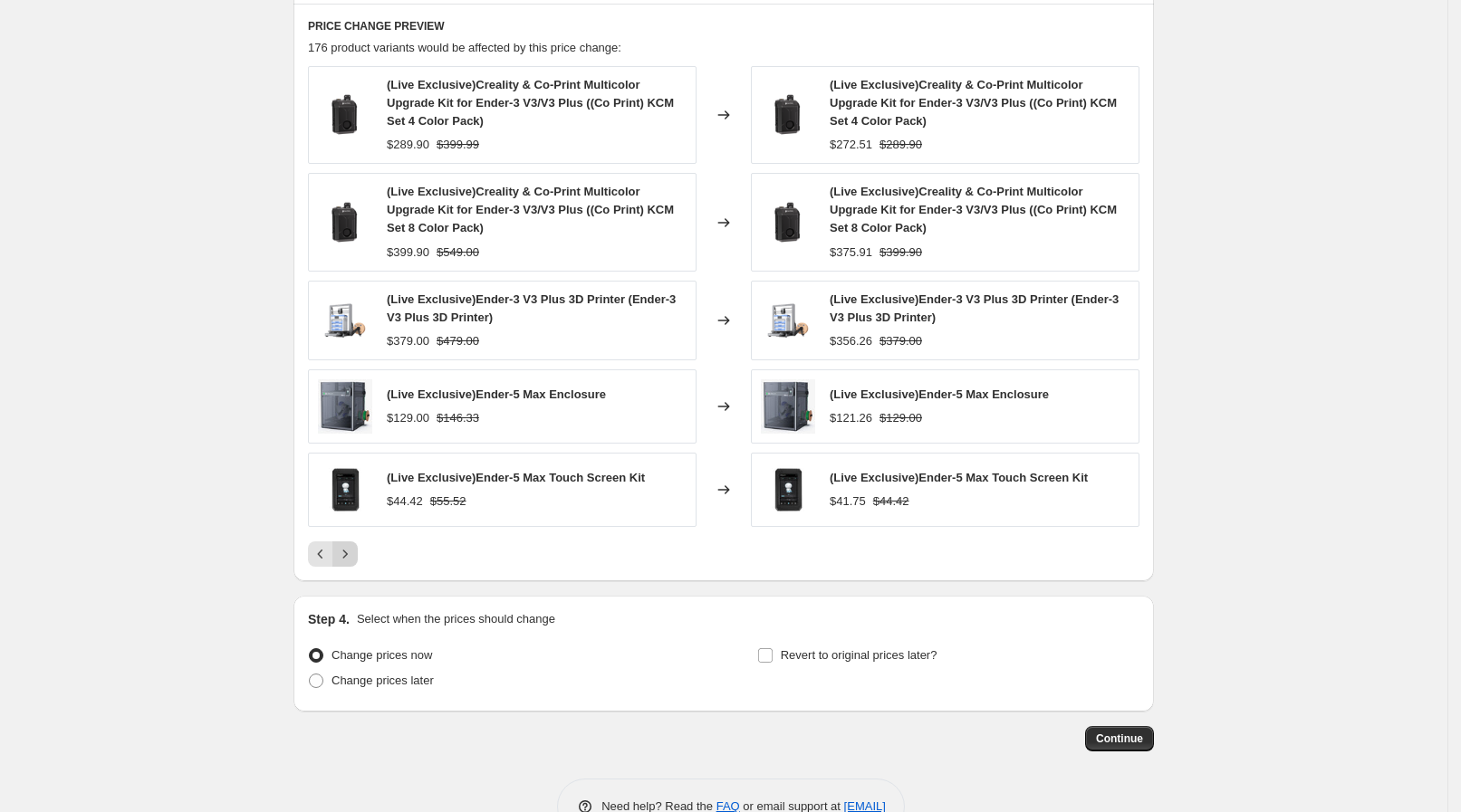 click at bounding box center (345, 554) 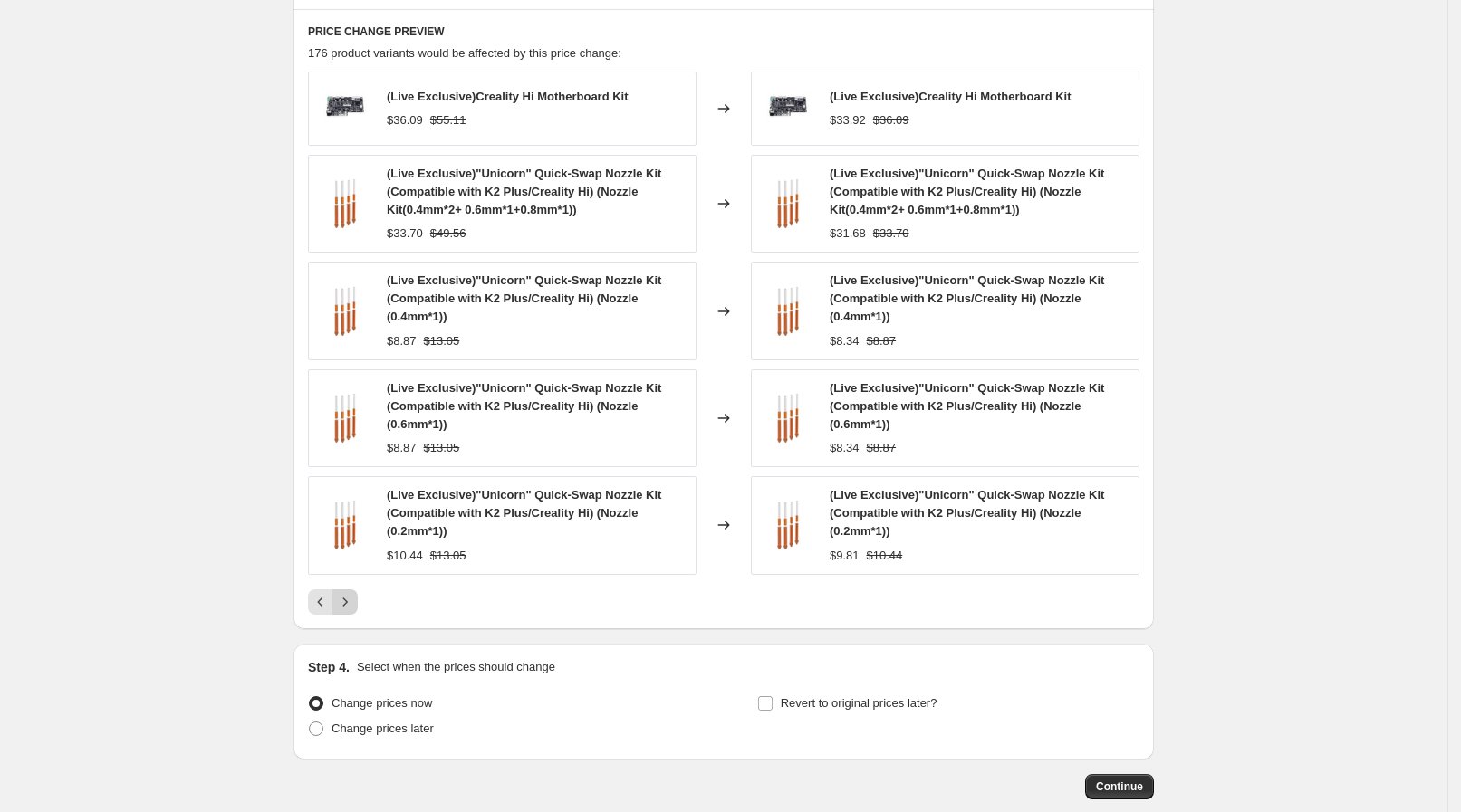 scroll, scrollTop: 1205, scrollLeft: 0, axis: vertical 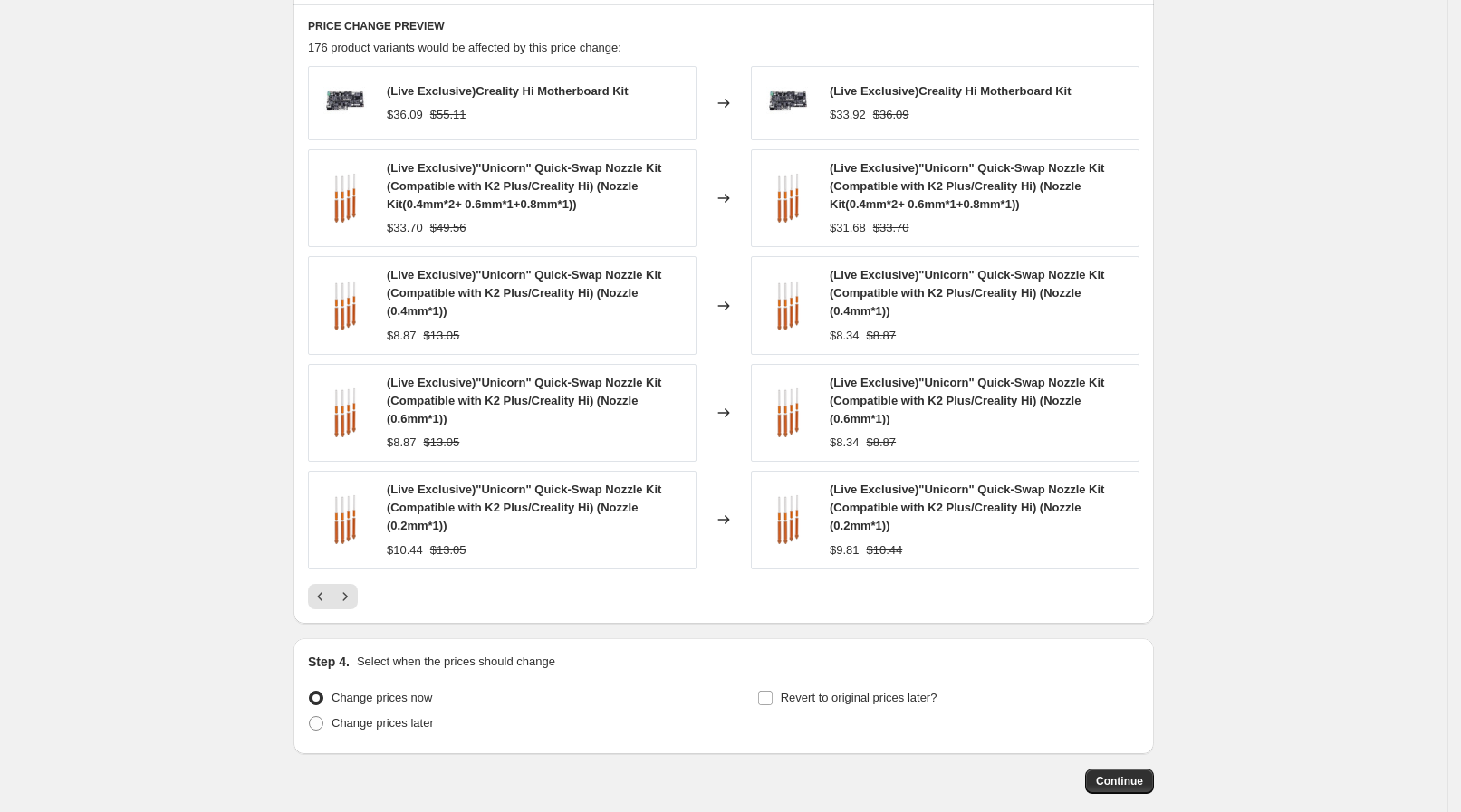 click on "PRICE CHANGE PREVIEW 176 product variants would be affected by this price change: (Live Exclusive)Creality Hi Motherboard Kit $36.09 $55.11 Changed to (Live Exclusive)Creality Hi Motherboard Kit $33.92 $36.09 (Live Exclusive)"Unicorn" Quick-Swap Nozzle Kit (Compatible with K2 Plus/Creality Hi) (Nozzle Kit(0.4mm*2+ 0.6mm*1+0.8mm*1)) $33.70 $49.56 Changed to (Live Exclusive)"Unicorn" Quick-Swap Nozzle Kit (Compatible with K2 Plus/Creality Hi) (Nozzle Kit(0.4mm*2+ 0.6mm*1+0.8mm*1)) $31.68 $33.70 (Live Exclusive)"Unicorn" Quick-Swap Nozzle Kit (Compatible with K2 Plus/Creality Hi) (Nozzle (0.4mm*1)) $8.87 $13.05 Changed to (Live Exclusive)"Unicorn" Quick-Swap Nozzle Kit (Compatible with K2 Plus/Creality Hi) (Nozzle (0.4mm*1)) $8.34 $8.87 (Live Exclusive)"Unicorn" Quick-Swap Nozzle Kit (Compatible with K2 Plus/Creality Hi) (Nozzle (0.6mm*1)) $8.87 $13.05 Changed to (Live Exclusive)"Unicorn" Quick-Swap Nozzle Kit (Compatible with K2 Plus/Creality Hi) (Nozzle (0.6mm*1)) $8.34 $8.87 $10.44 $13.05 Changed to $9.81" at bounding box center [724, 313] 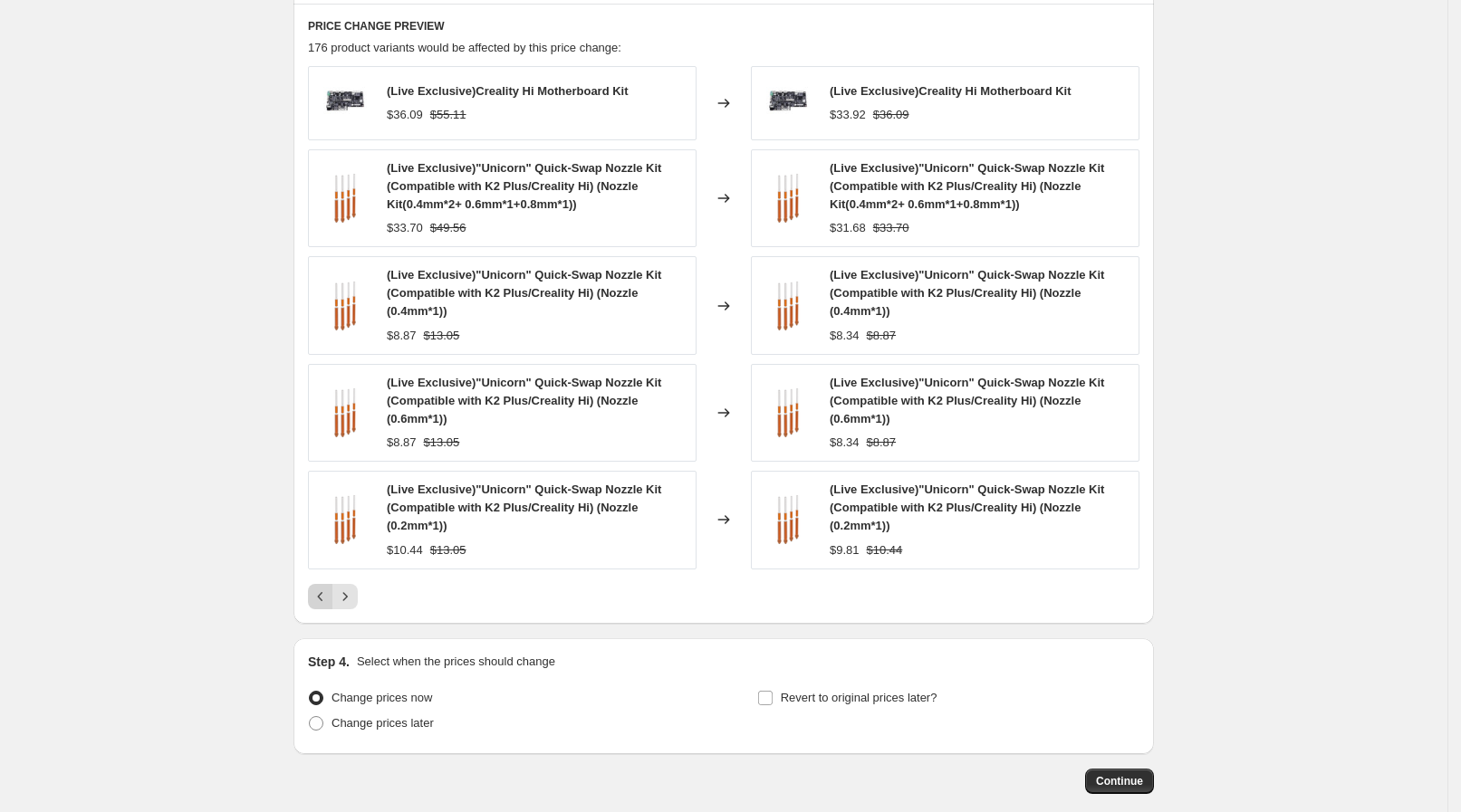 click 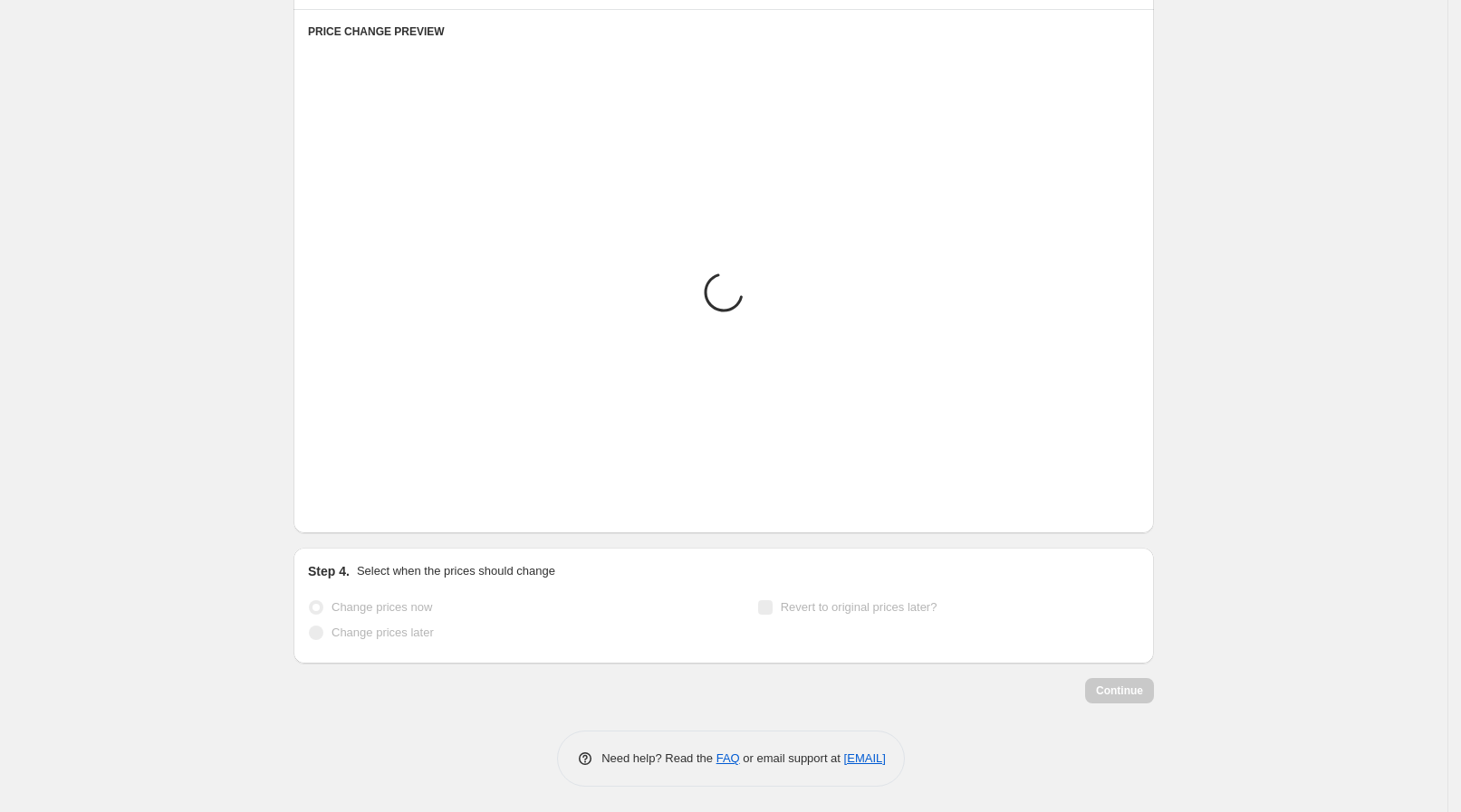 scroll, scrollTop: 1205, scrollLeft: 0, axis: vertical 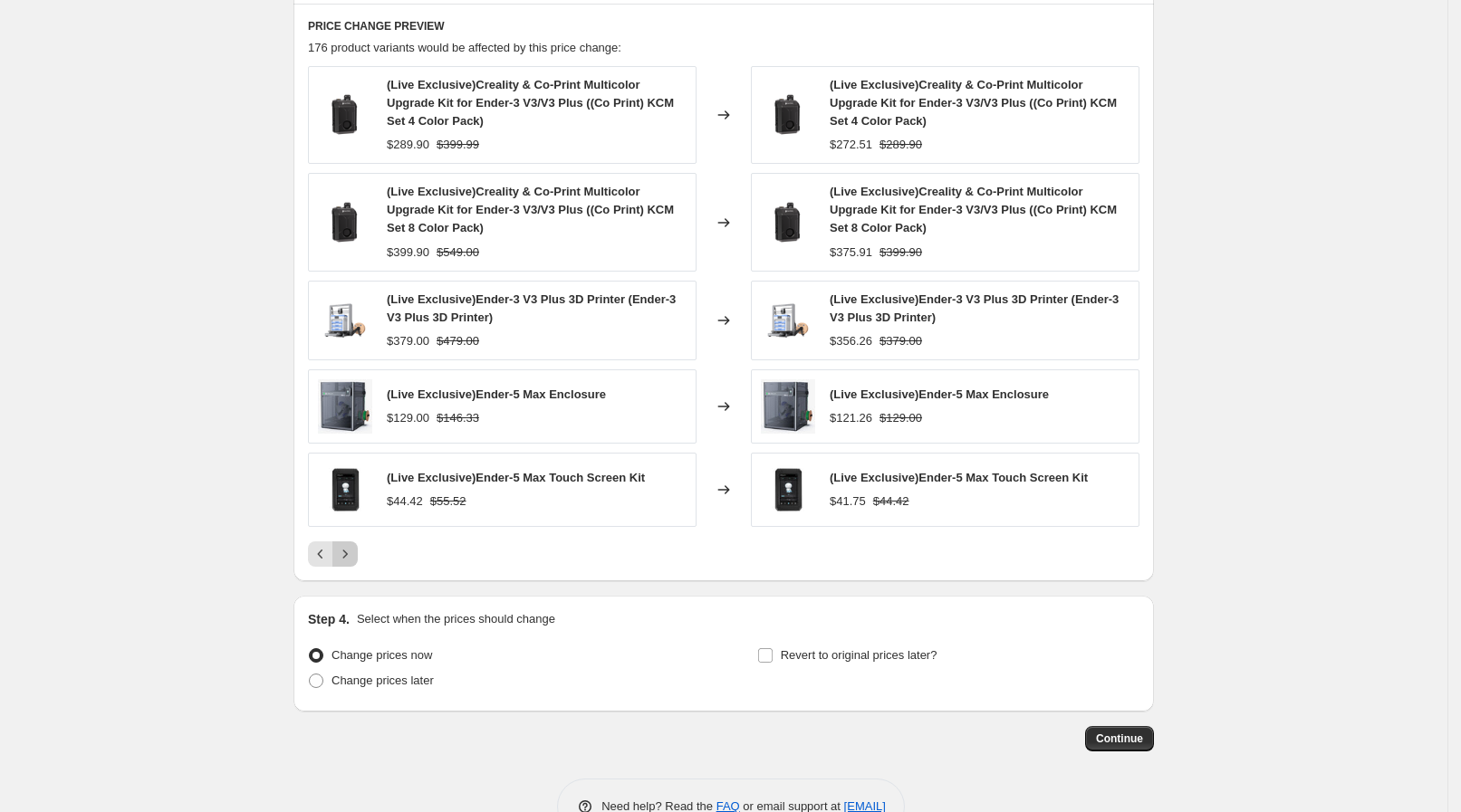click 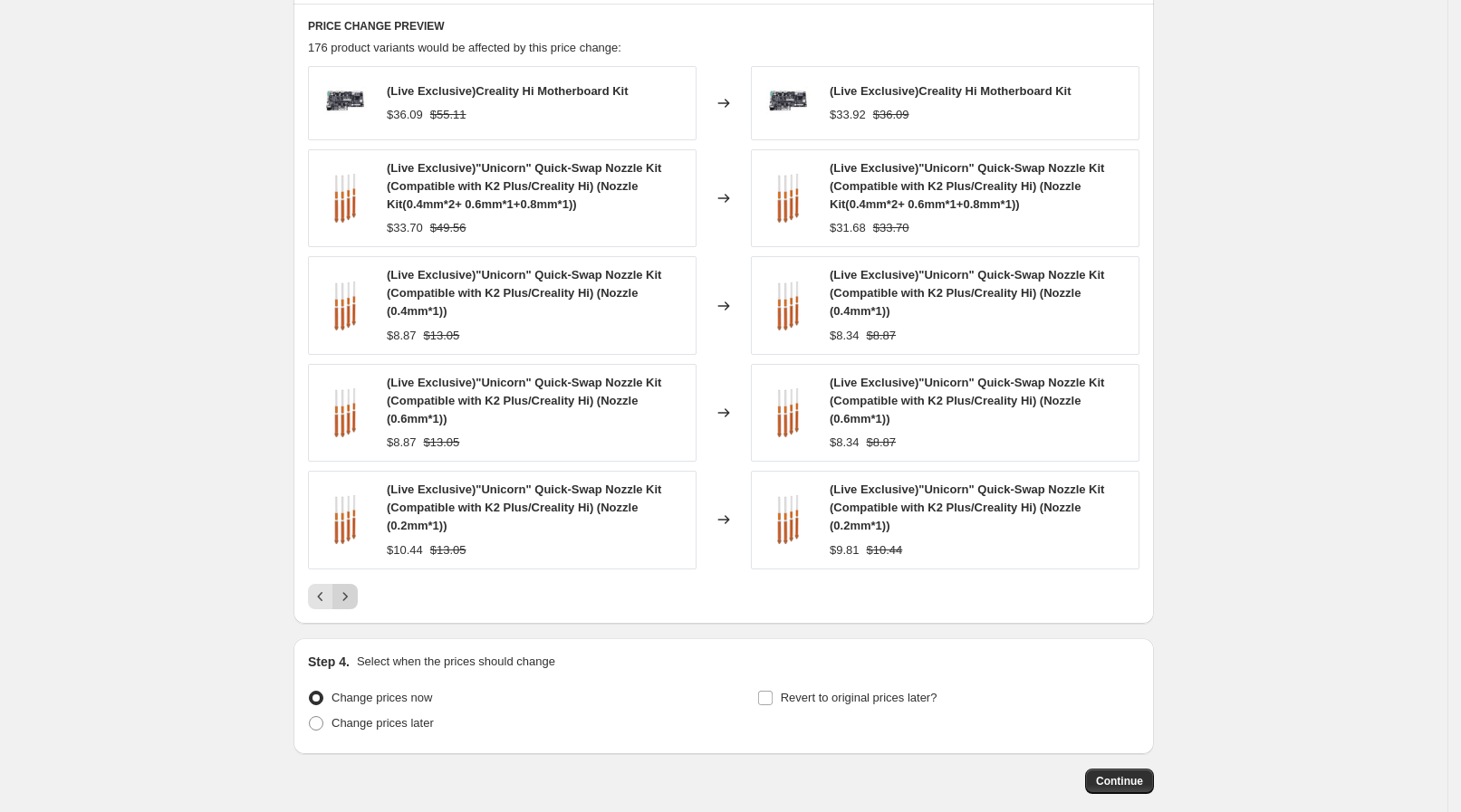 click 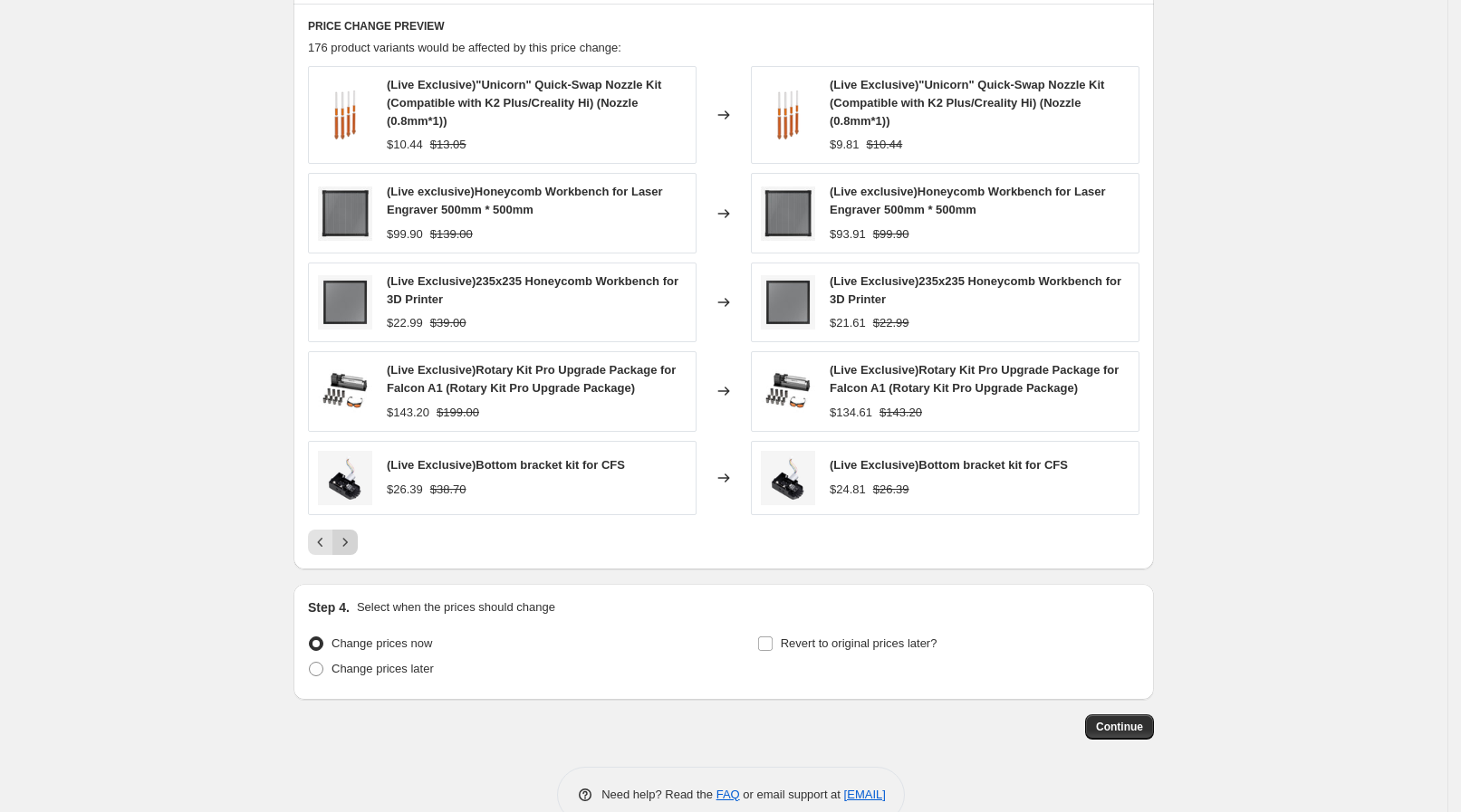 click at bounding box center [345, 542] 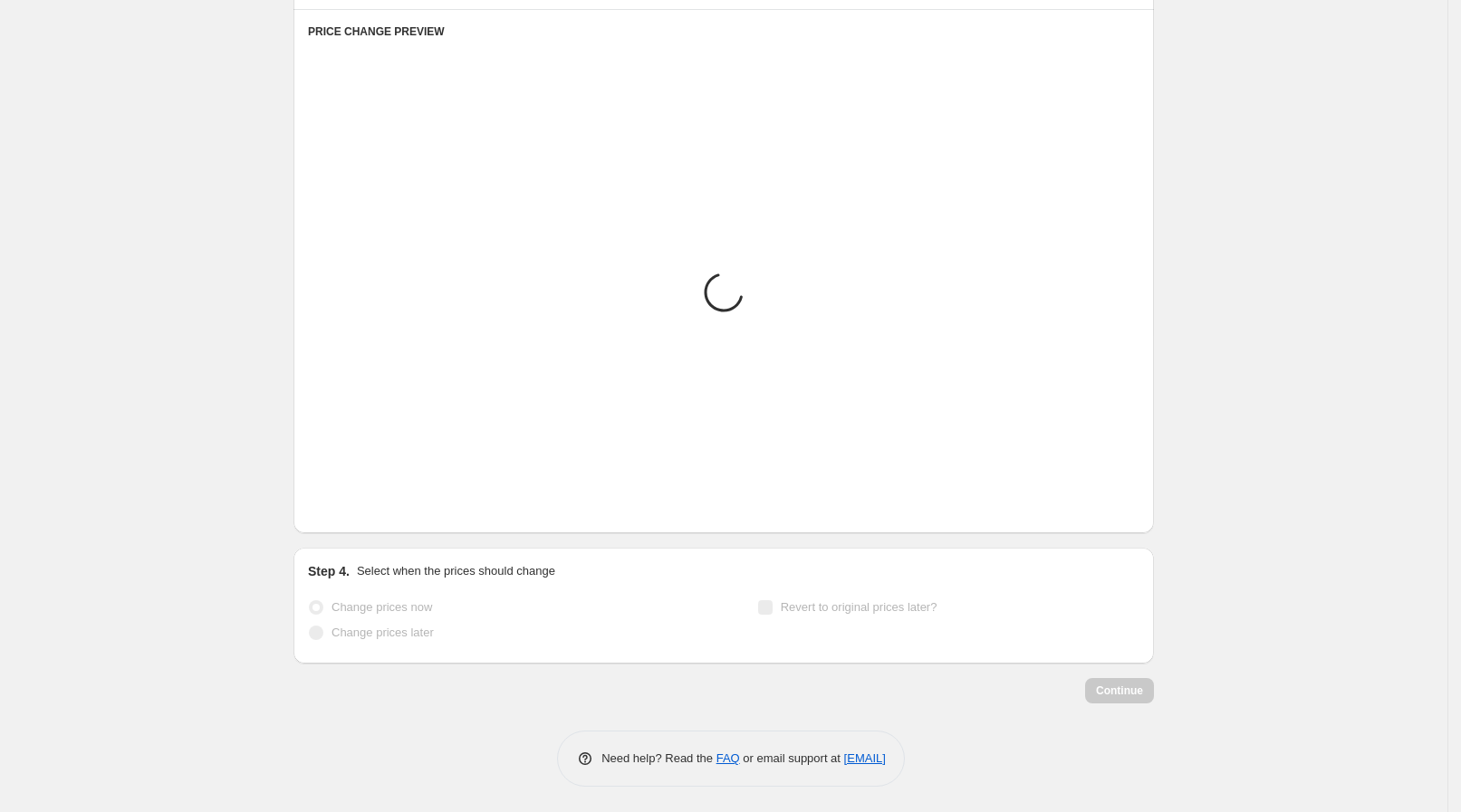 scroll, scrollTop: 1205, scrollLeft: 0, axis: vertical 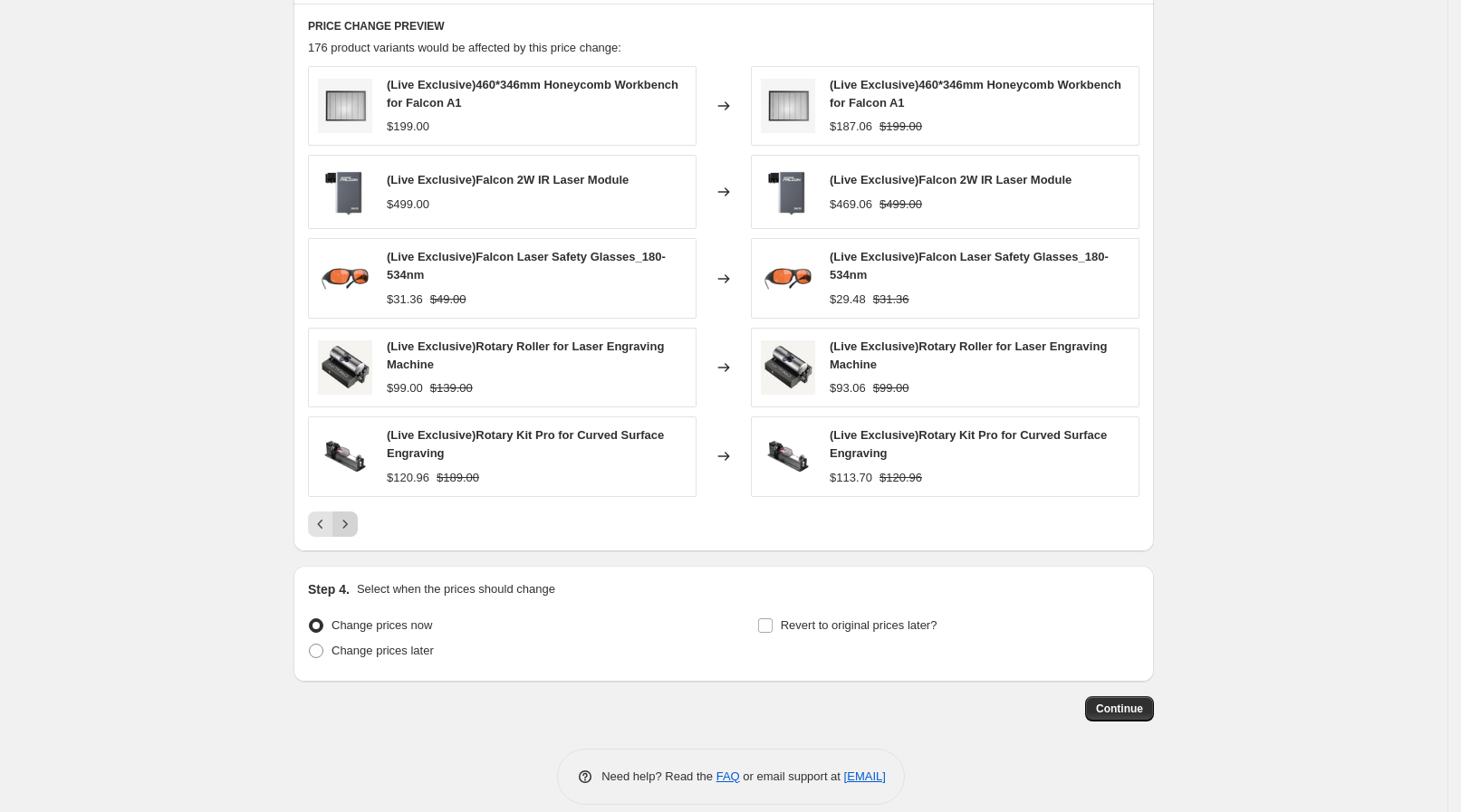 click on "PRICE CHANGE PREVIEW 176 product variants would be affected by this price change: (Live Exclusive)460*346mm Honeycomb Workbench for Falcon A1 $199.00 Changed to (Live Exclusive)460*346mm Honeycomb Workbench for Falcon A1 $187.06 $199.00 (Live Exclusive)Falcon 2W IR Laser Module $499.00 Changed to (Live Exclusive)Falcon 2W IR Laser Module $469.06 $499.00 (Live Exclusive)Falcon Laser Safety Glasses_180-534nm $31.36 $49.00 Changed to (Live Exclusive)Falcon Laser Safety Glasses_180-534nm $29.48 $31.36 (Live Exclusive)Rotary Roller for Laser Engraving Machine $99.00 $139.00 Changed to (Live Exclusive)Rotary Roller for Laser Engraving Machine $93.06 $99.00 (Live Exclusive)Rotary Kit Pro for Curved Surface Engraving $120.96 $189.00 Changed to (Live Exclusive)Rotary Kit Pro for Curved Surface Engraving $113.70 $120.96" at bounding box center [724, 277] 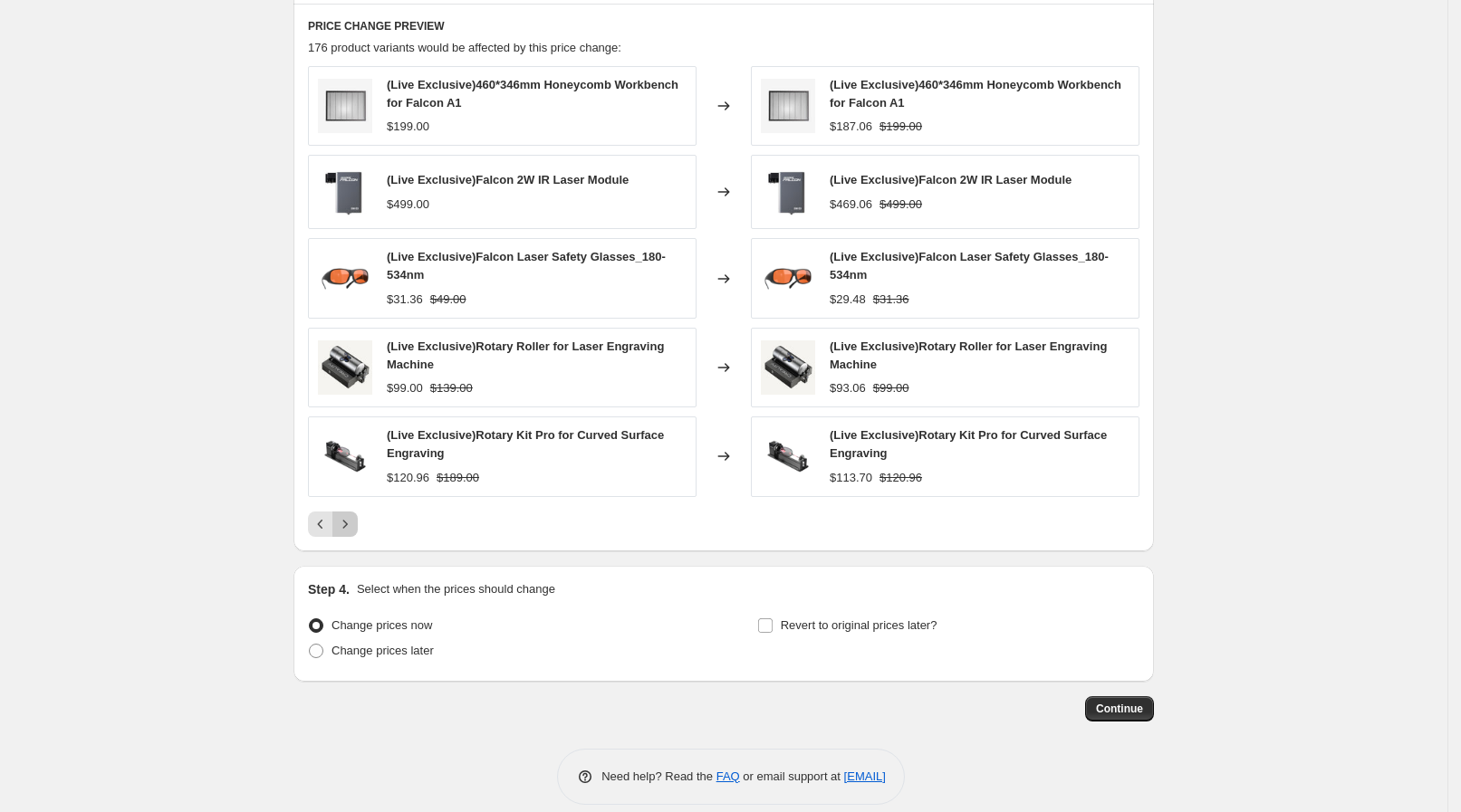 click 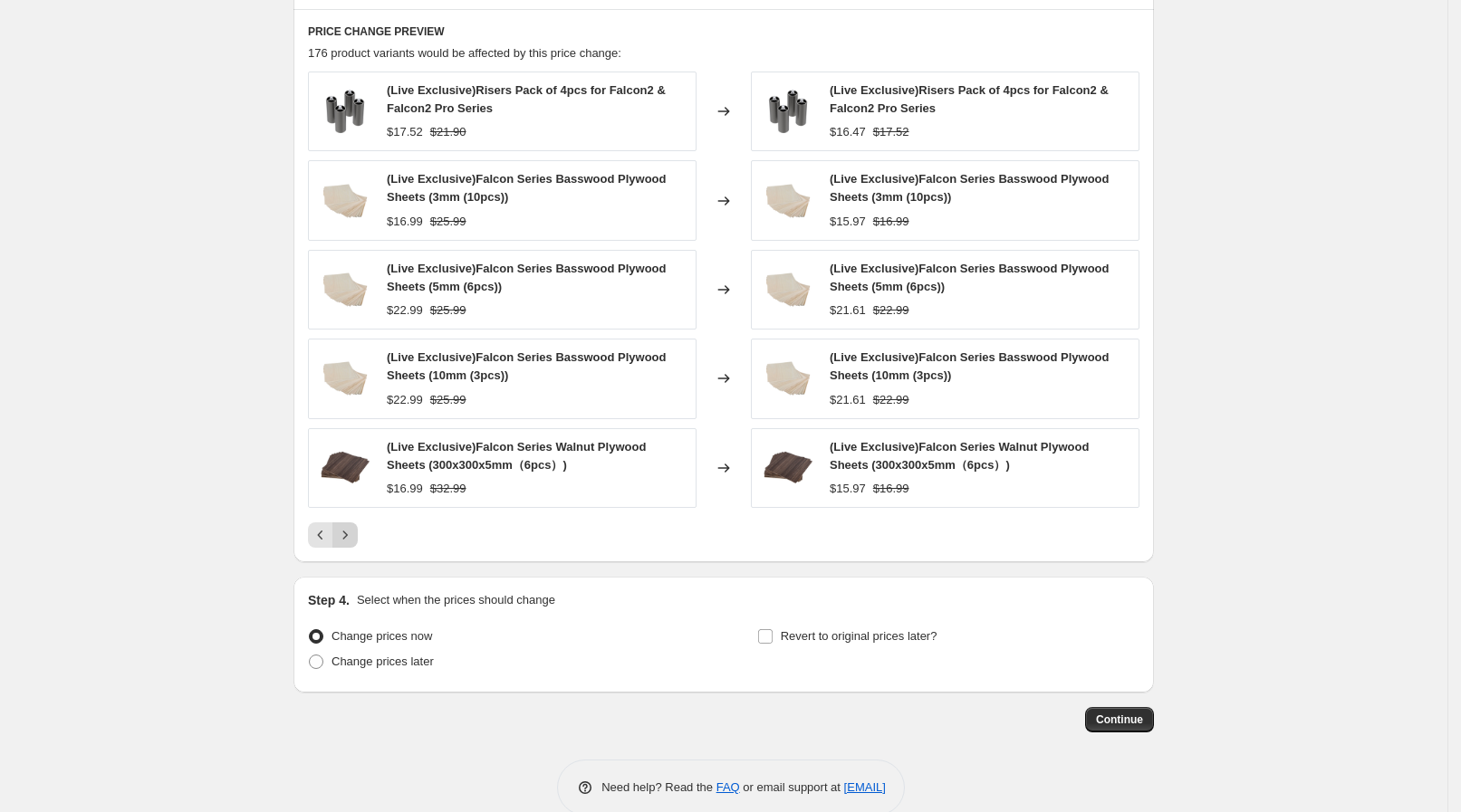 scroll, scrollTop: 1205, scrollLeft: 0, axis: vertical 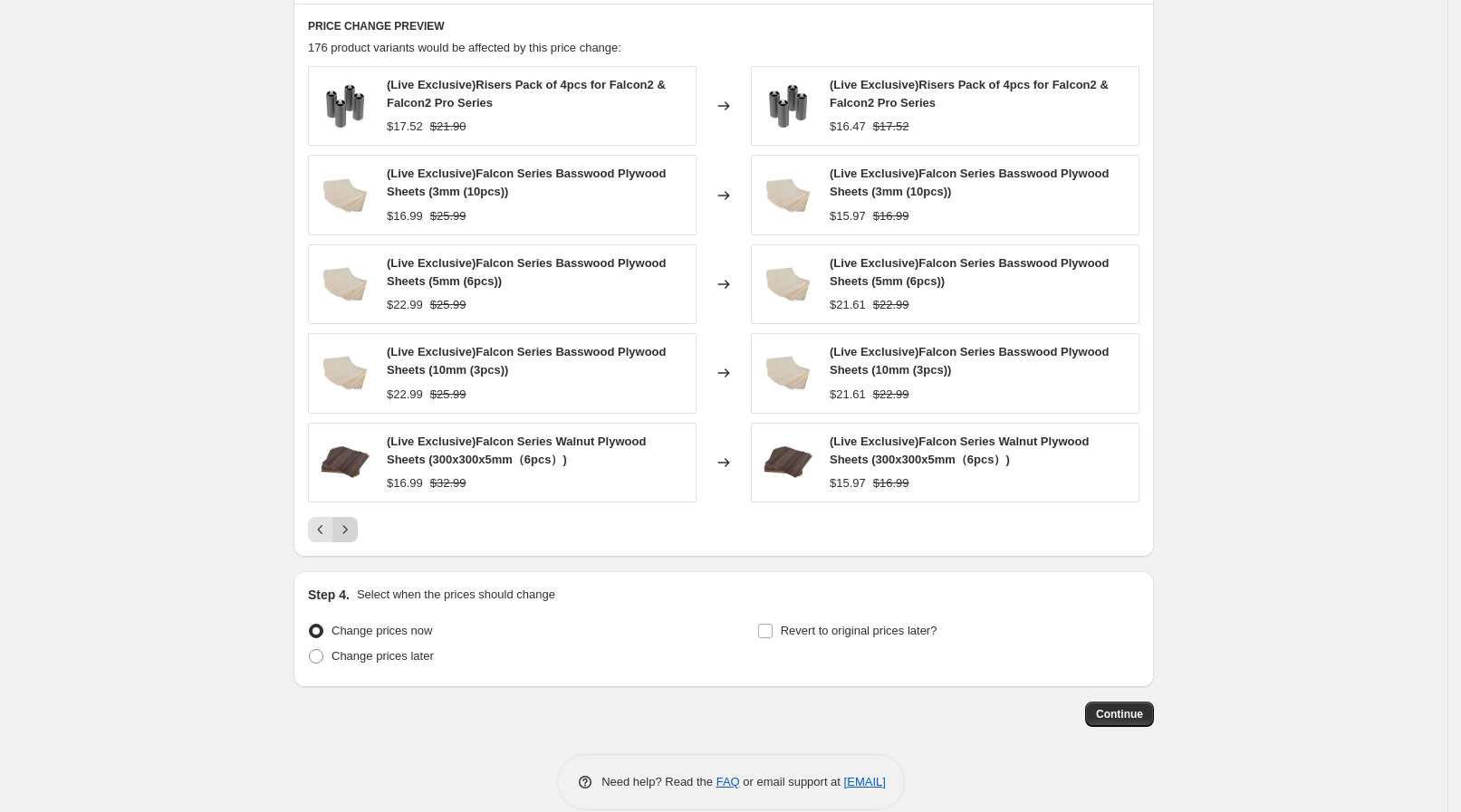 click 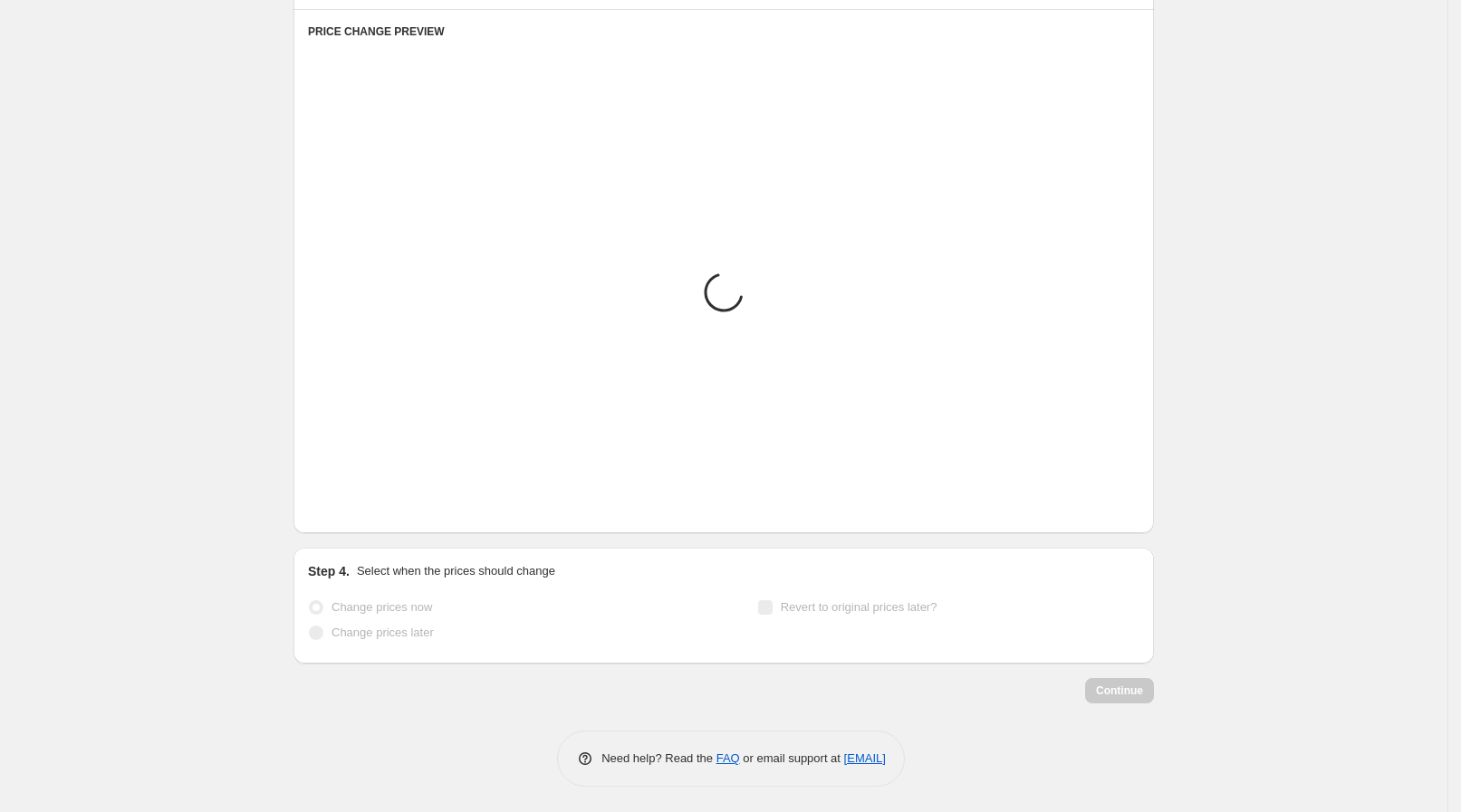scroll, scrollTop: 1205, scrollLeft: 0, axis: vertical 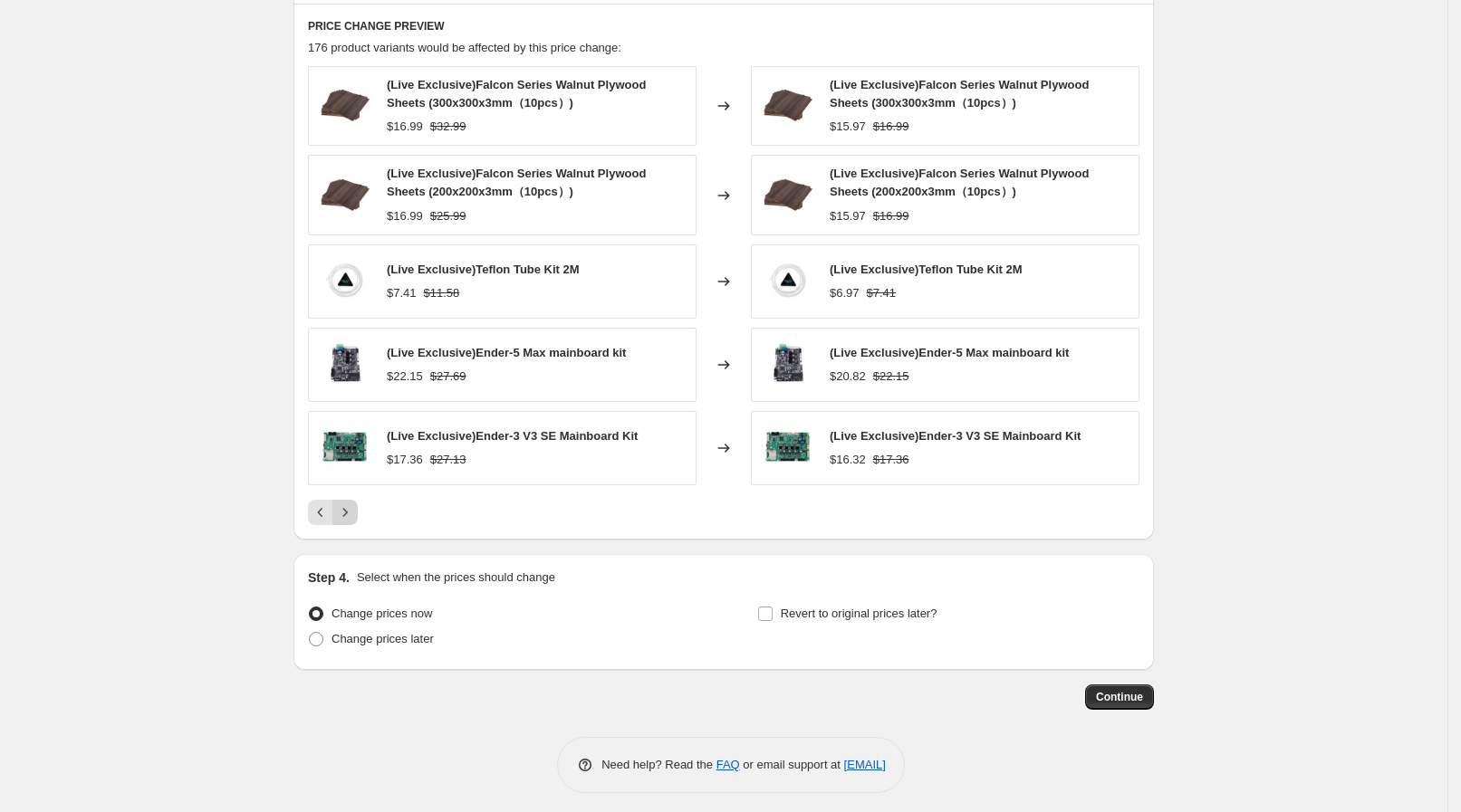 click on "PRICE CHANGE PREVIEW 176 product variants would be affected by this price change: (Live Exclusive)Falcon Series Walnut Plywood Sheets (300x300x3mm（10pcs）) $16.99 $32.99 Changed to (Live Exclusive)Falcon Series Walnut Plywood Sheets (300x300x3mm（10pcs）) $15.97 $16.99 (Live Exclusive)Falcon Series Walnut Plywood Sheets (200x200x3mm（10pcs）) $16.99 $25.99 Changed to (Live Exclusive)Falcon Series Walnut Plywood Sheets (200x200x3mm（10pcs）) $15.97 $16.99 (Live Exclusive)Teflon Tube Kit 2M $7.41 $11.58 Changed to (Live Exclusive)Teflon Tube Kit 2M $6.97 $7.41 (Live Exclusive)Ender-5 Max mainboard kit $22.15 $27.69 Changed to (Live Exclusive)Ender-5 Max mainboard kit $20.82 $22.15 (Live Exclusive)Ender-3 V3 SE Mainboard Kit $17.36 $27.13 Changed to (Live Exclusive)Ender-3 V3 SE Mainboard Kit $16.32 $17.36" at bounding box center (724, 272) 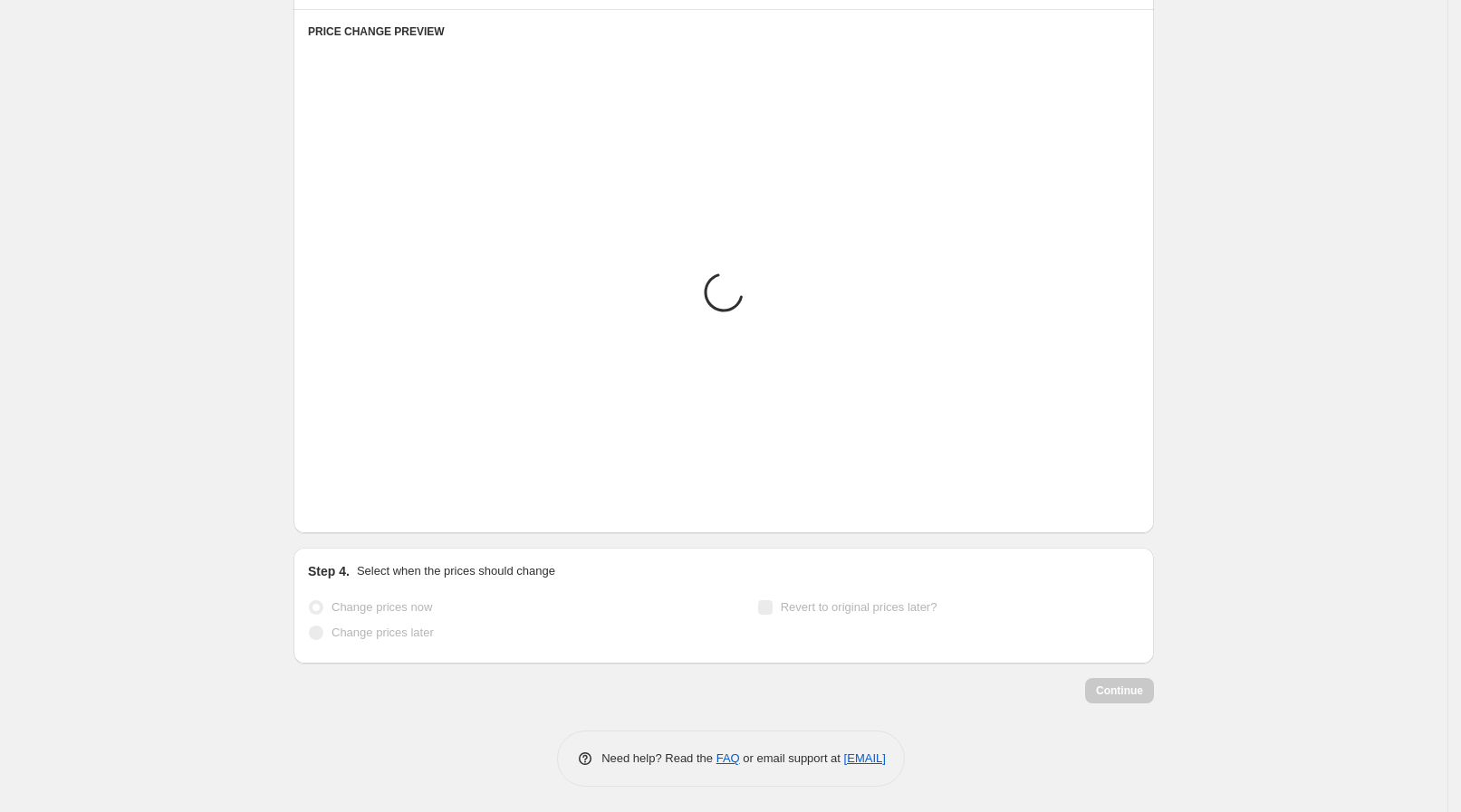 scroll, scrollTop: 867, scrollLeft: 0, axis: vertical 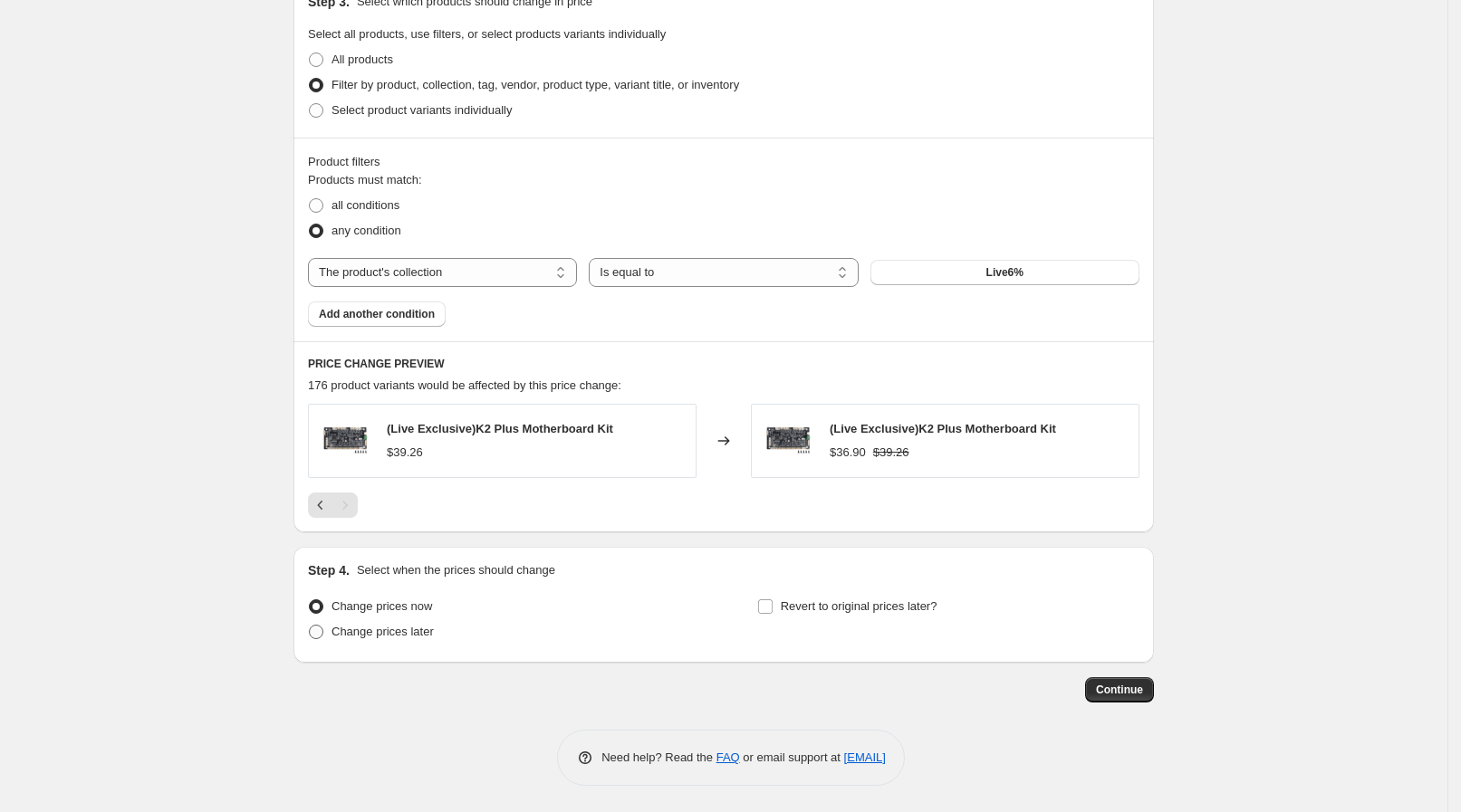click on "Change prices later" at bounding box center [382, 631] 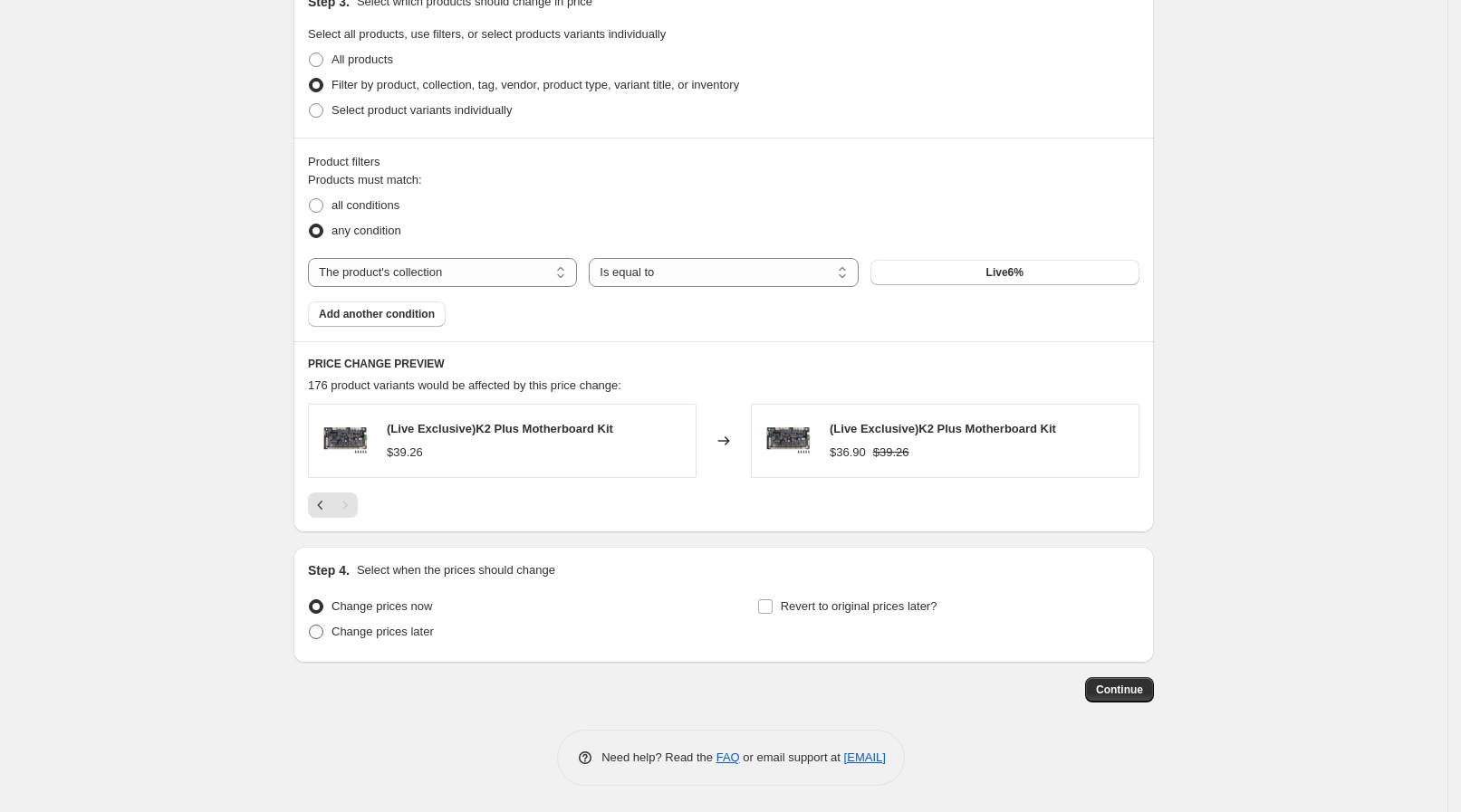 radio on "true" 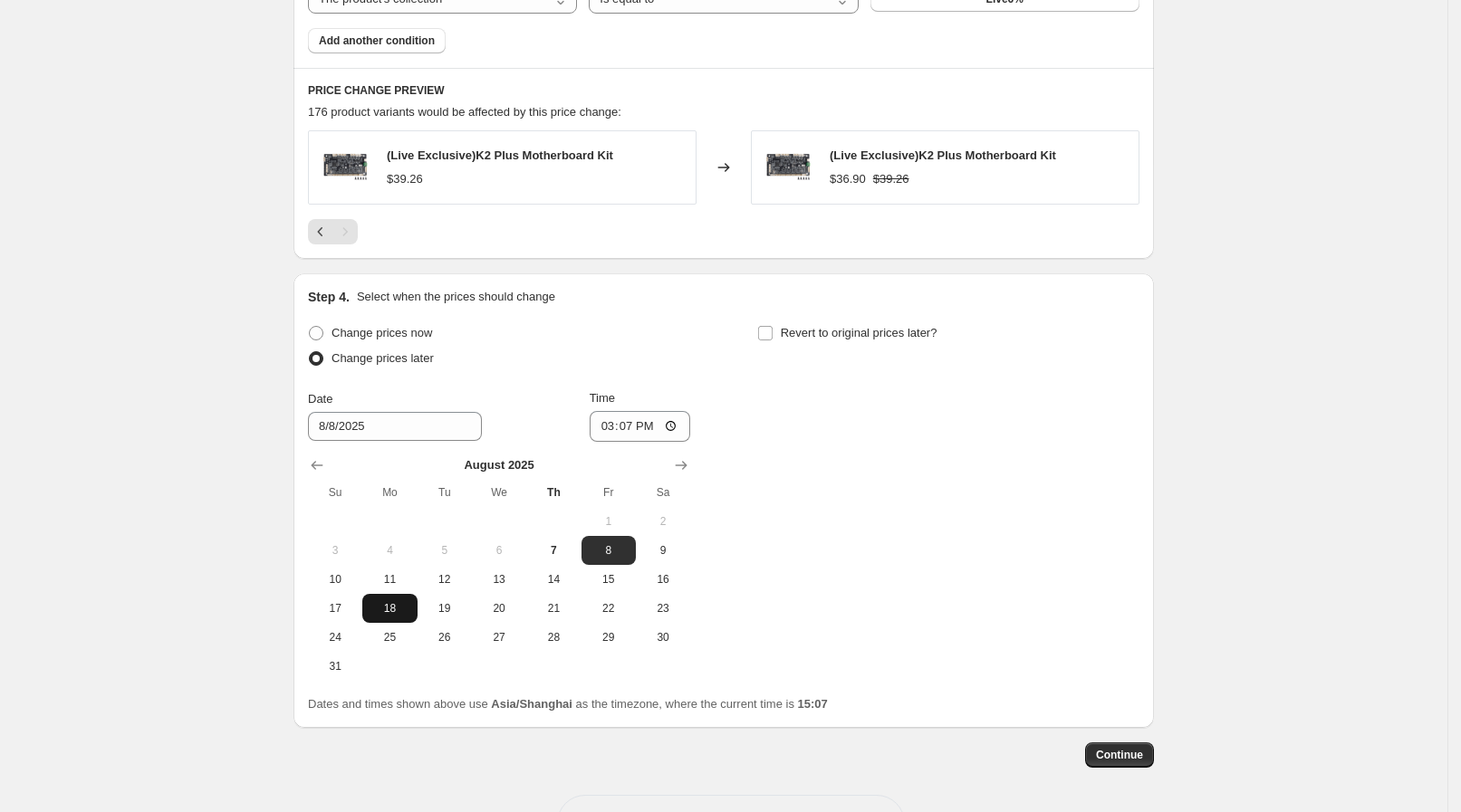 scroll, scrollTop: 1206, scrollLeft: 0, axis: vertical 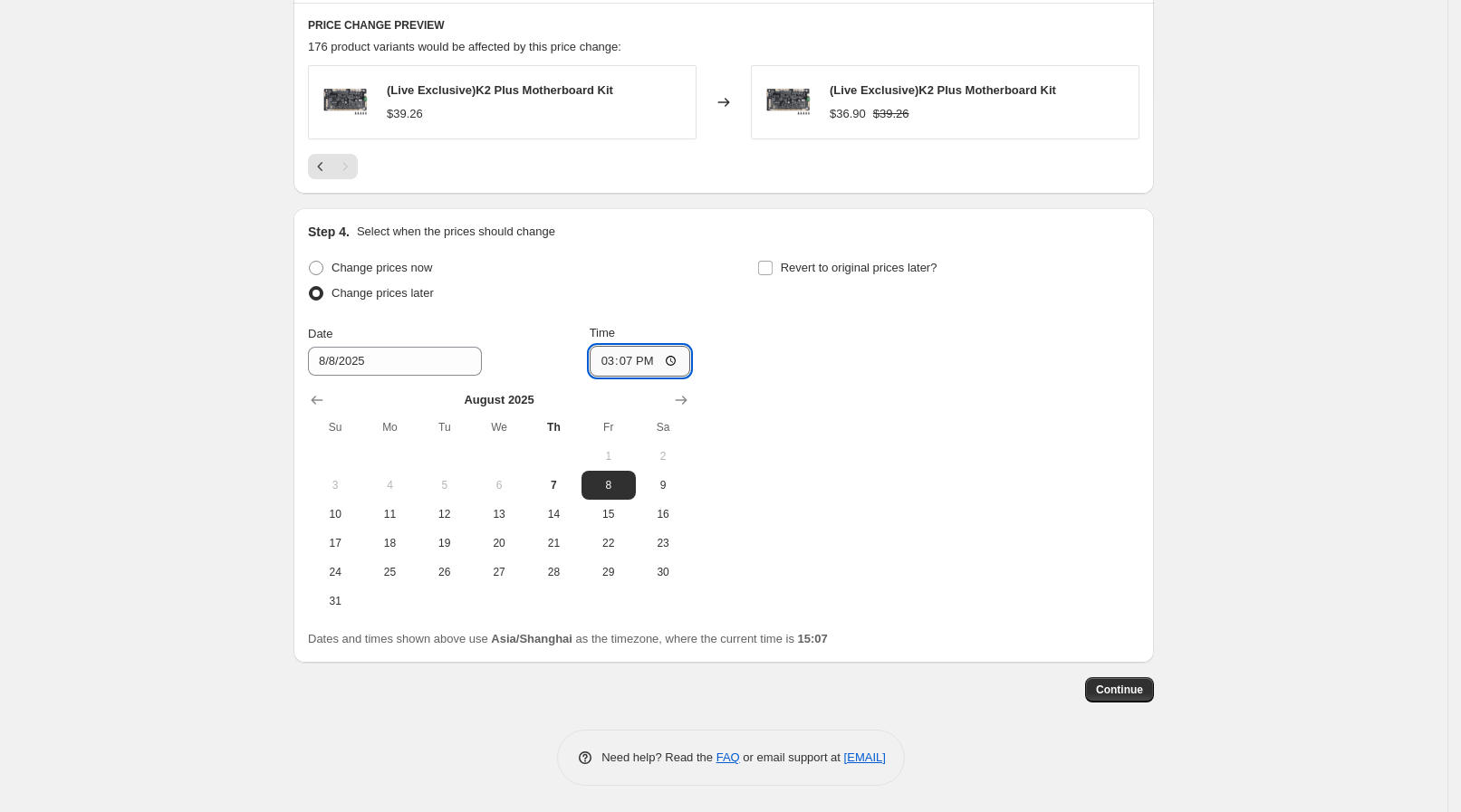 click on "15:07" at bounding box center (640, 361) 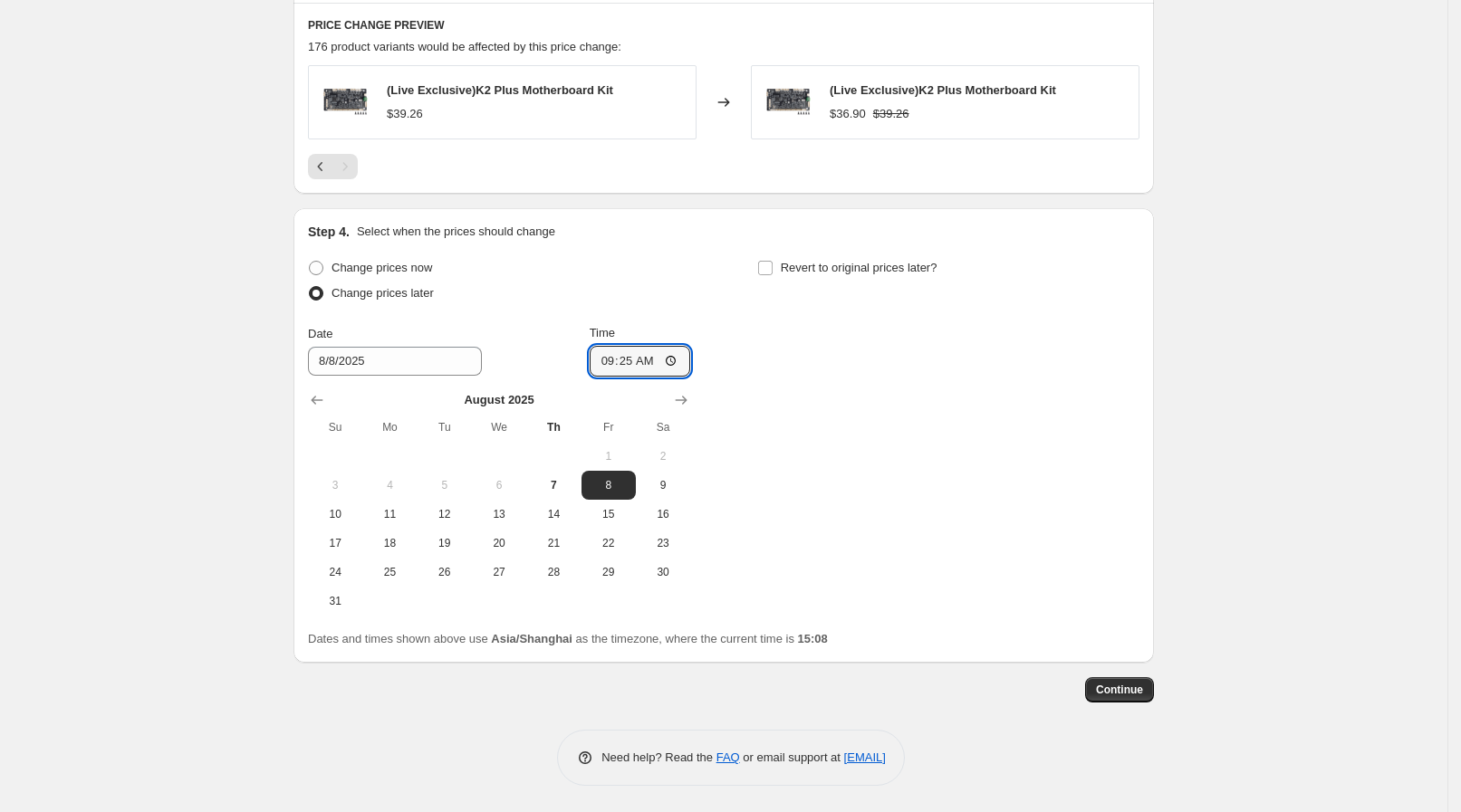 type on "09:25" 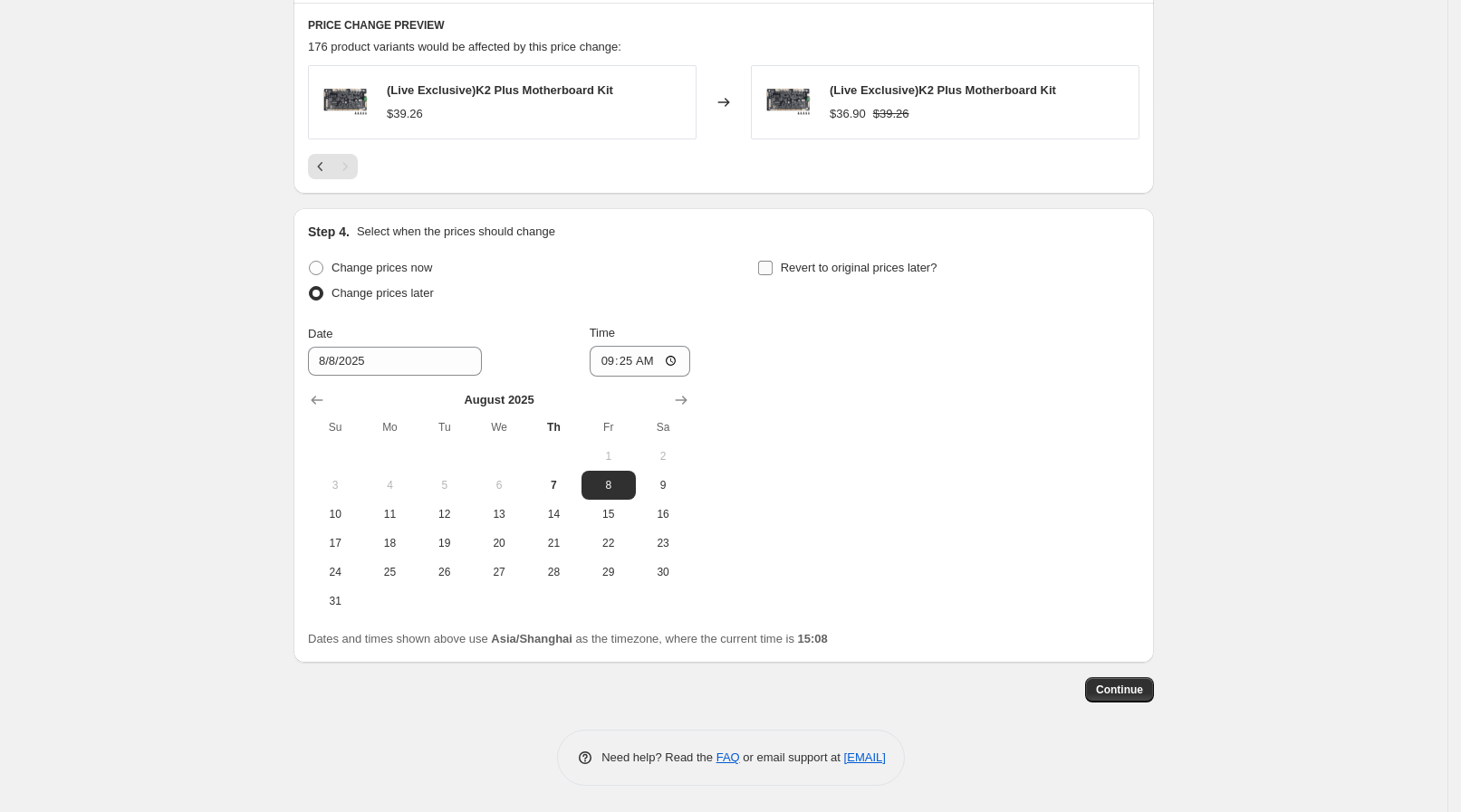 click on "Revert to original prices later?" at bounding box center [859, 267] 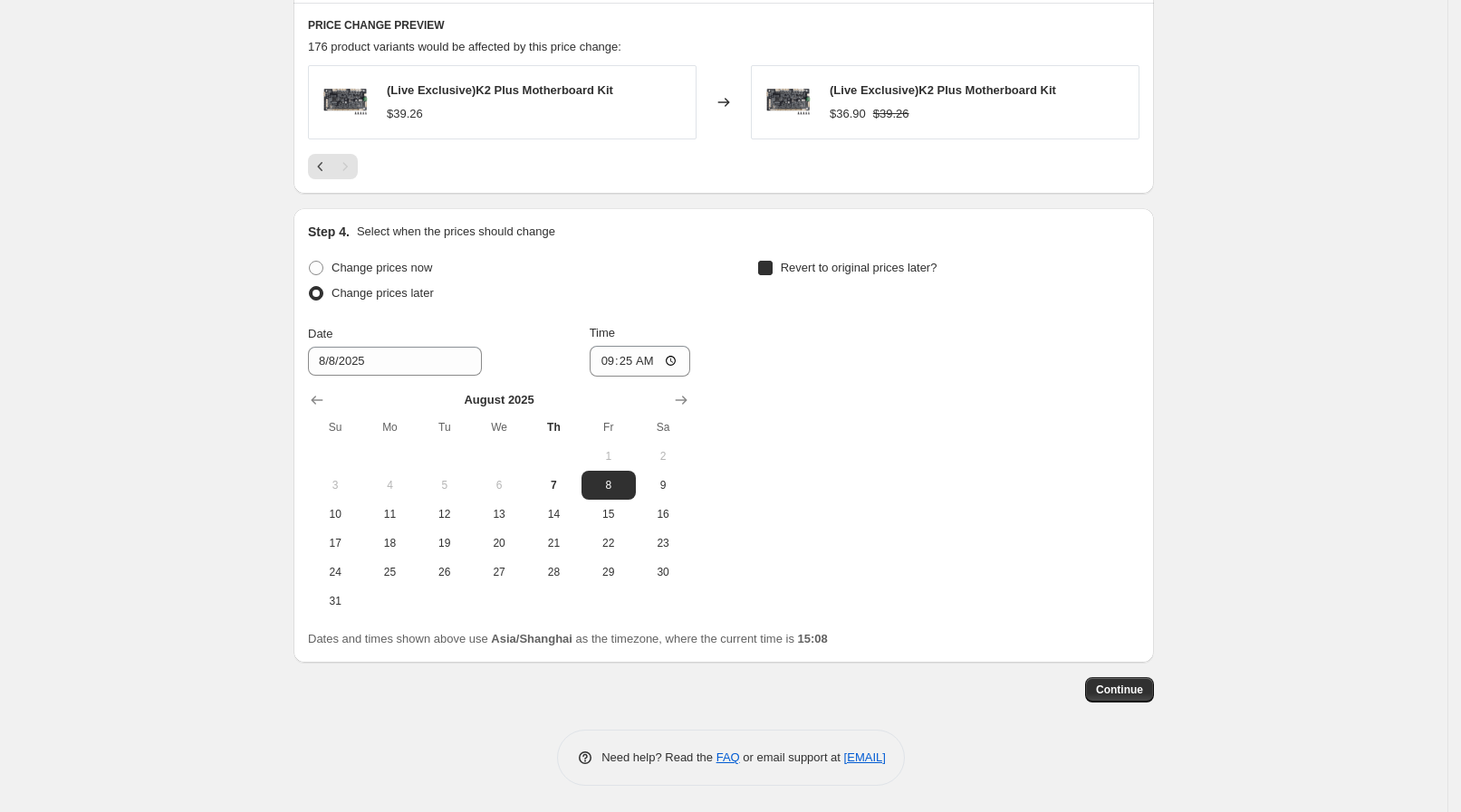 checkbox on "true" 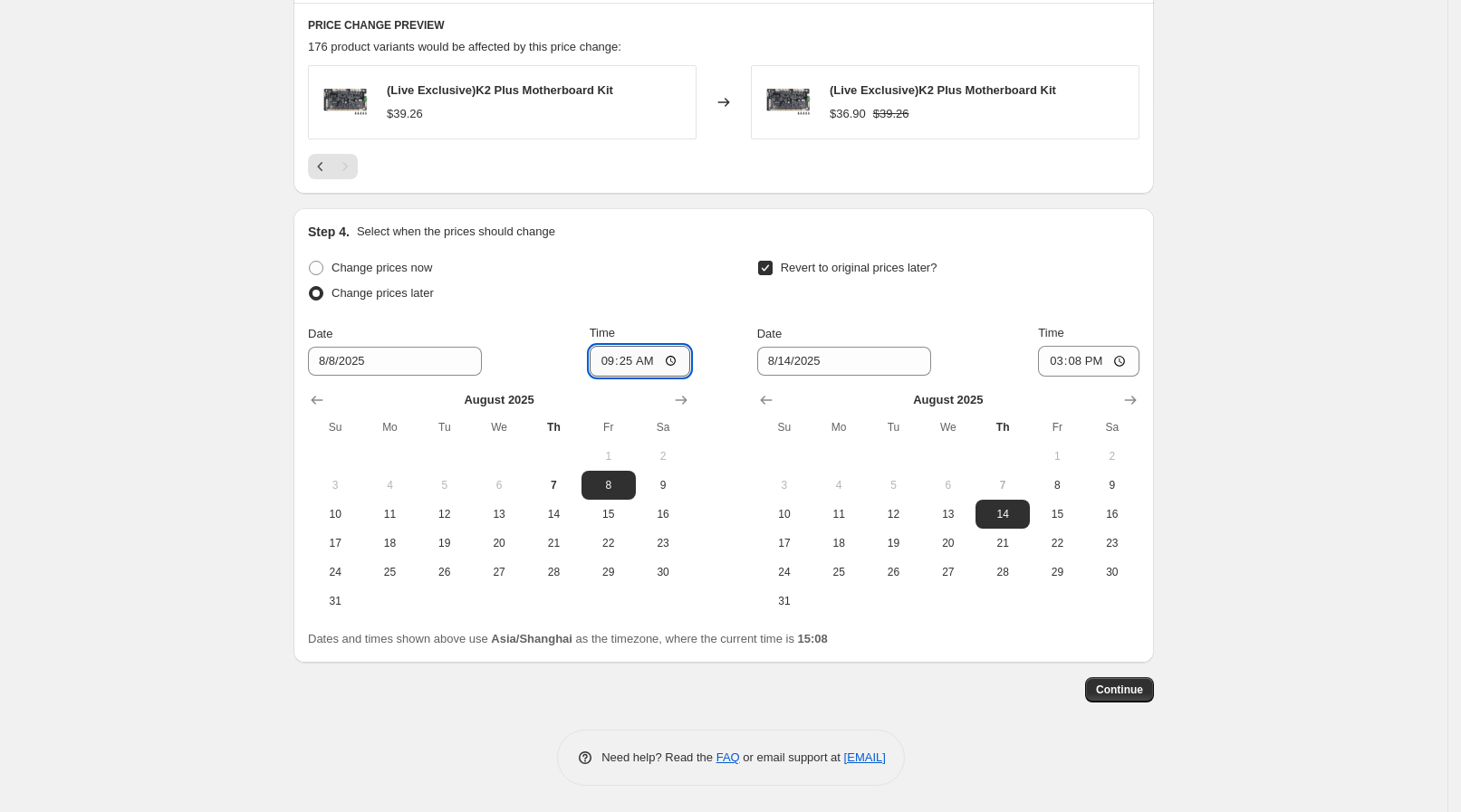 click on "09:25" at bounding box center (640, 361) 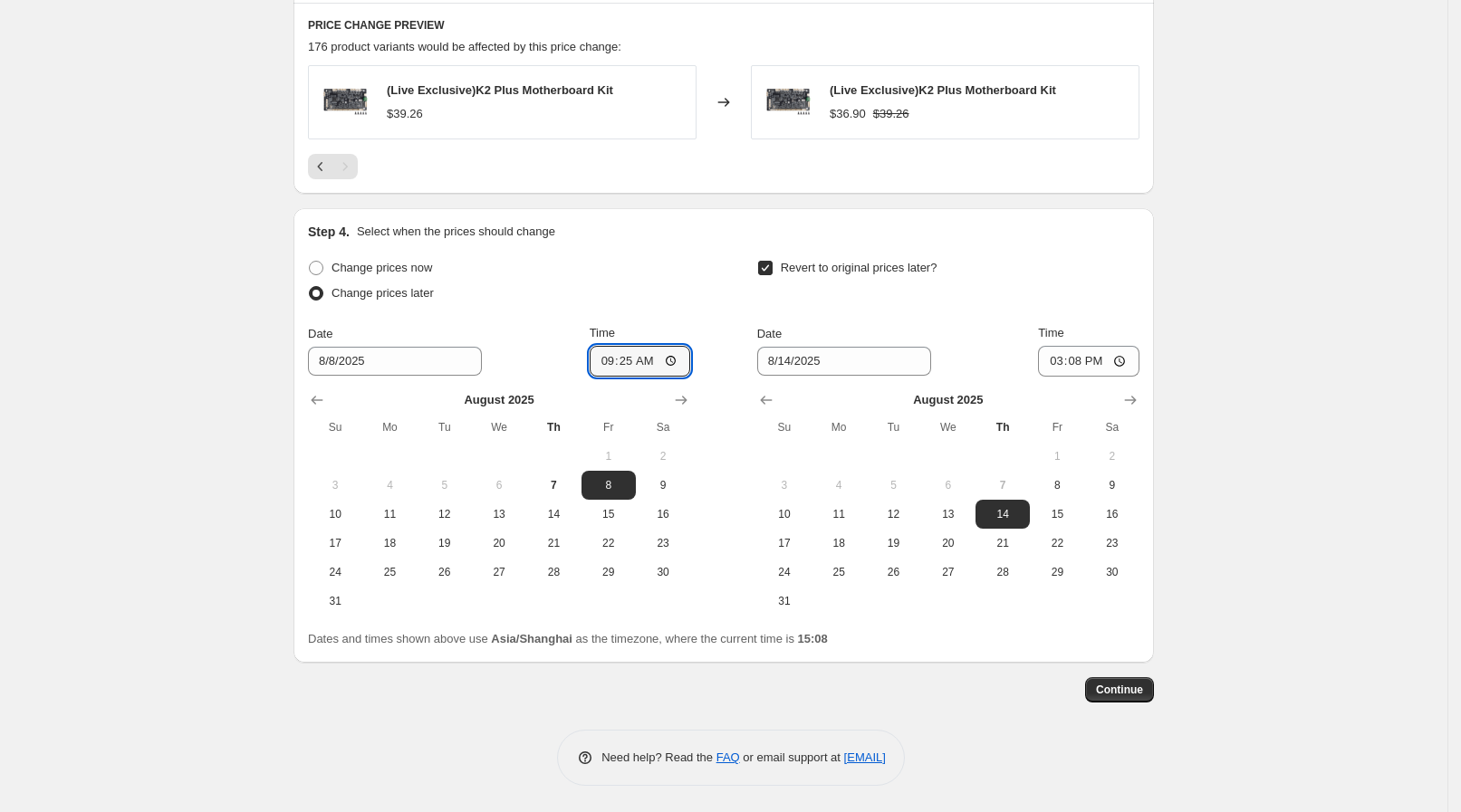 click on "Change prices now Change prices later Date 8/8/2025 Time 09:25 August   2025 Su Mo Tu We Th Fr Sa 1 2 3 4 5 6 7 8 9 10 11 12 13 14 15 16 17 18 19 20 21 22 23 24 25 26 27 28 29 30 31 Revert to original prices later? Date 8/14/2025 Time 15:08 August   2025 Su Mo Tu We Th Fr Sa 1 2 3 4 5 6 7 8 9 10 11 12 13 14 15 16 17 18 19 20 21 22 23 24 25 26 27 28 29 30 31" at bounding box center (724, 435) 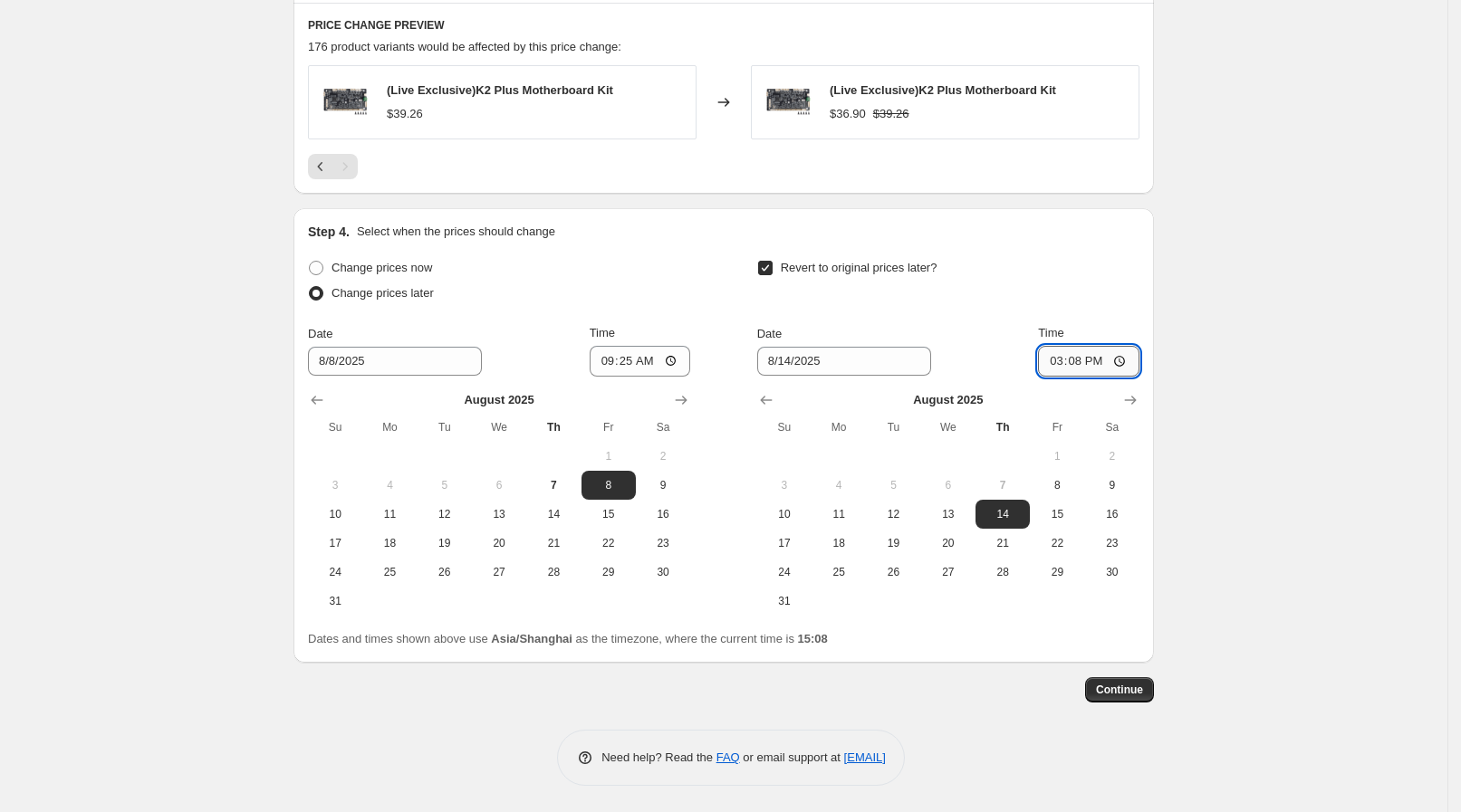 click on "15:08" at bounding box center [1089, 361] 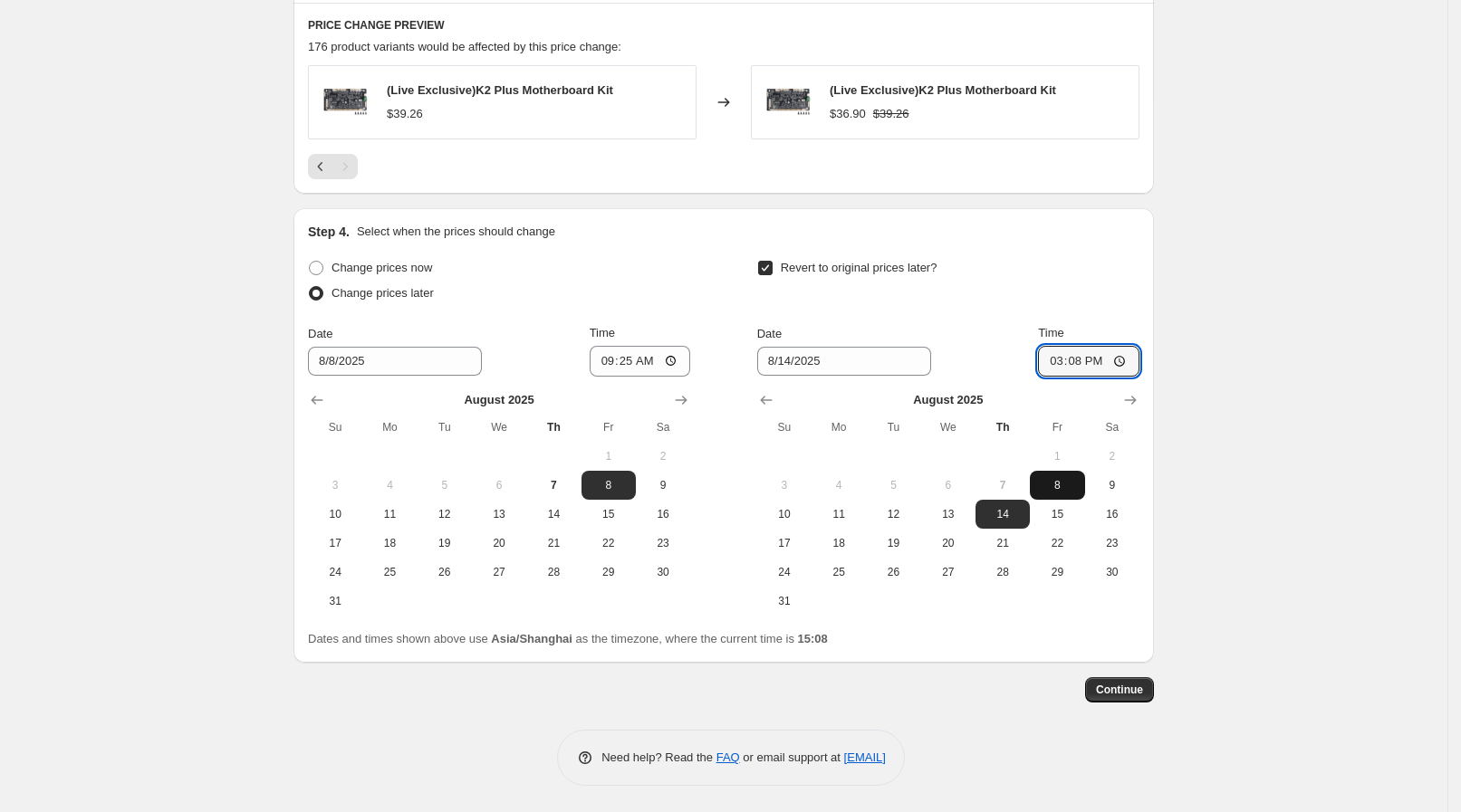 click on "8" at bounding box center [1057, 485] 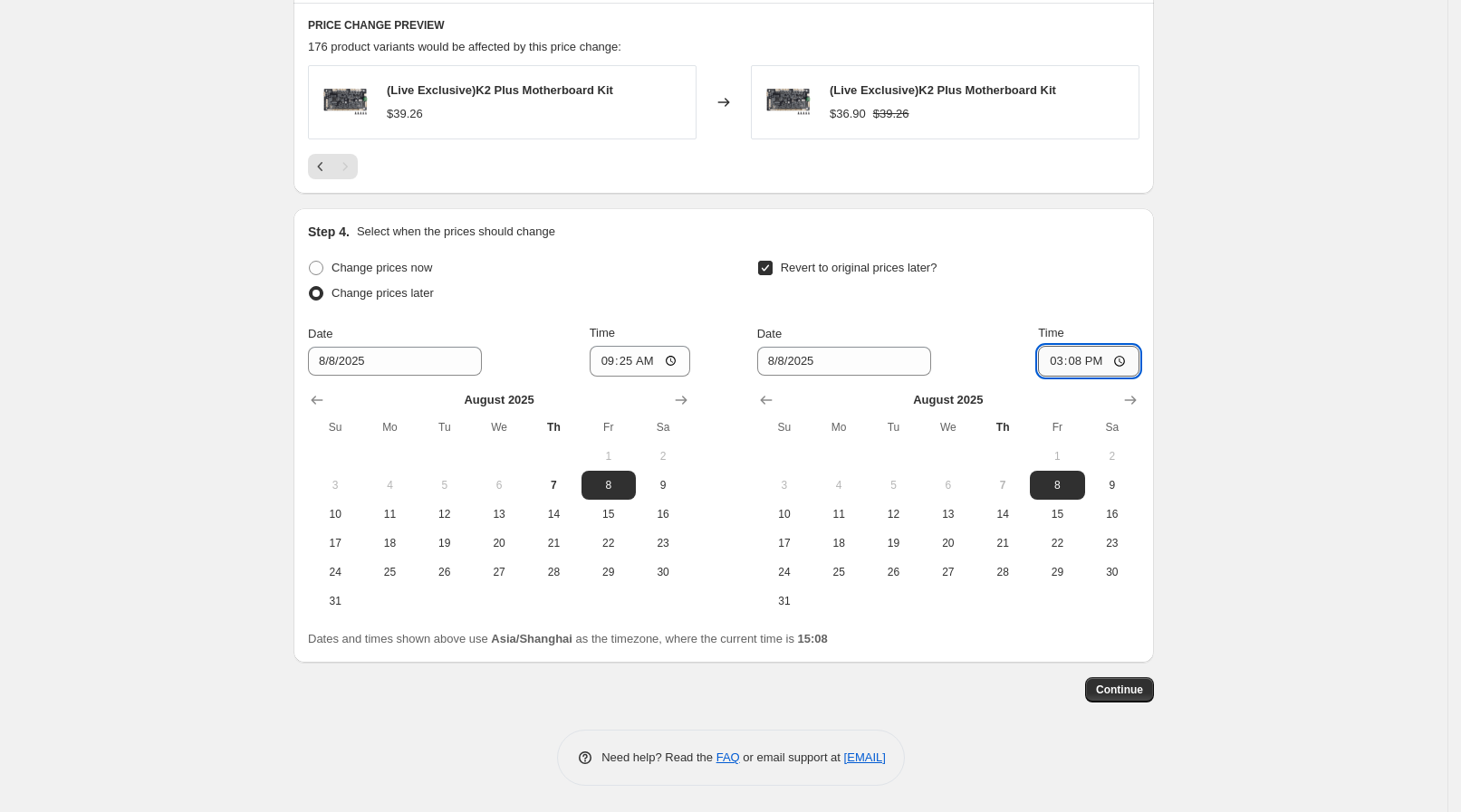 click on "15:08" at bounding box center [1089, 361] 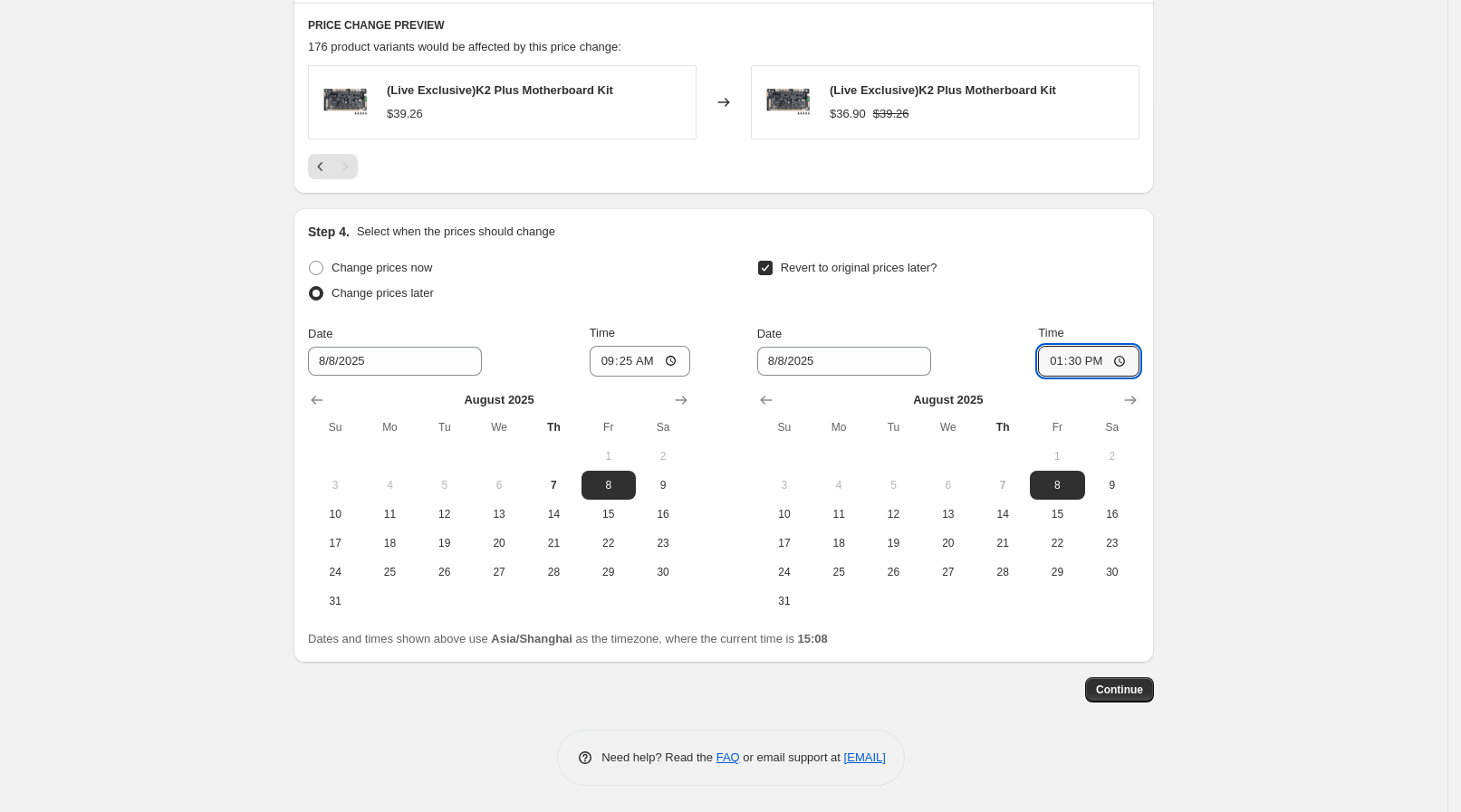 type on "13:30" 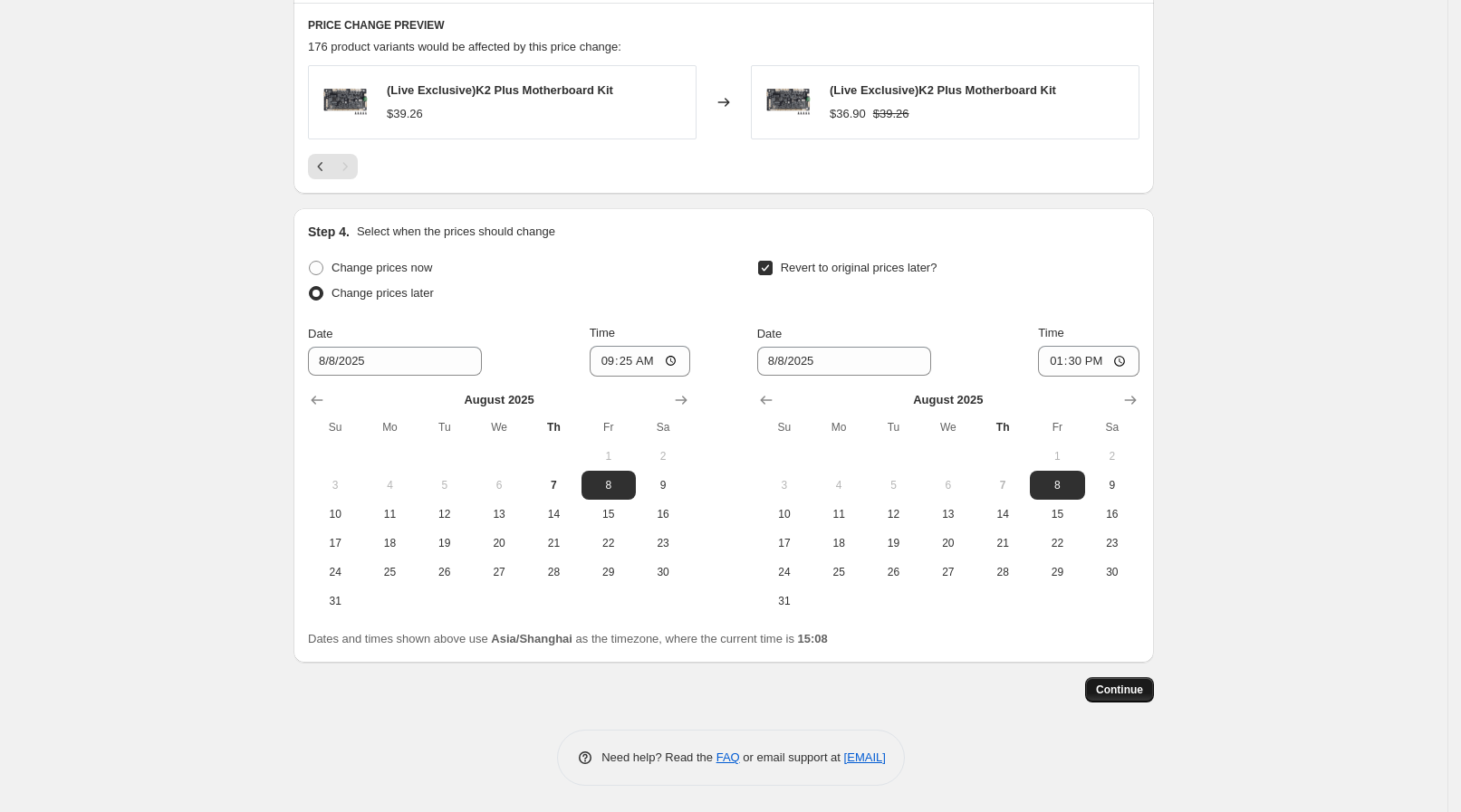 click on "Continue" at bounding box center [1120, 690] 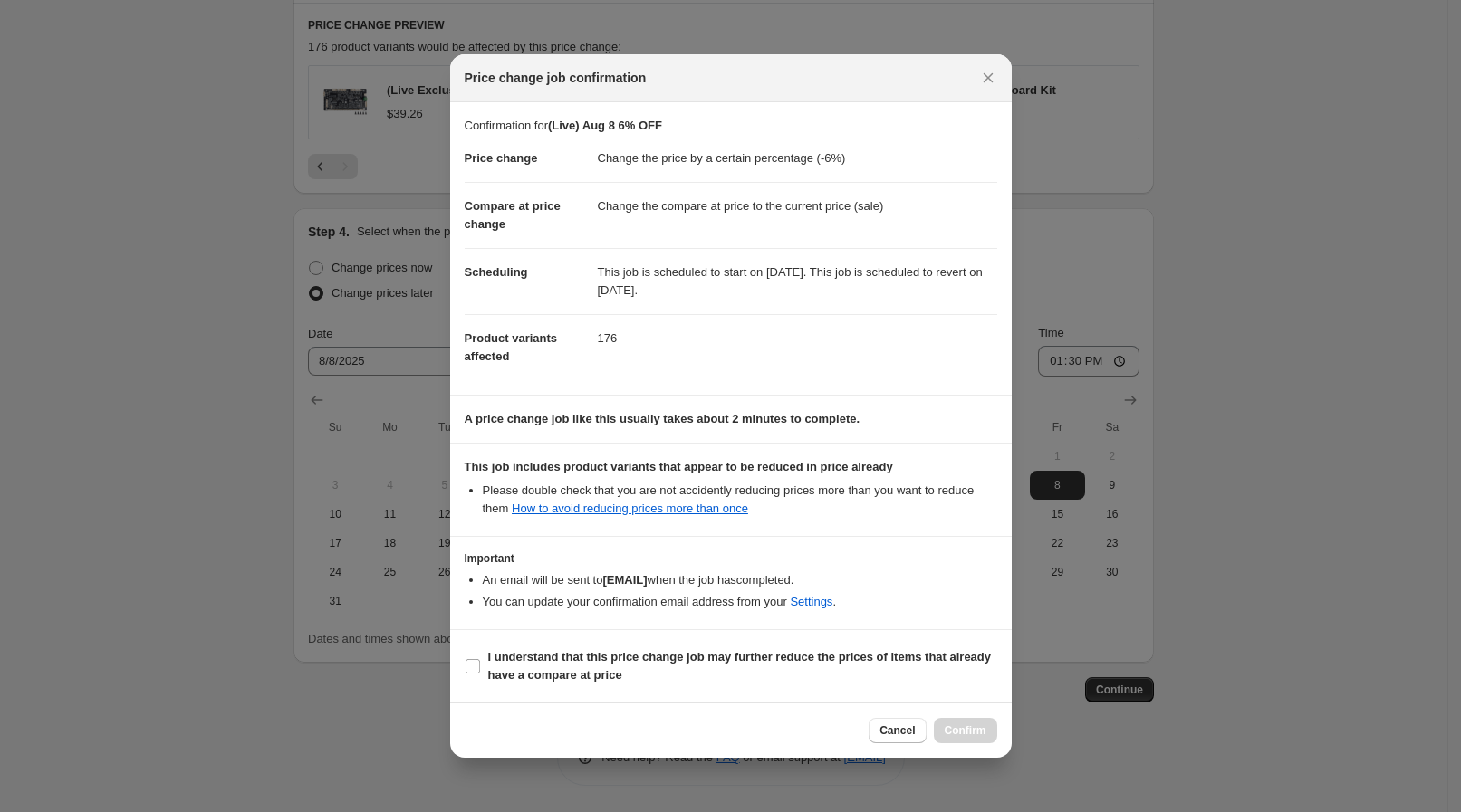 click on "I understand that this price change job may further reduce the prices of items that already have a compare at price" at bounding box center (731, 666) 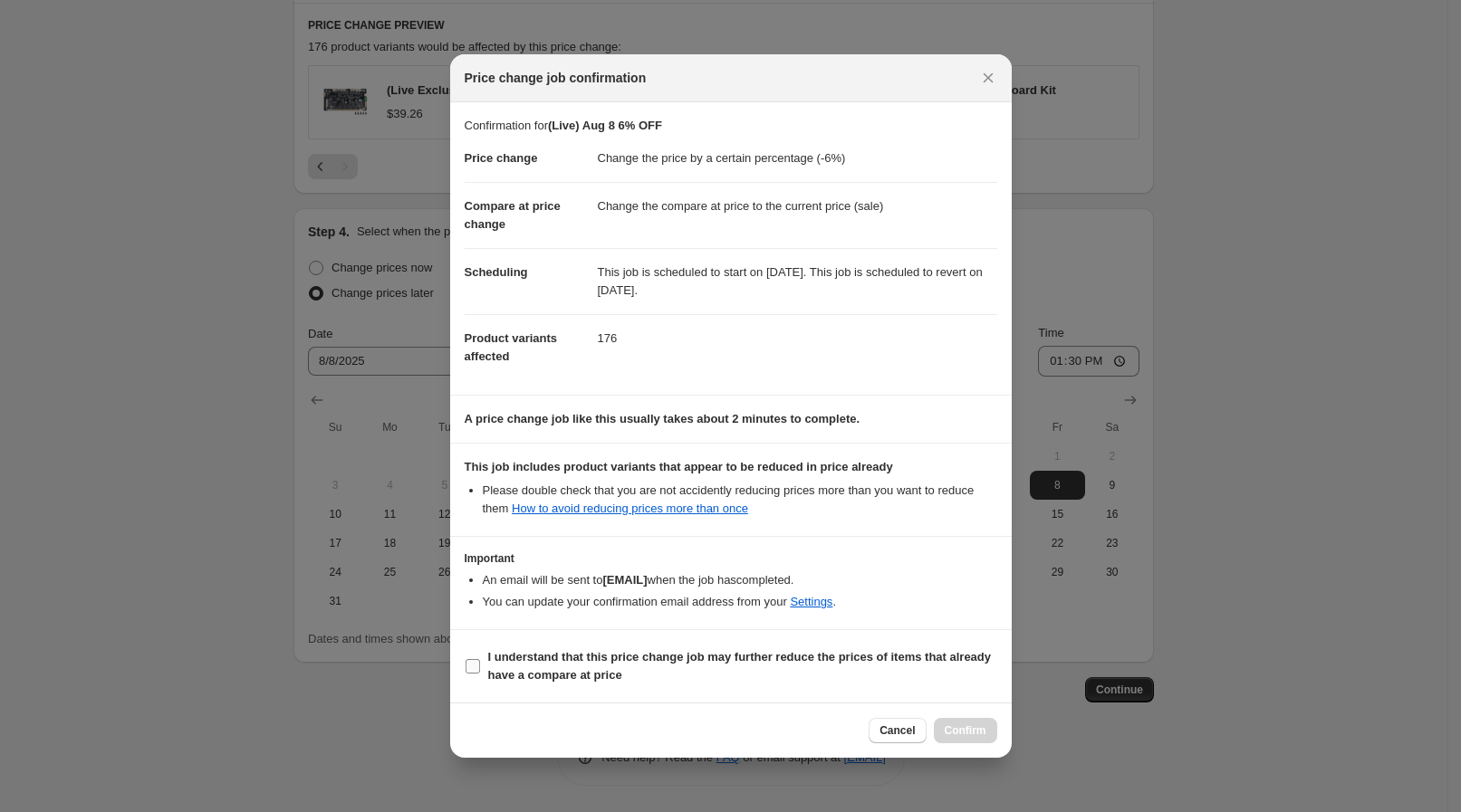 click on "I understand that this price change job may further reduce the prices of items that already have a compare at price" at bounding box center [740, 665] 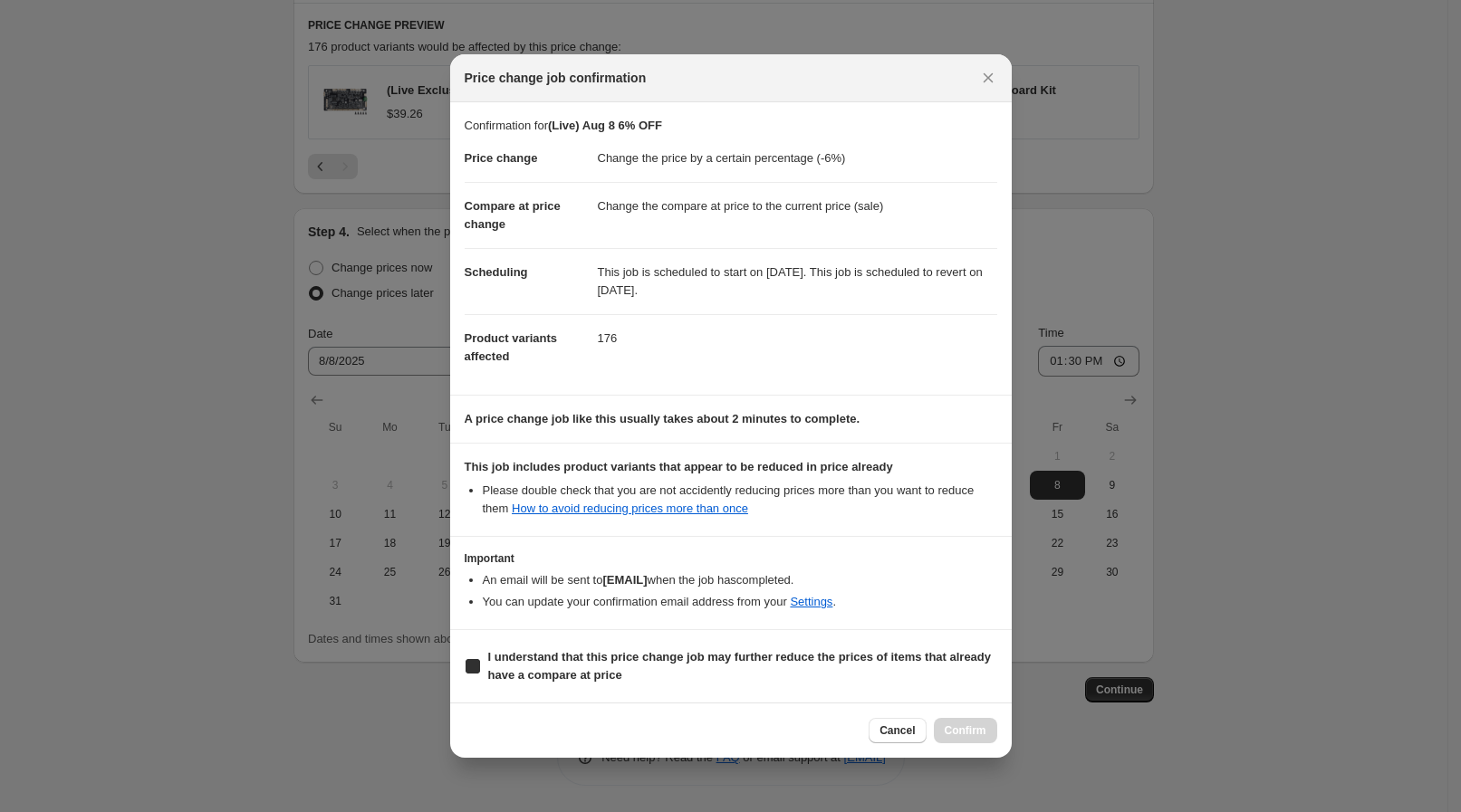 checkbox on "true" 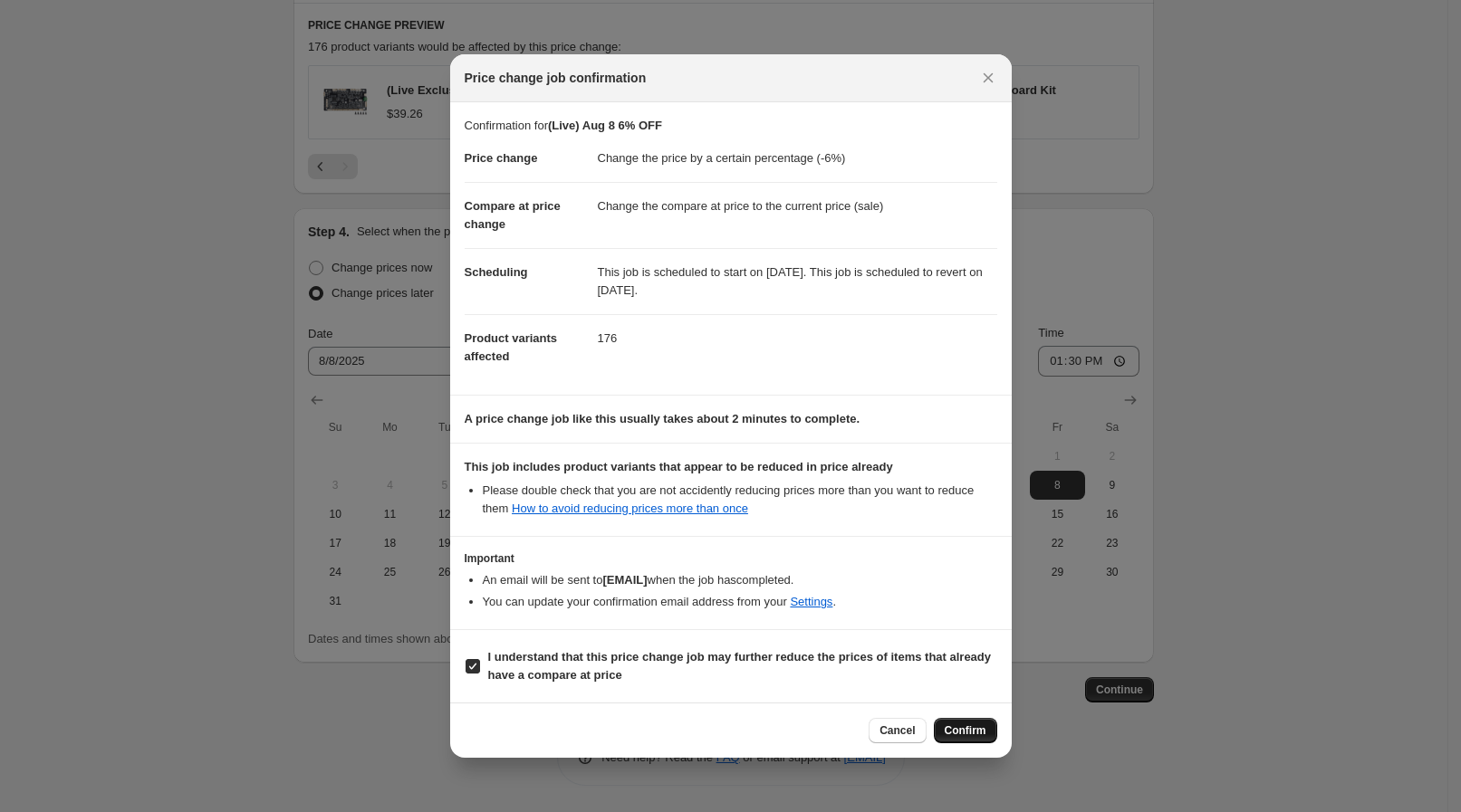 click on "Confirm" at bounding box center (966, 731) 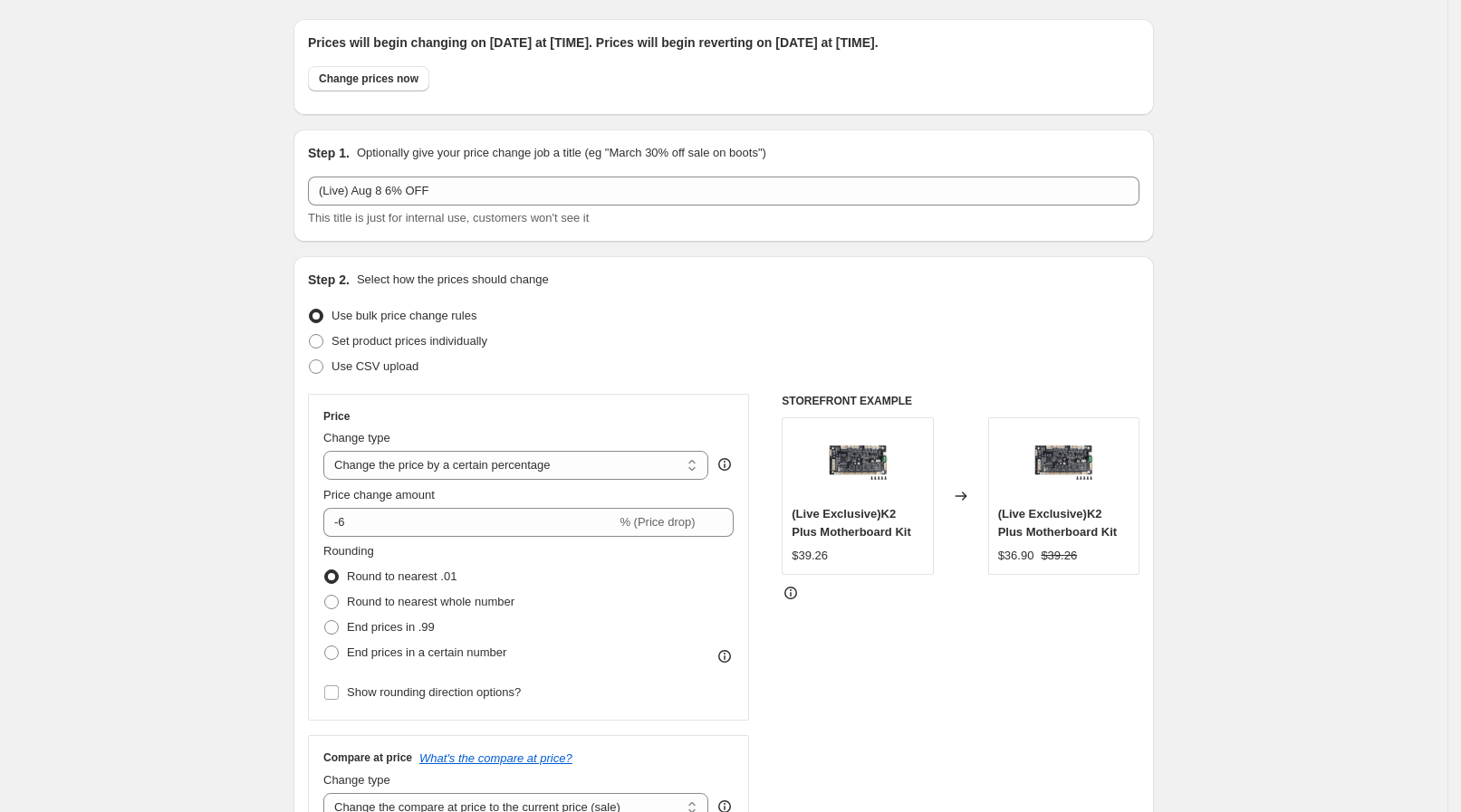 scroll, scrollTop: 0, scrollLeft: 0, axis: both 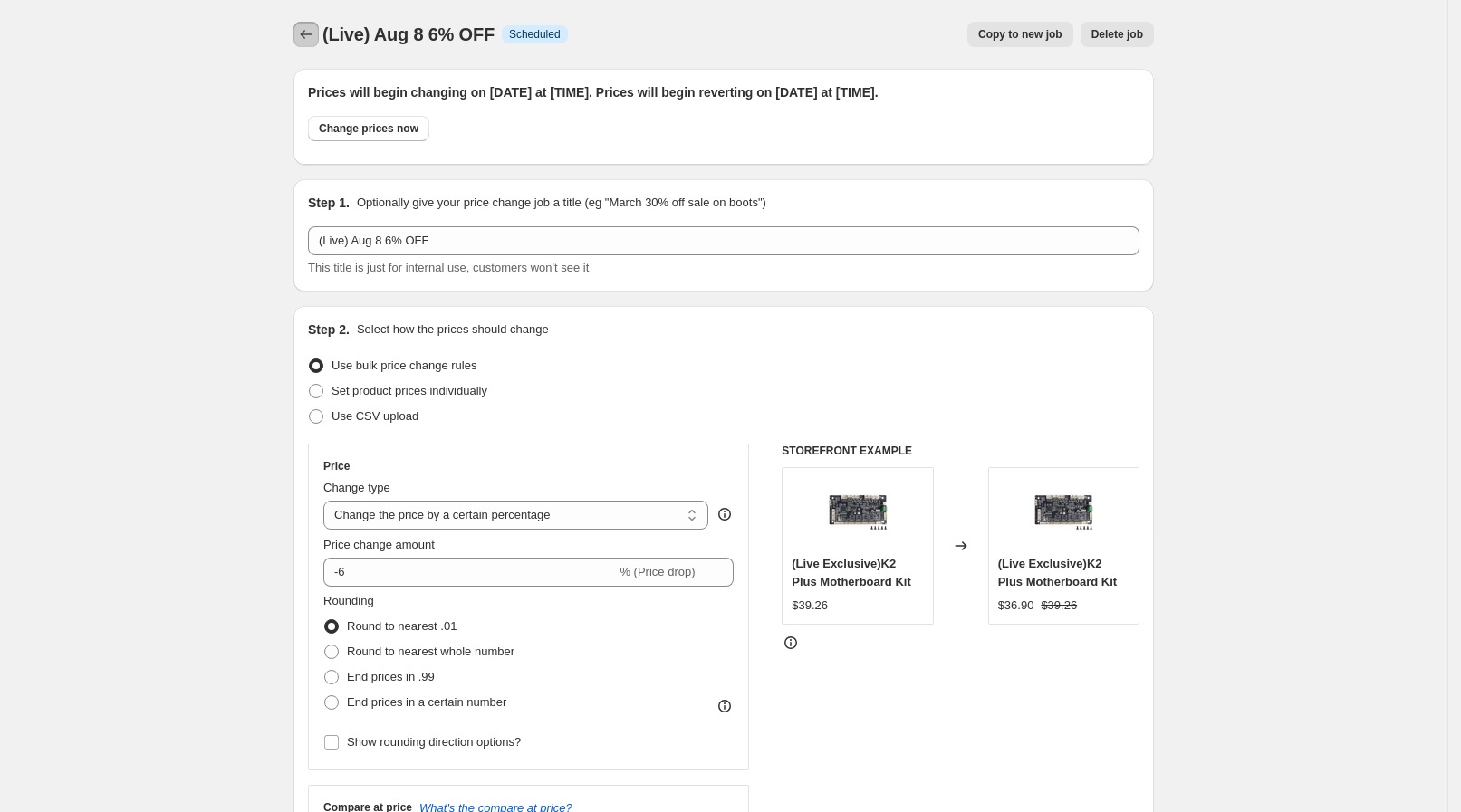 click 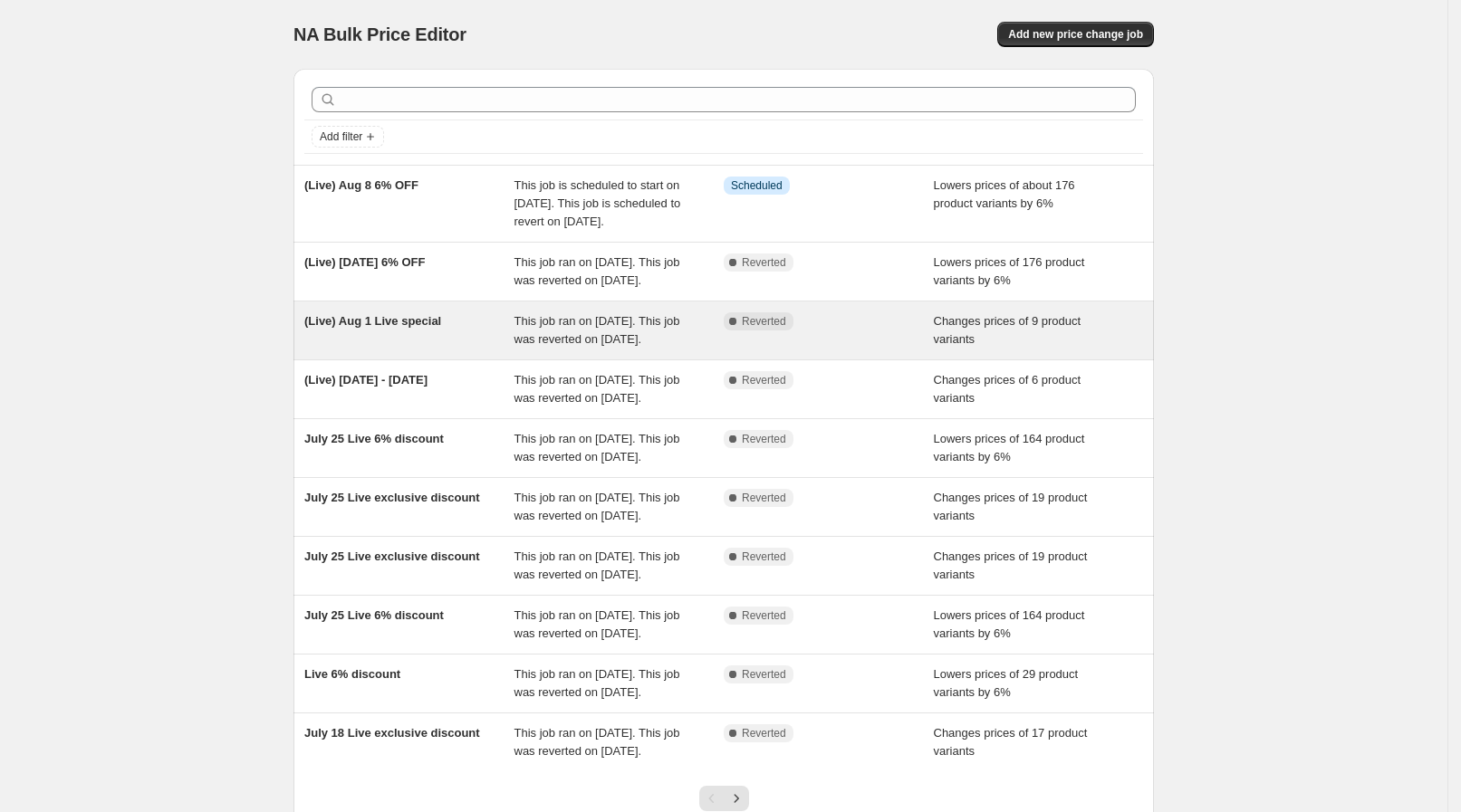 click on "This job ran on [DATE]. This job was reverted on [DATE]." at bounding box center [597, 330] 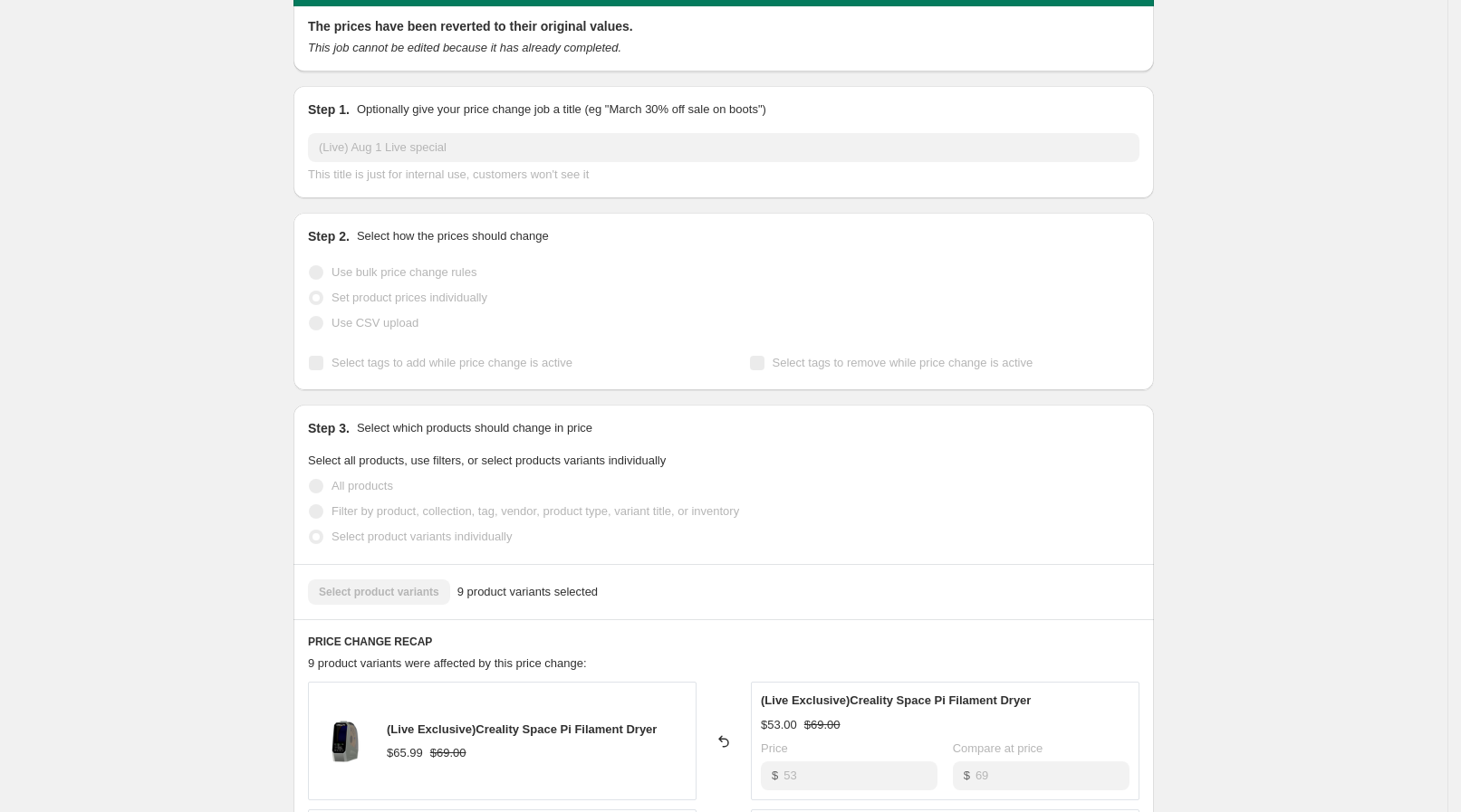 scroll, scrollTop: 0, scrollLeft: 0, axis: both 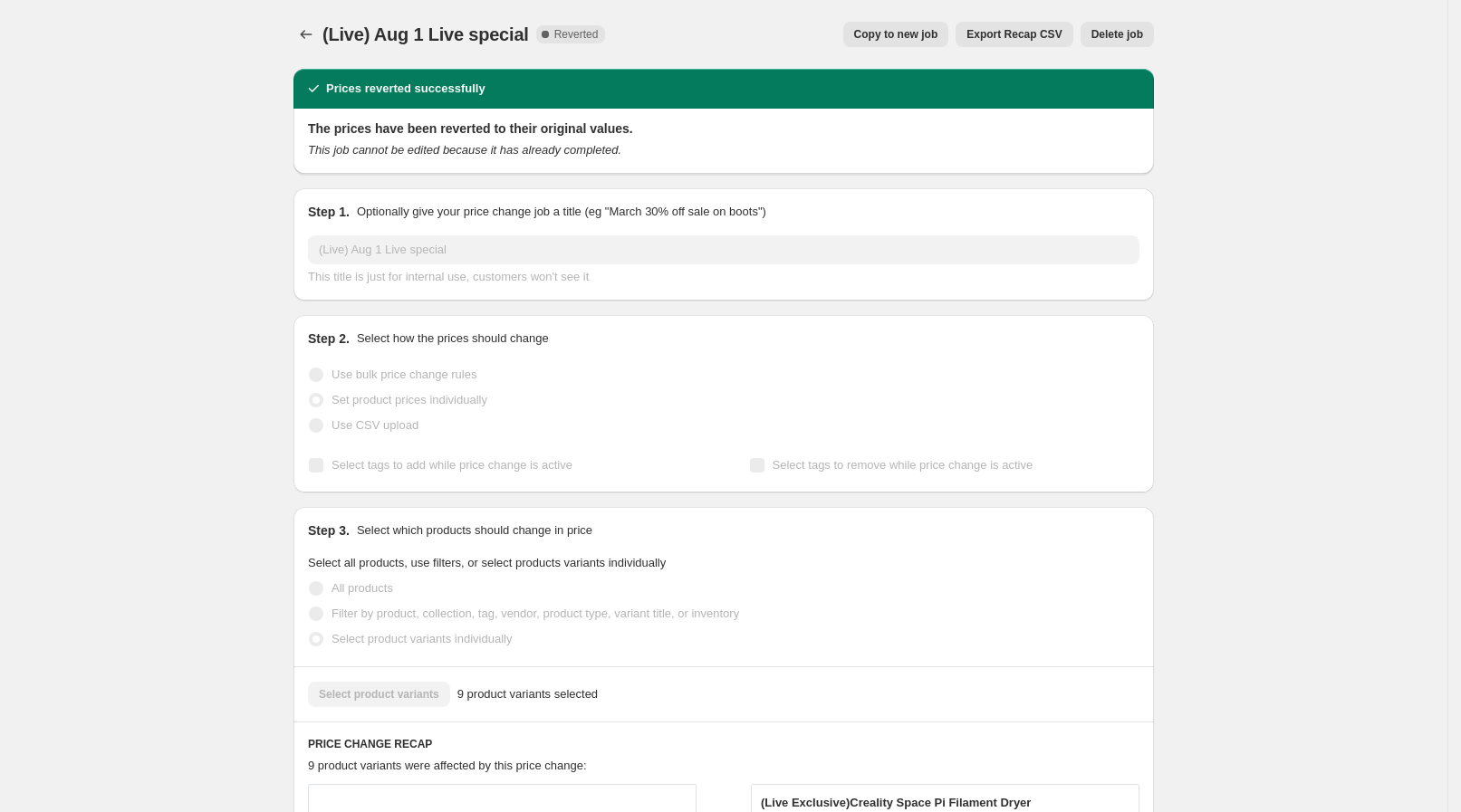click on "Copy to new job" at bounding box center (896, 34) 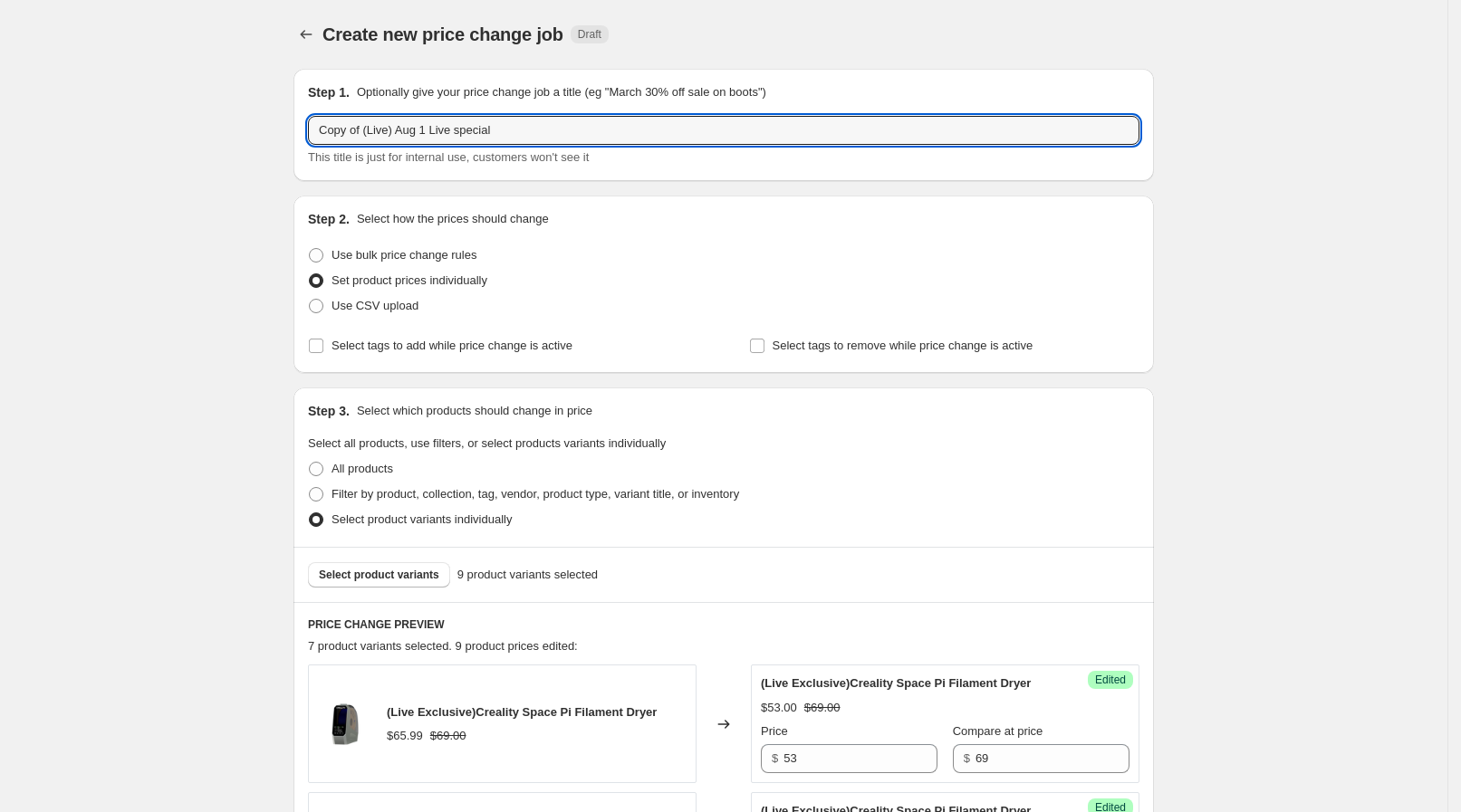 drag, startPoint x: 367, startPoint y: 126, endPoint x: 267, endPoint y: 112, distance: 100.97524 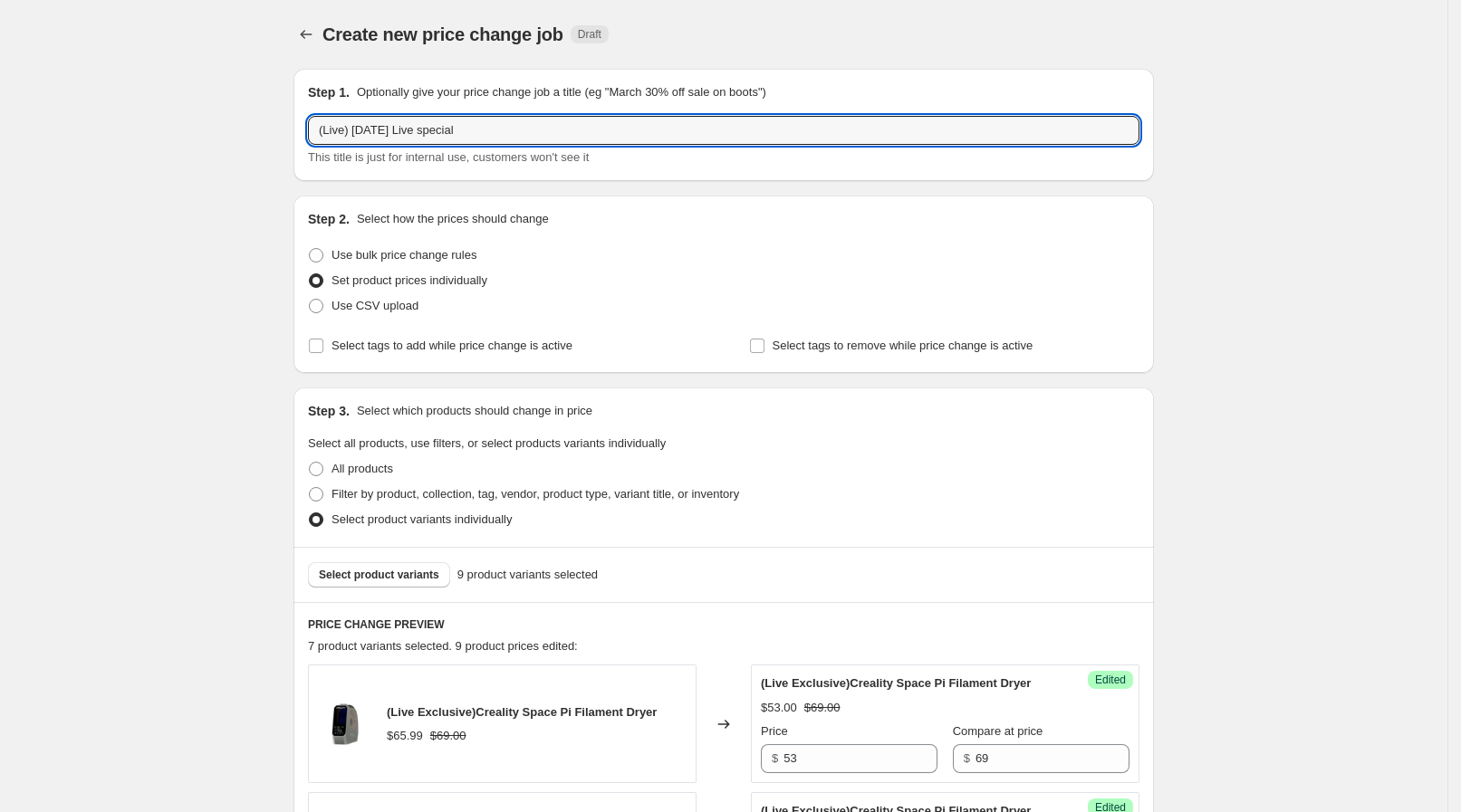 type on "(Live) Aug 8 Live special" 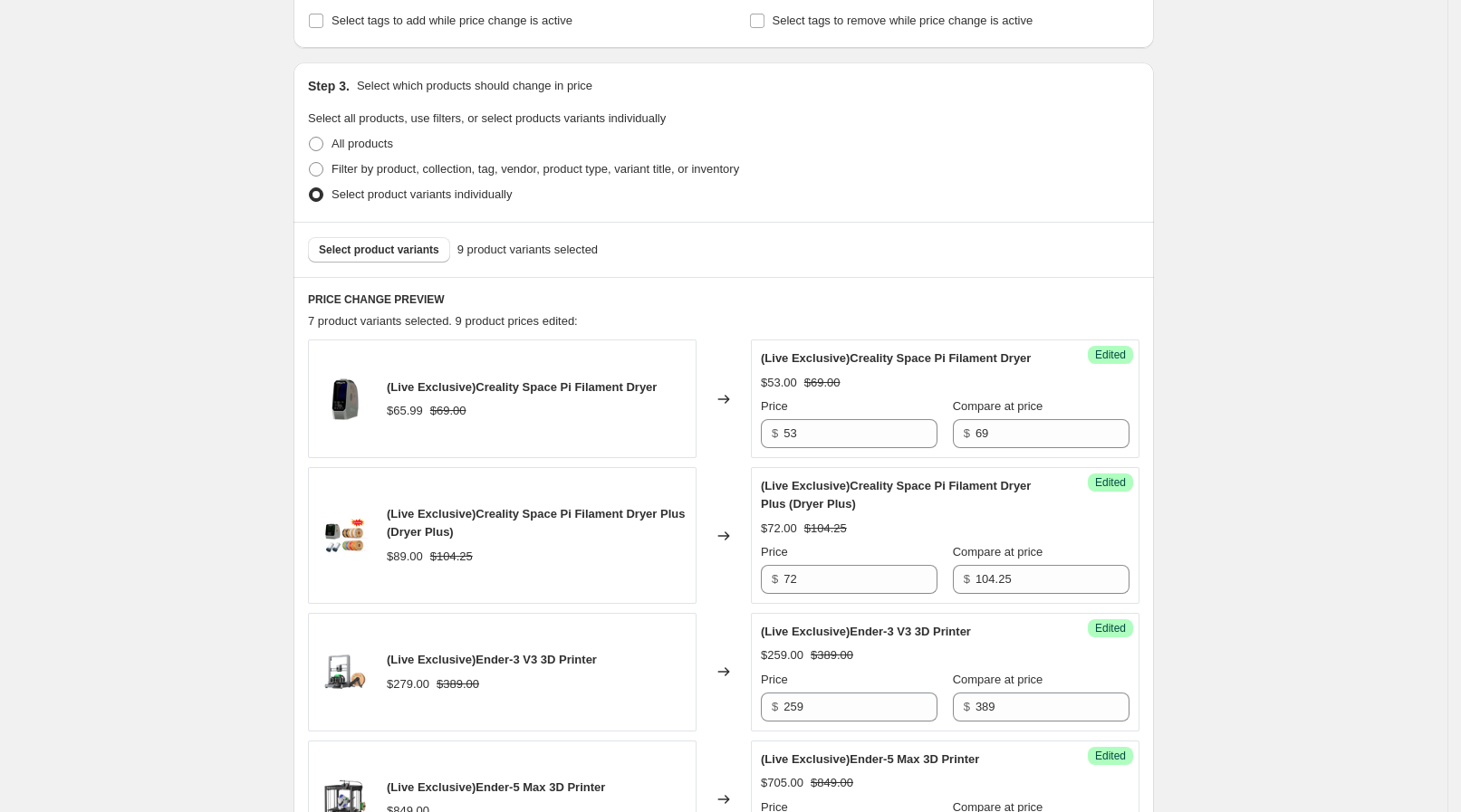 scroll, scrollTop: 452, scrollLeft: 0, axis: vertical 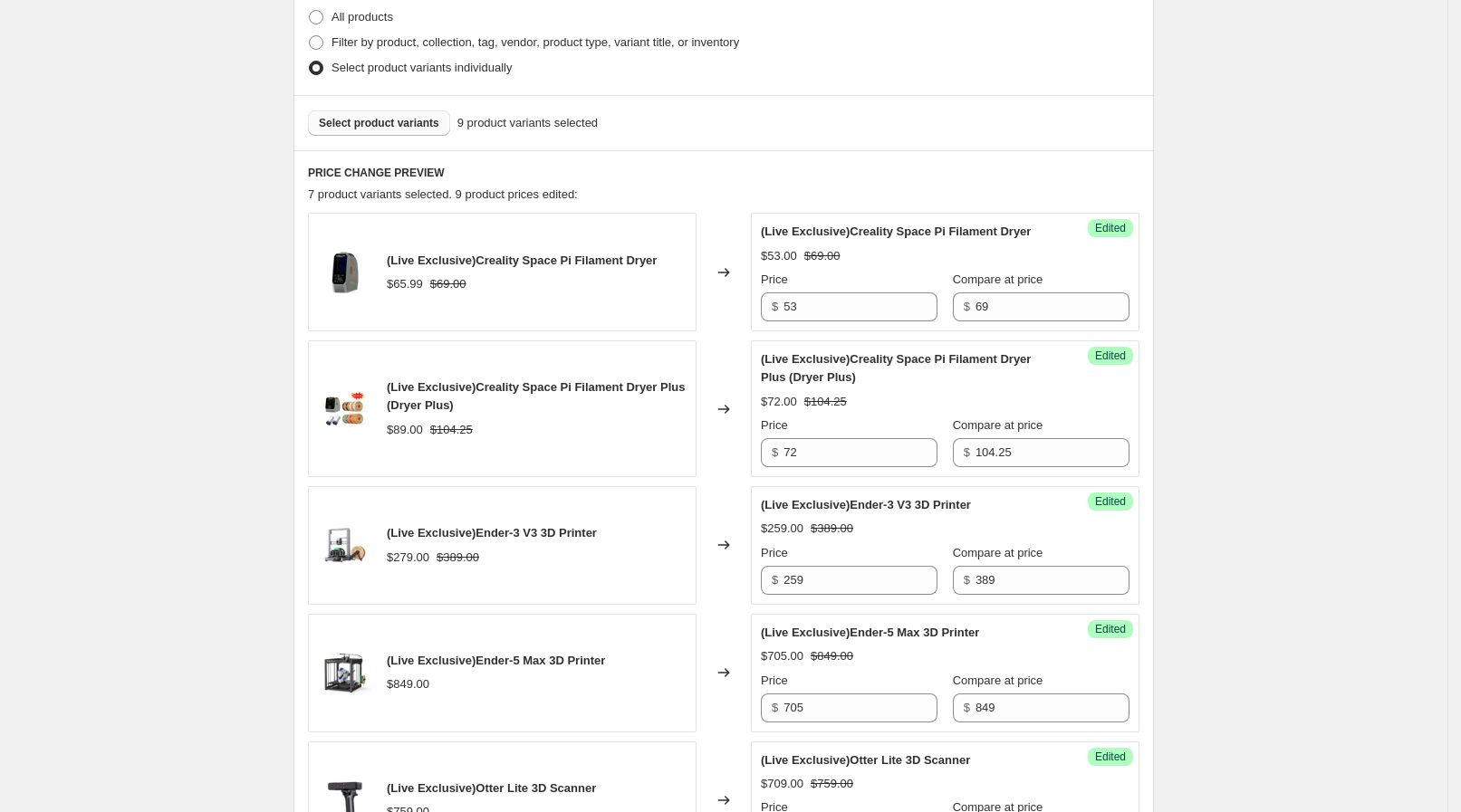 click on "Select product variants" at bounding box center [379, 123] 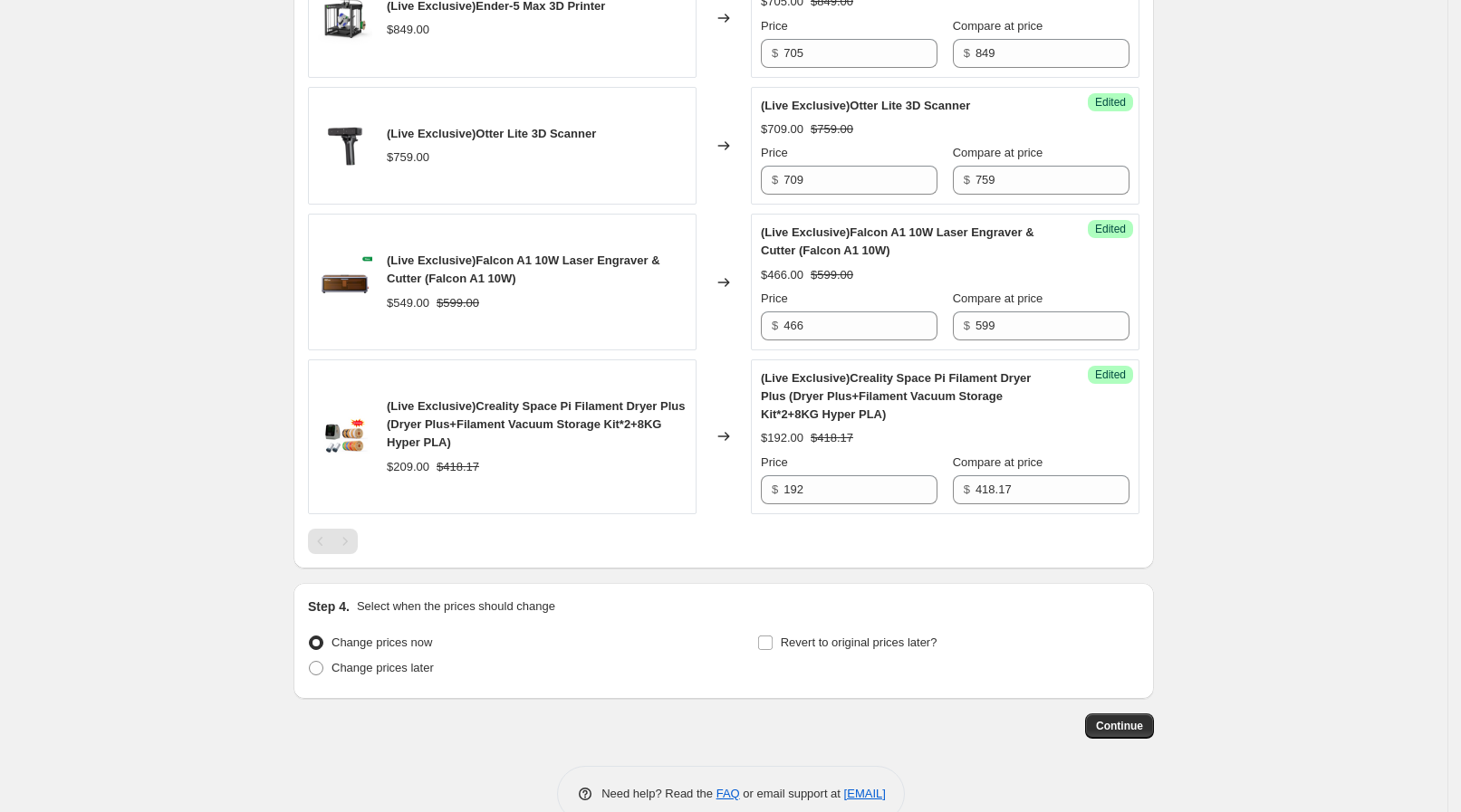 scroll, scrollTop: 1141, scrollLeft: 0, axis: vertical 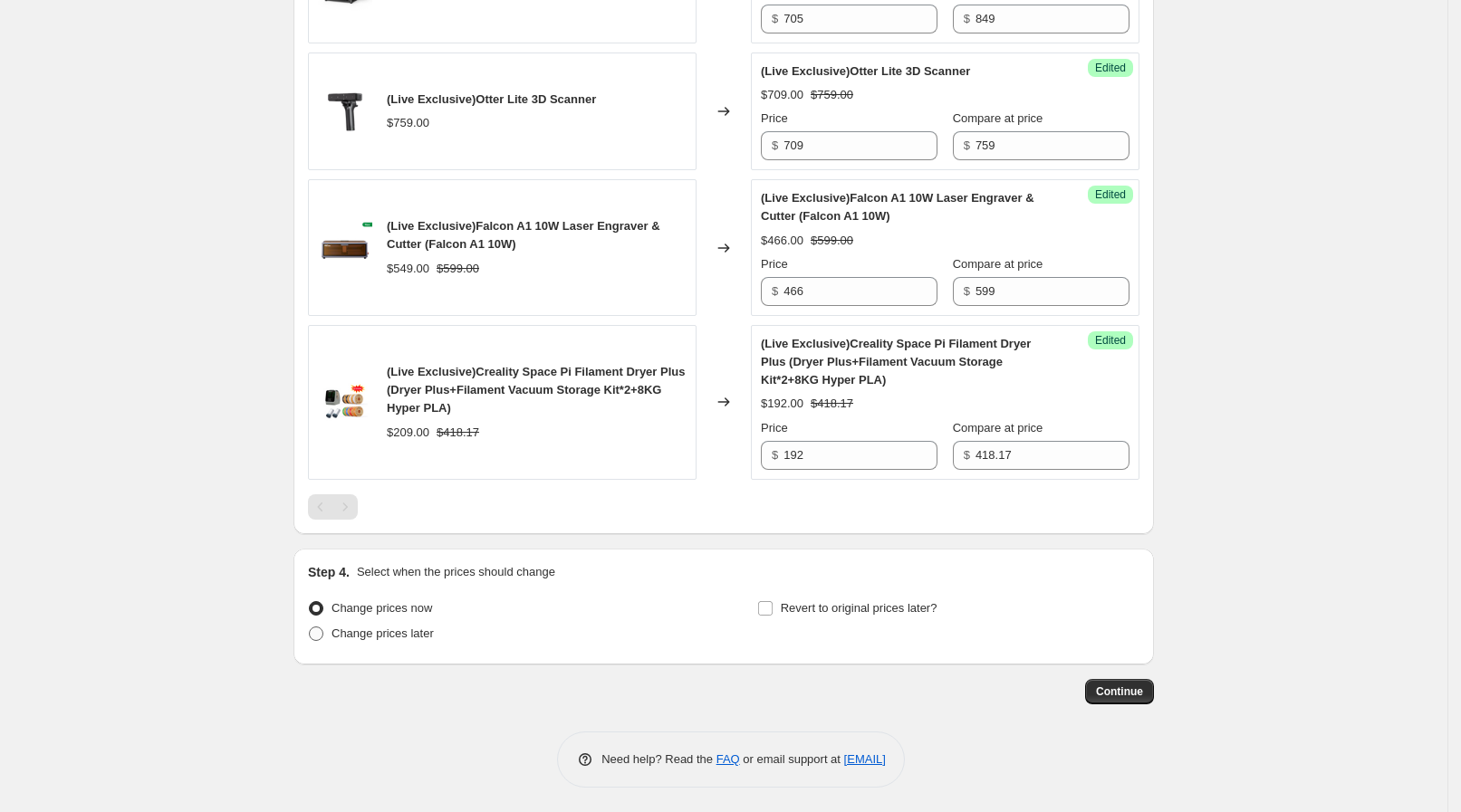click on "Change prices later" at bounding box center [382, 633] 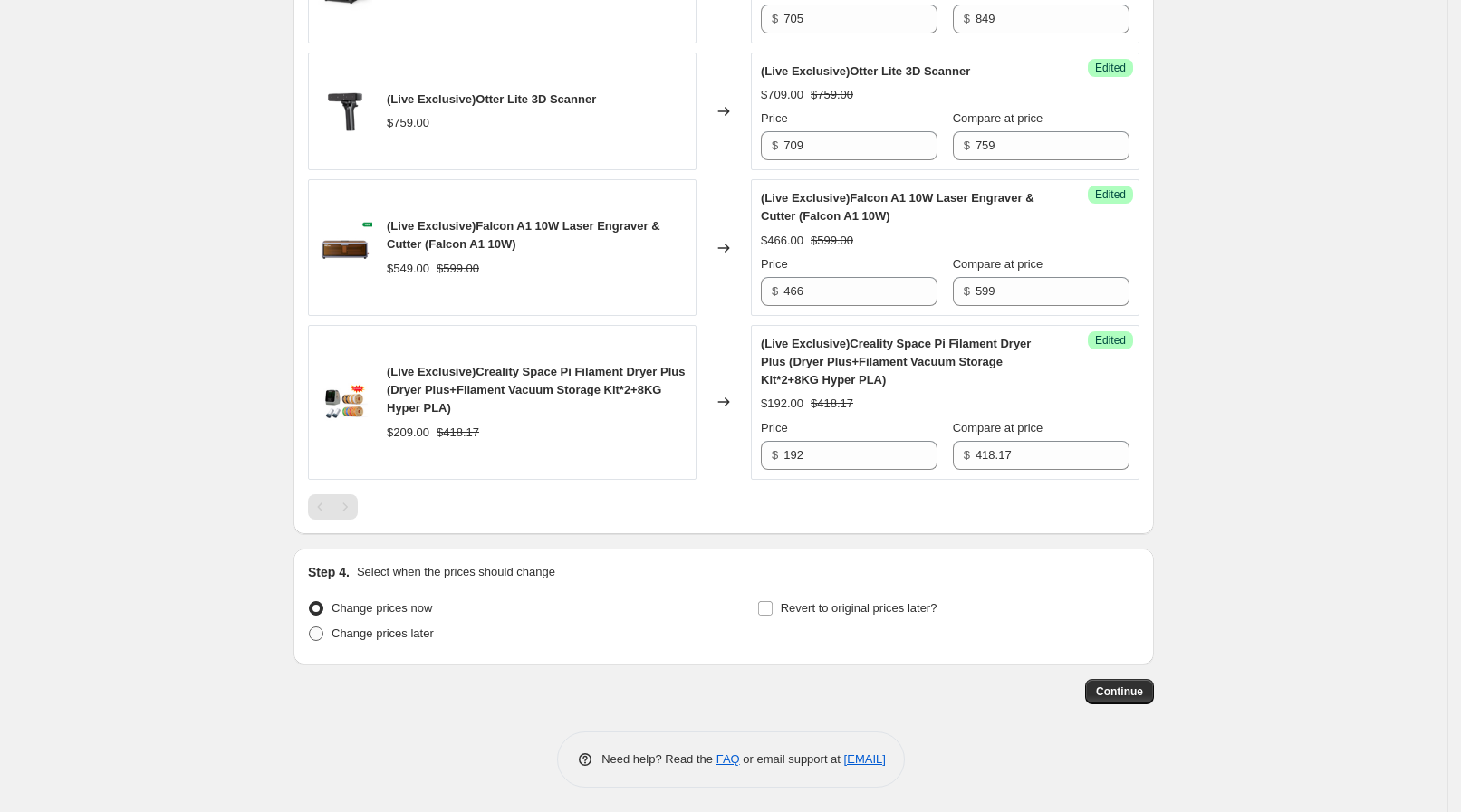 radio on "true" 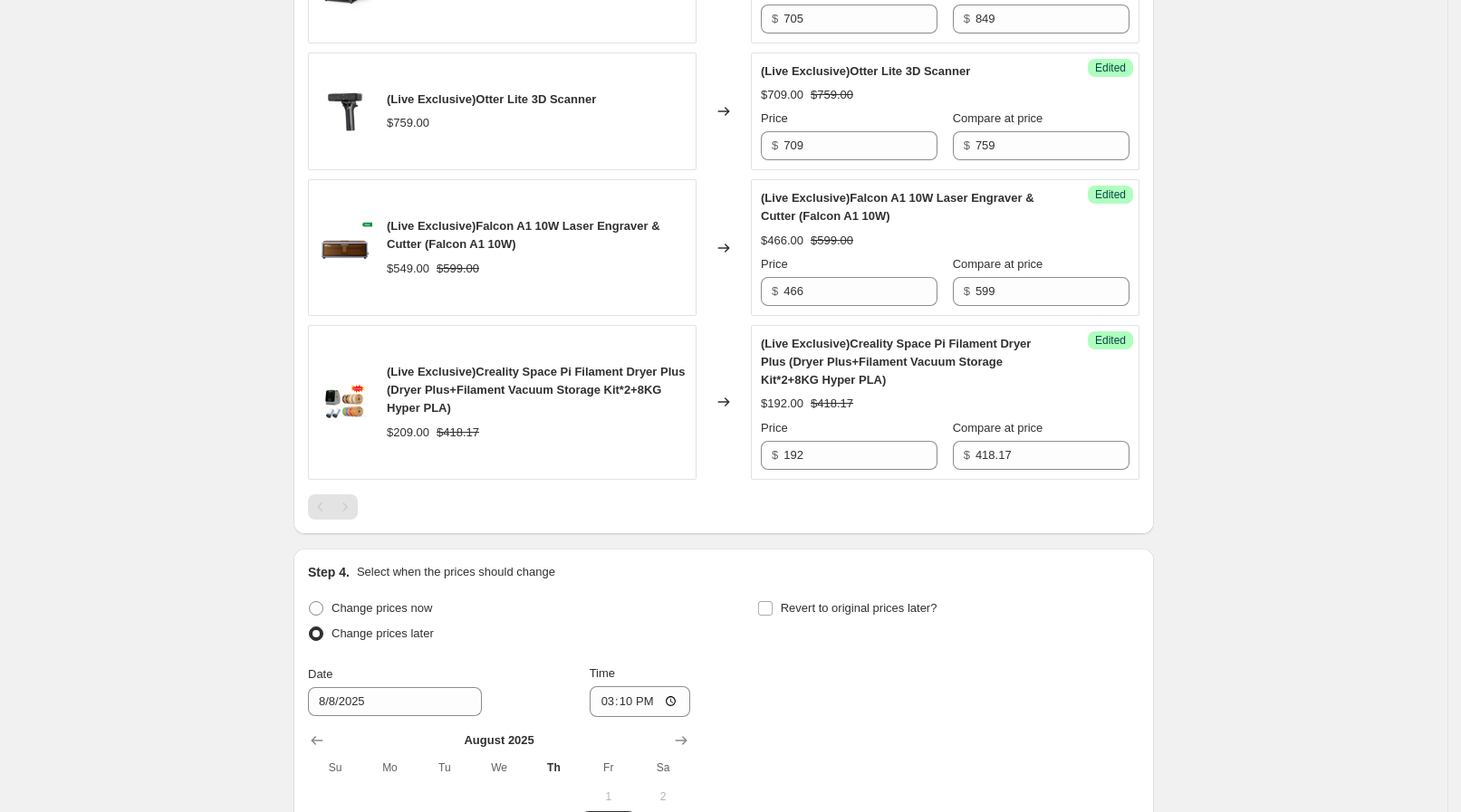 scroll, scrollTop: 1367, scrollLeft: 0, axis: vertical 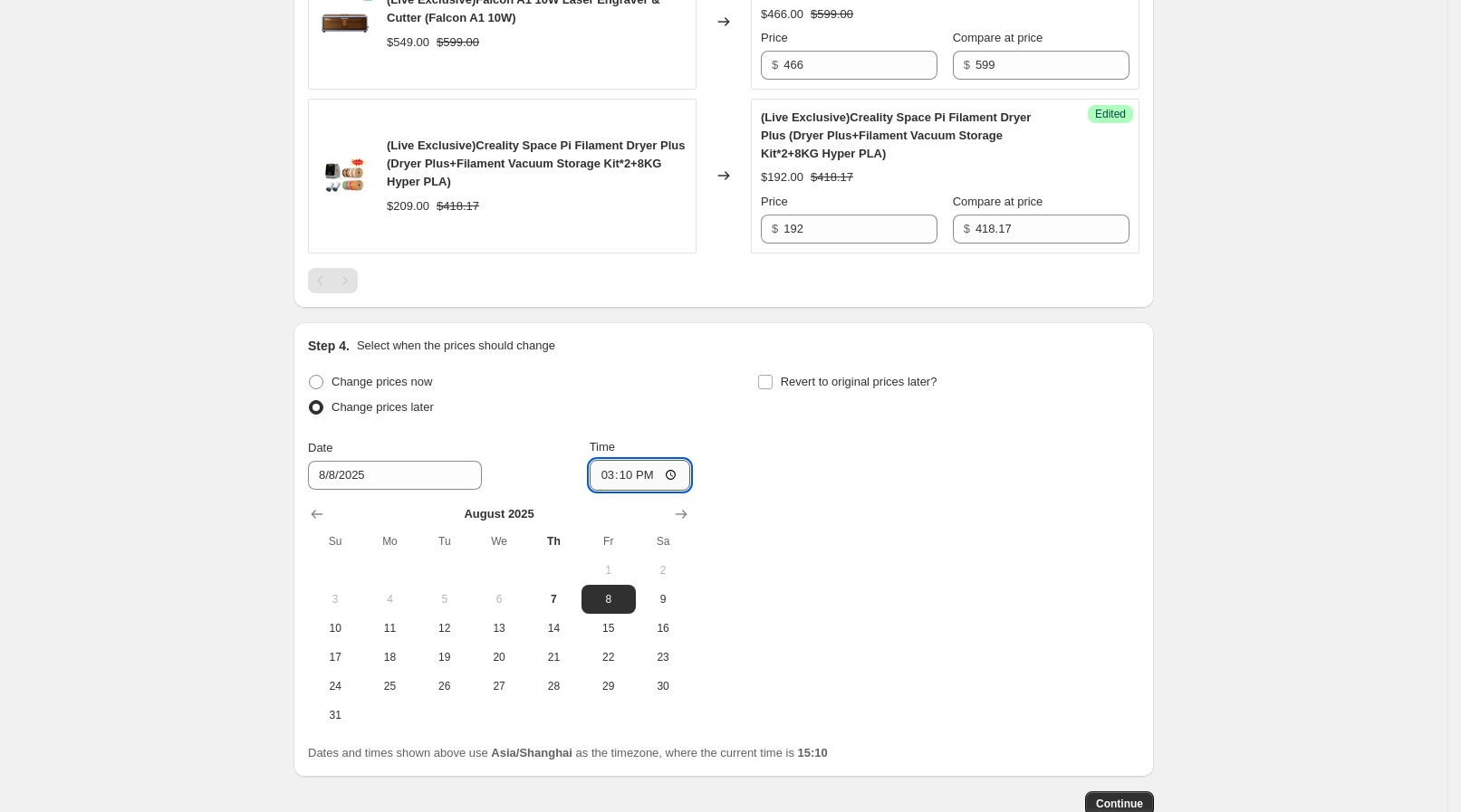 click on "15:10" at bounding box center (640, 475) 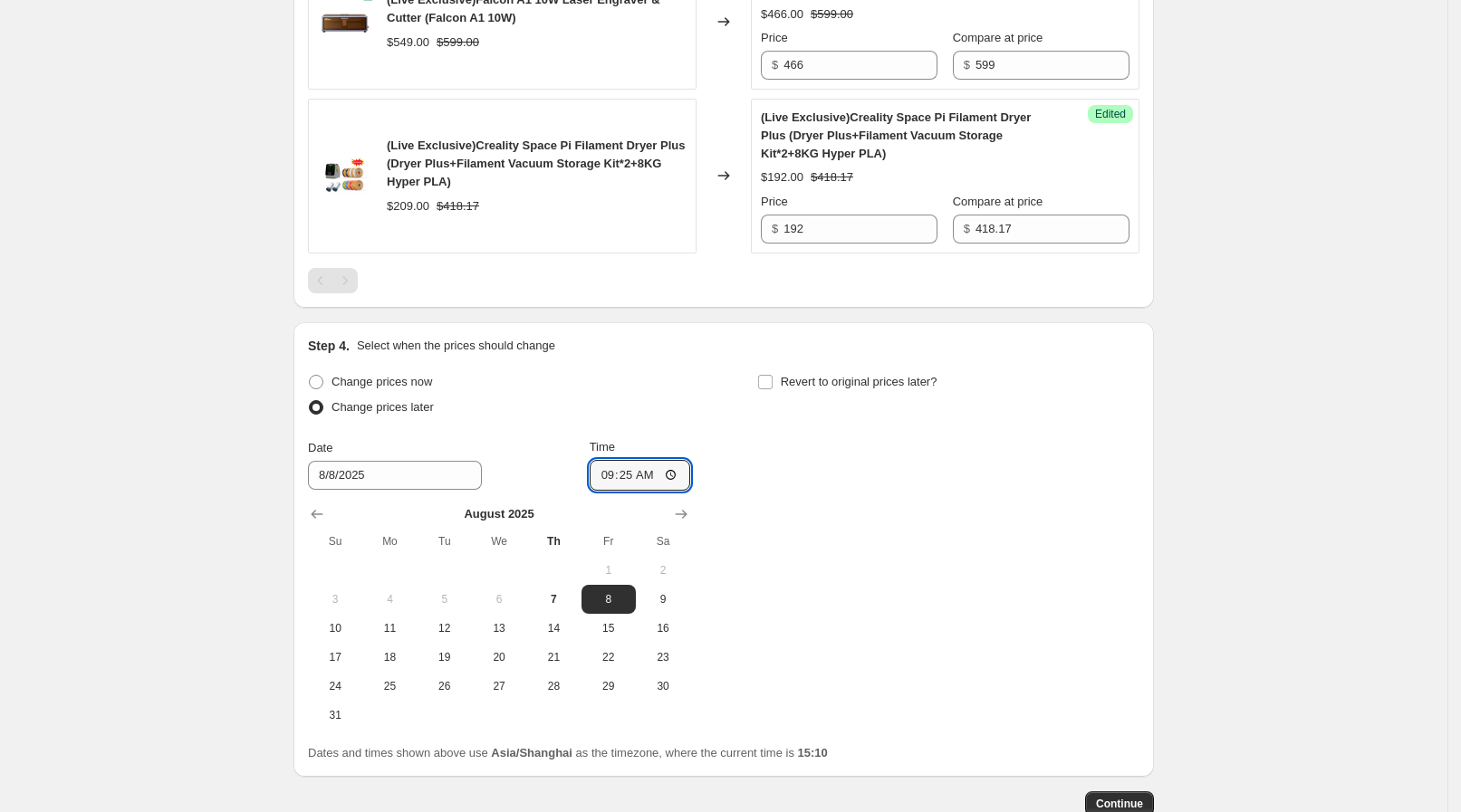 type on "09:25" 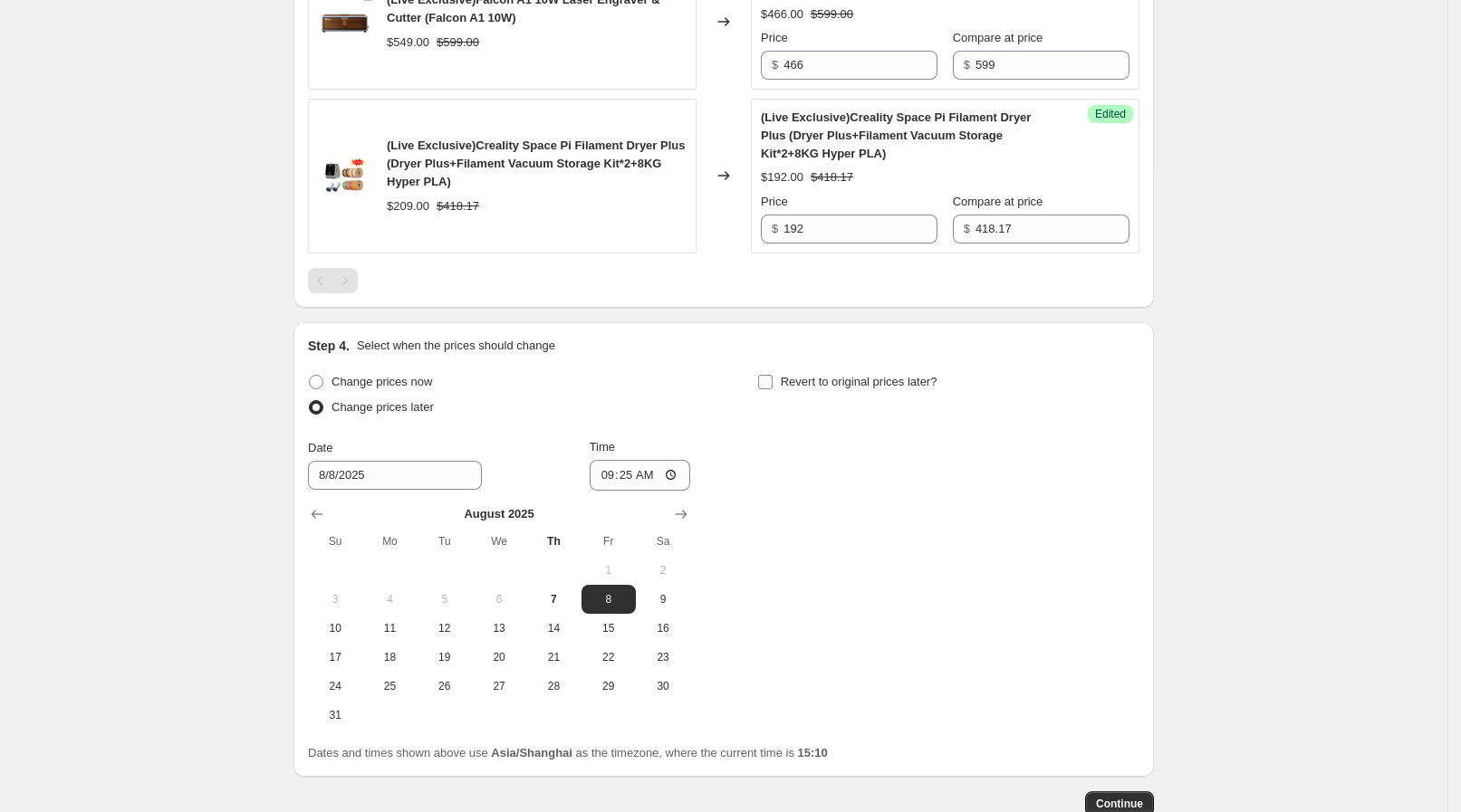 click on "Revert to original prices later?" at bounding box center (765, 382) 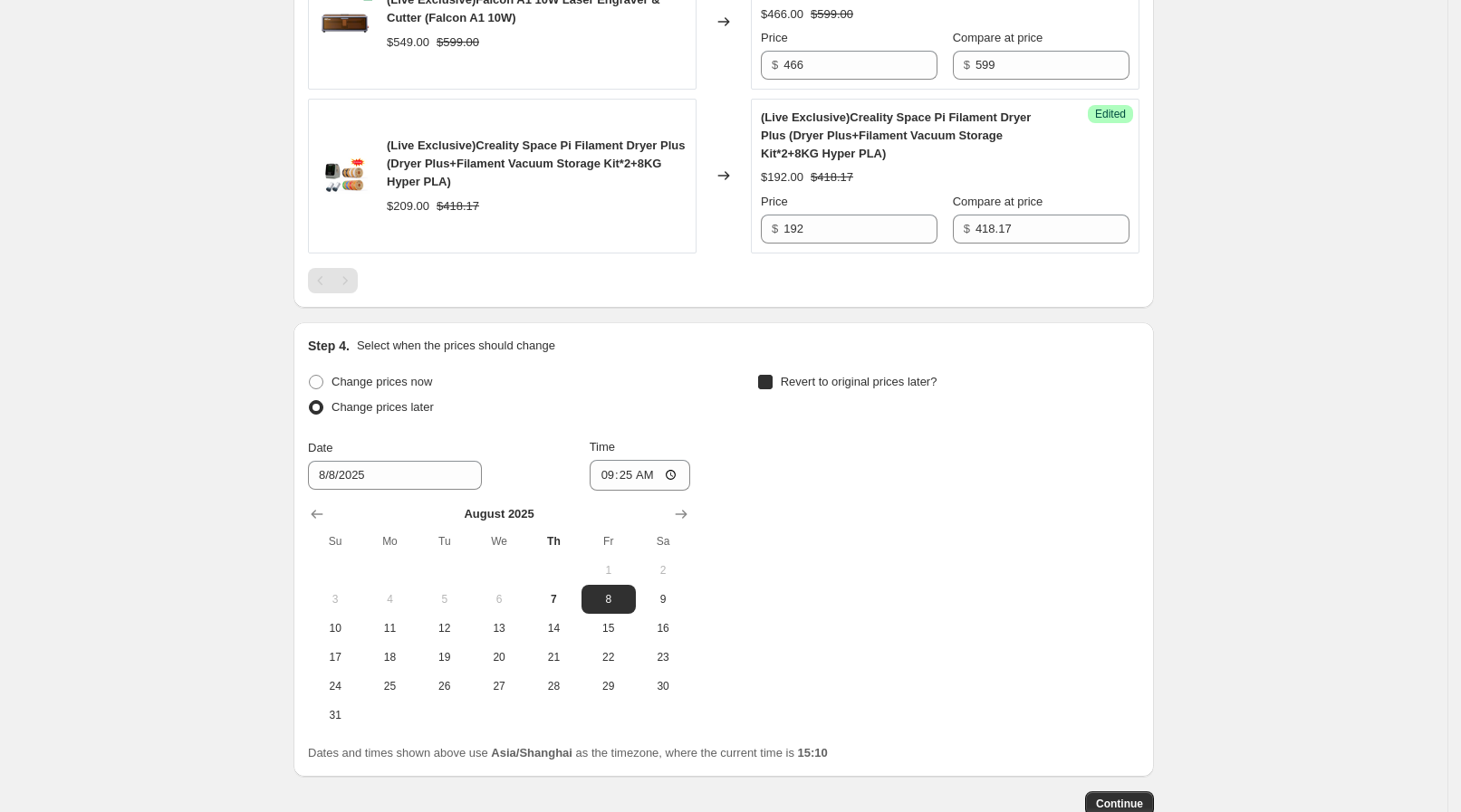 checkbox on "true" 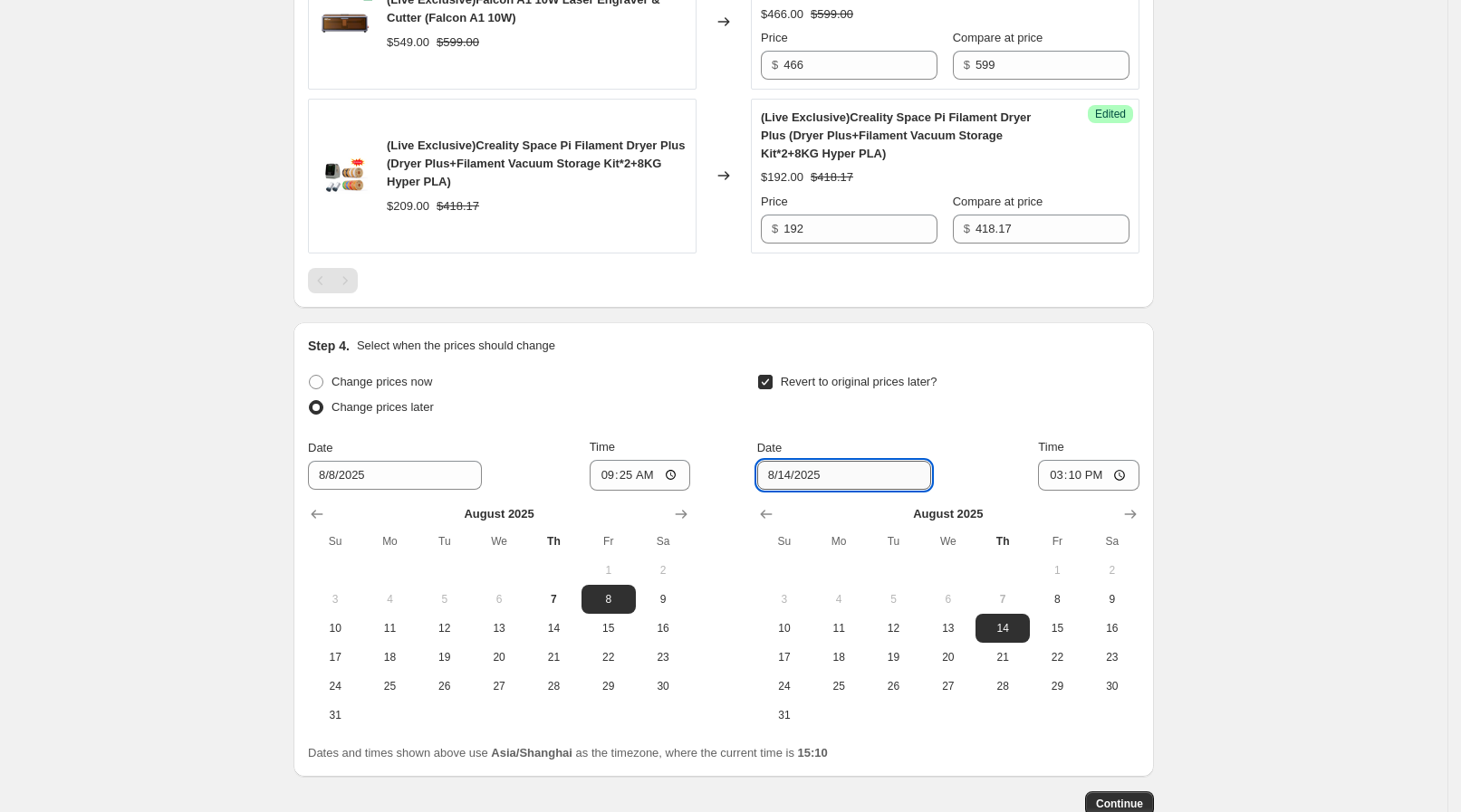 drag, startPoint x: 886, startPoint y: 462, endPoint x: 908, endPoint y: 478, distance: 27.202941 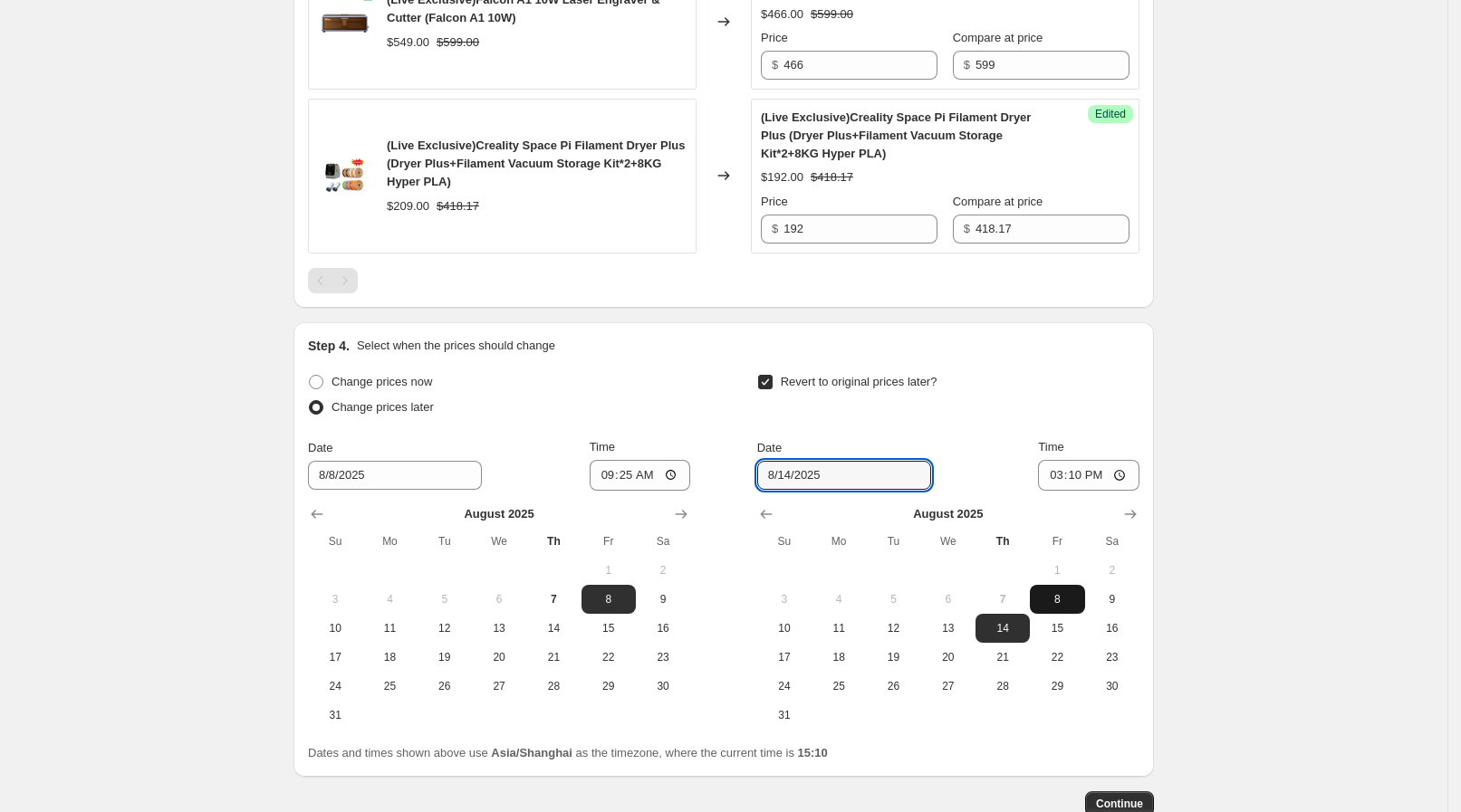 click on "8" at bounding box center [1057, 599] 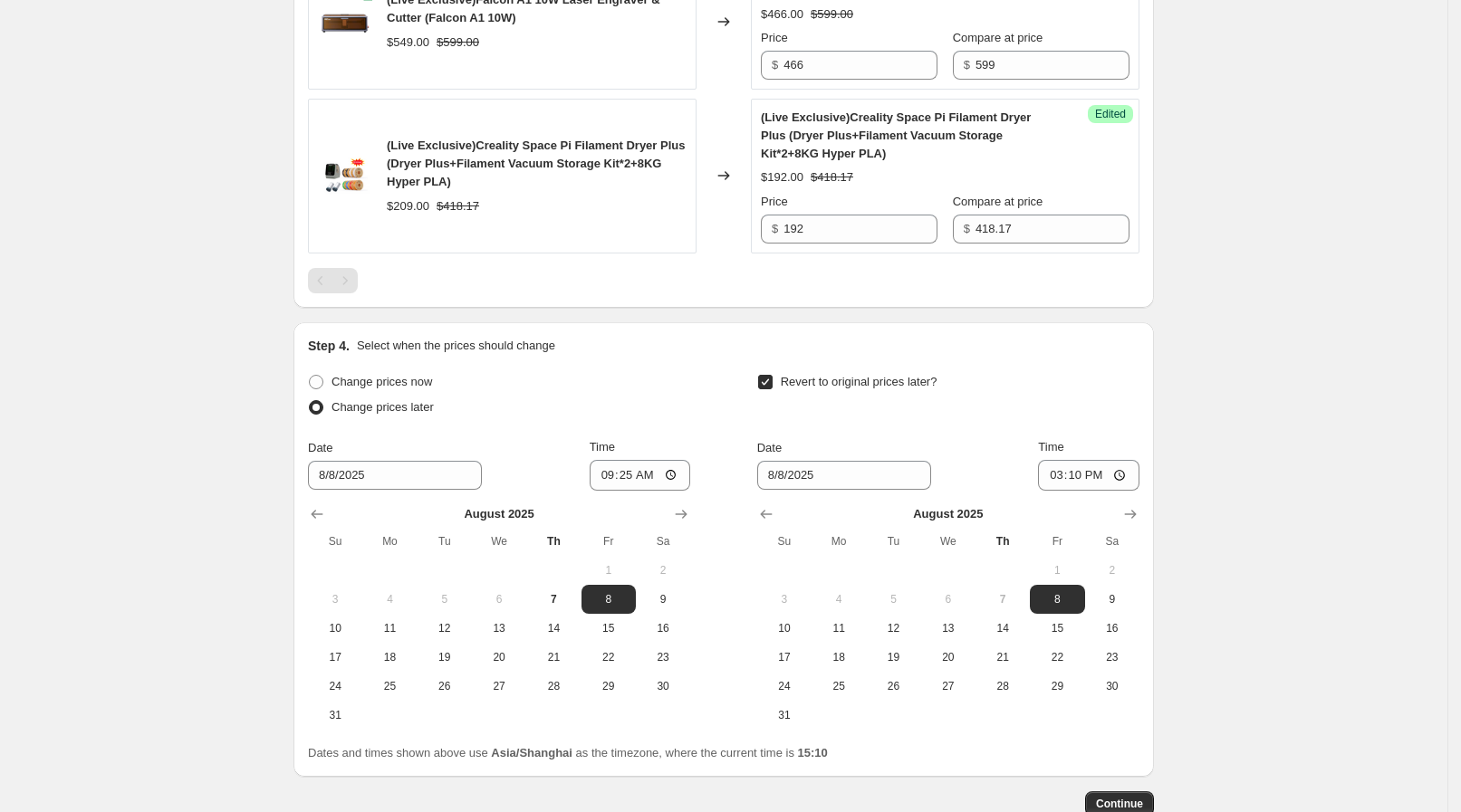 click on "Time 15:10" at bounding box center (1089, 464) 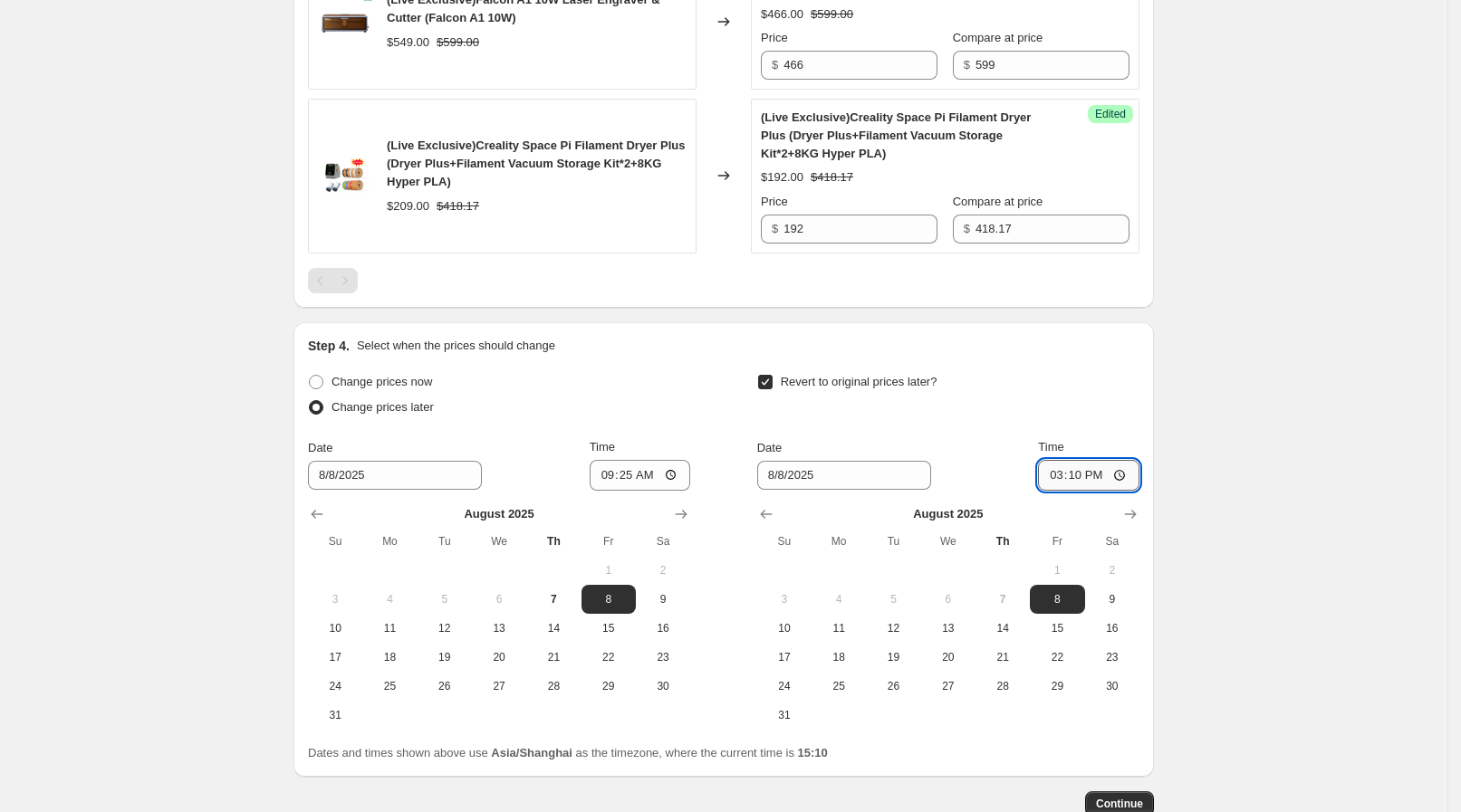 click on "15:10" at bounding box center (1089, 475) 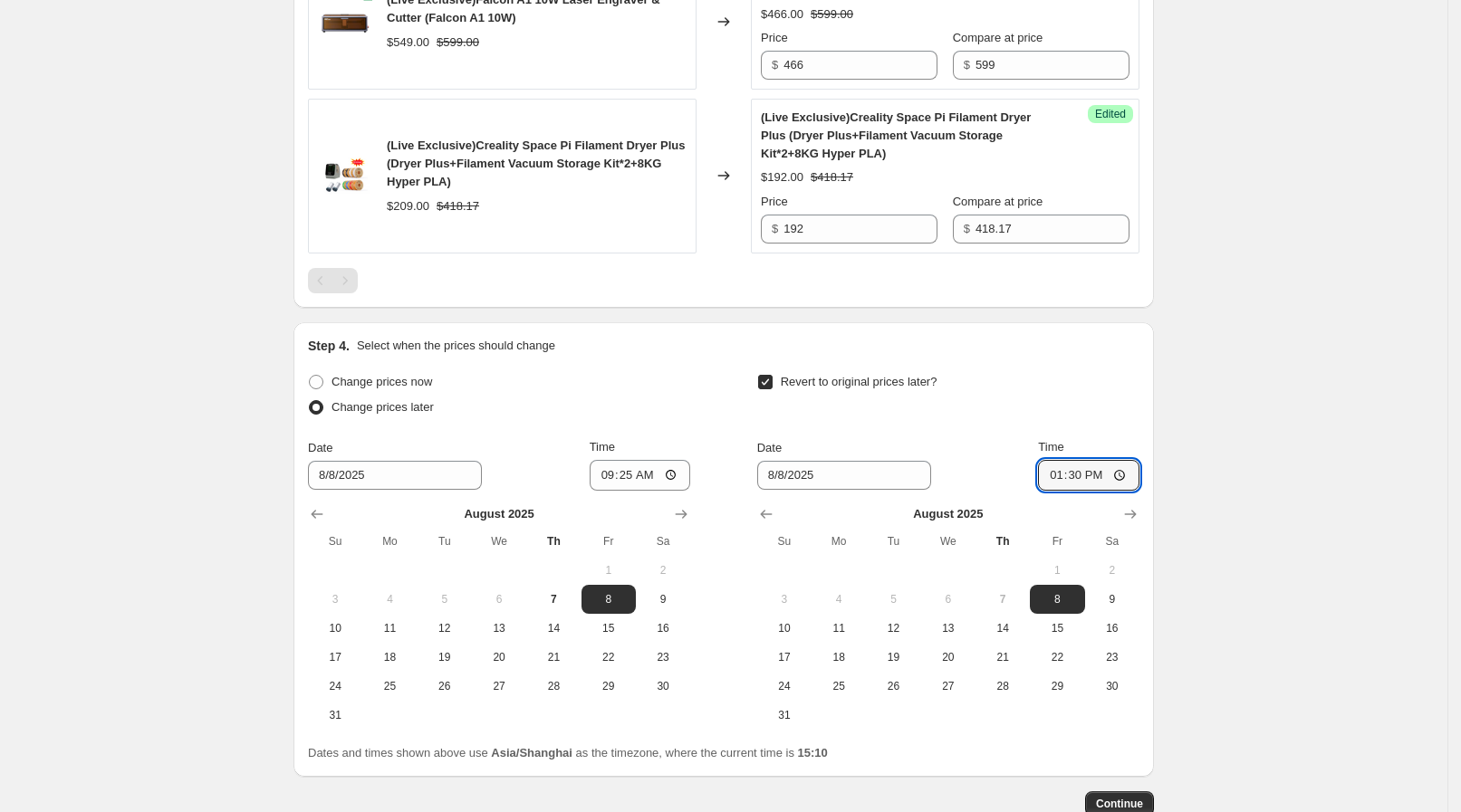type on "13:30" 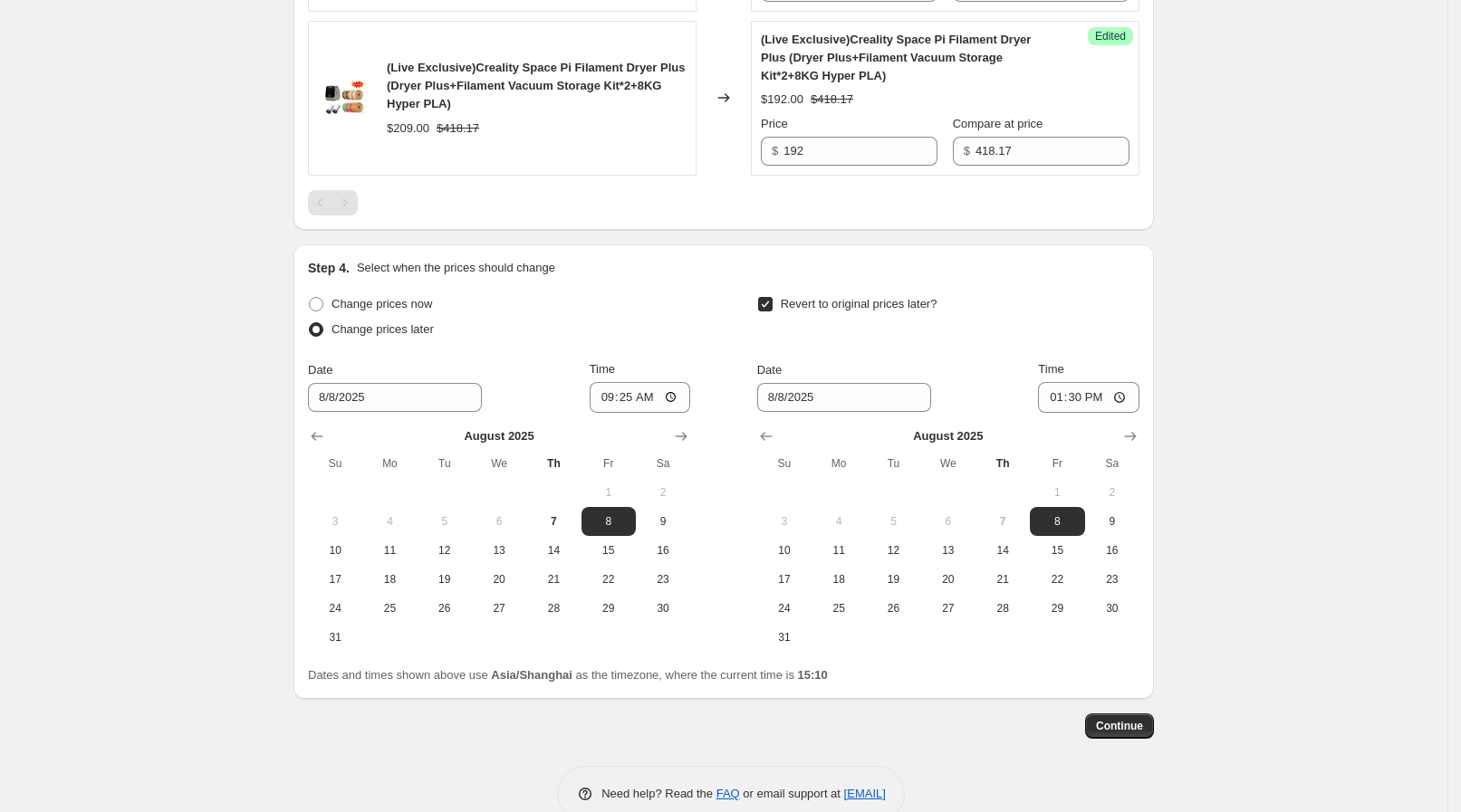 scroll, scrollTop: 1478, scrollLeft: 0, axis: vertical 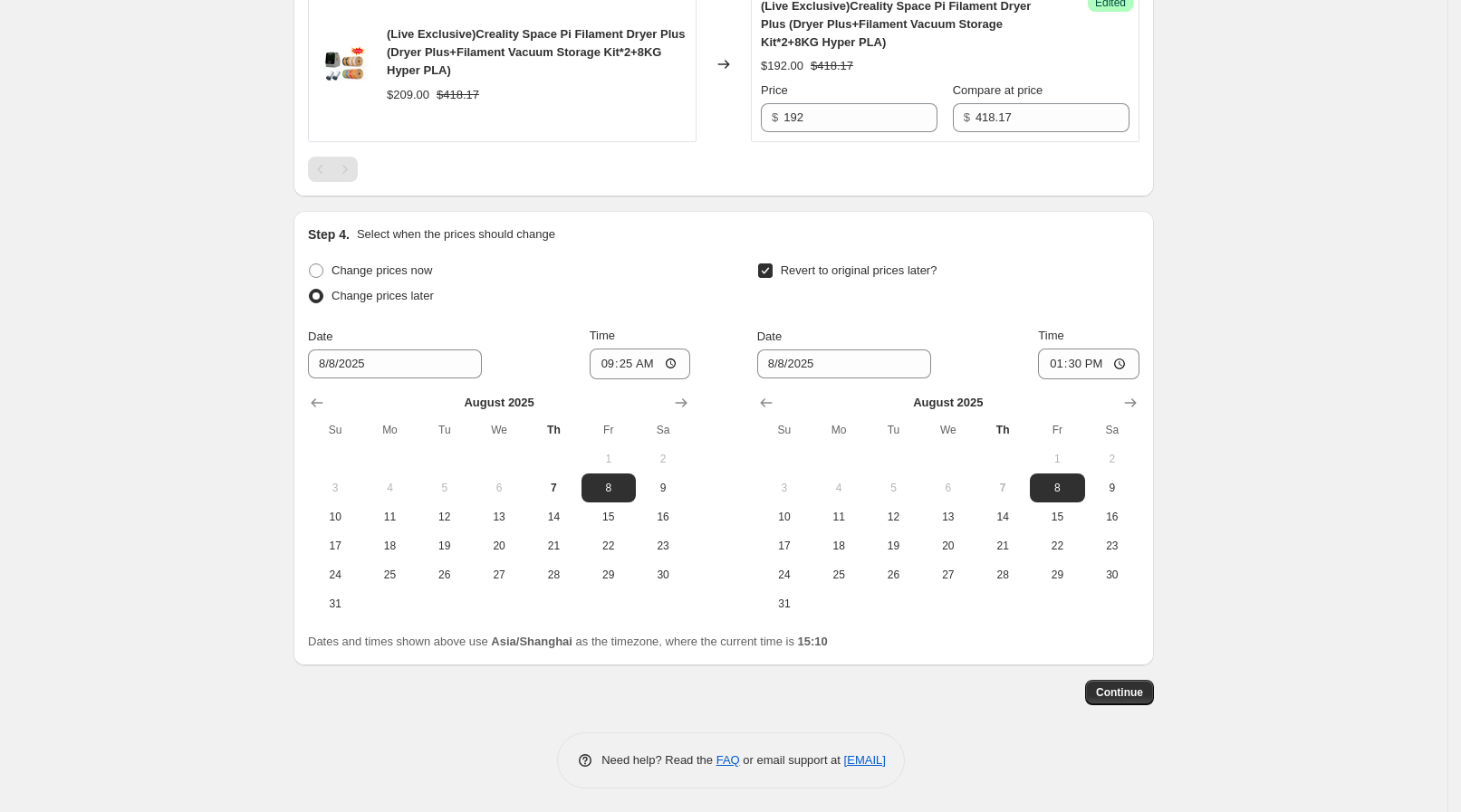 click on "Step 1. Optionally give your price change job a title (eg "March 30% off sale on boots") (Live) Aug 8 Live special This title is just for internal use, customers won't see it Step 2. Select how the prices should change Use bulk price change rules Set product prices individually Use CSV upload Select tags to add while price change is active Select tags to remove while price change is active Step 3. Select which products should change in price Select all products, use filters, or select products variants individually All products Filter by product, collection, tag, vendor, product type, variant title, or inventory Select product variants individually Select product variants 9   product variants selected PRICE CHANGE PREVIEW 7 product variants selected. 9 product prices edited: (Live Exclusive)Creality Space Pi Filament Dryer $65.99 $69.00 Changed to Success Edited (Live Exclusive)Creality Space Pi Filament Dryer $53.00 $69.00 Price $ 53 Compare at price $ 69 $89.00 $104.25 Changed to Success Edited $72.00 Price" at bounding box center [716, -359] 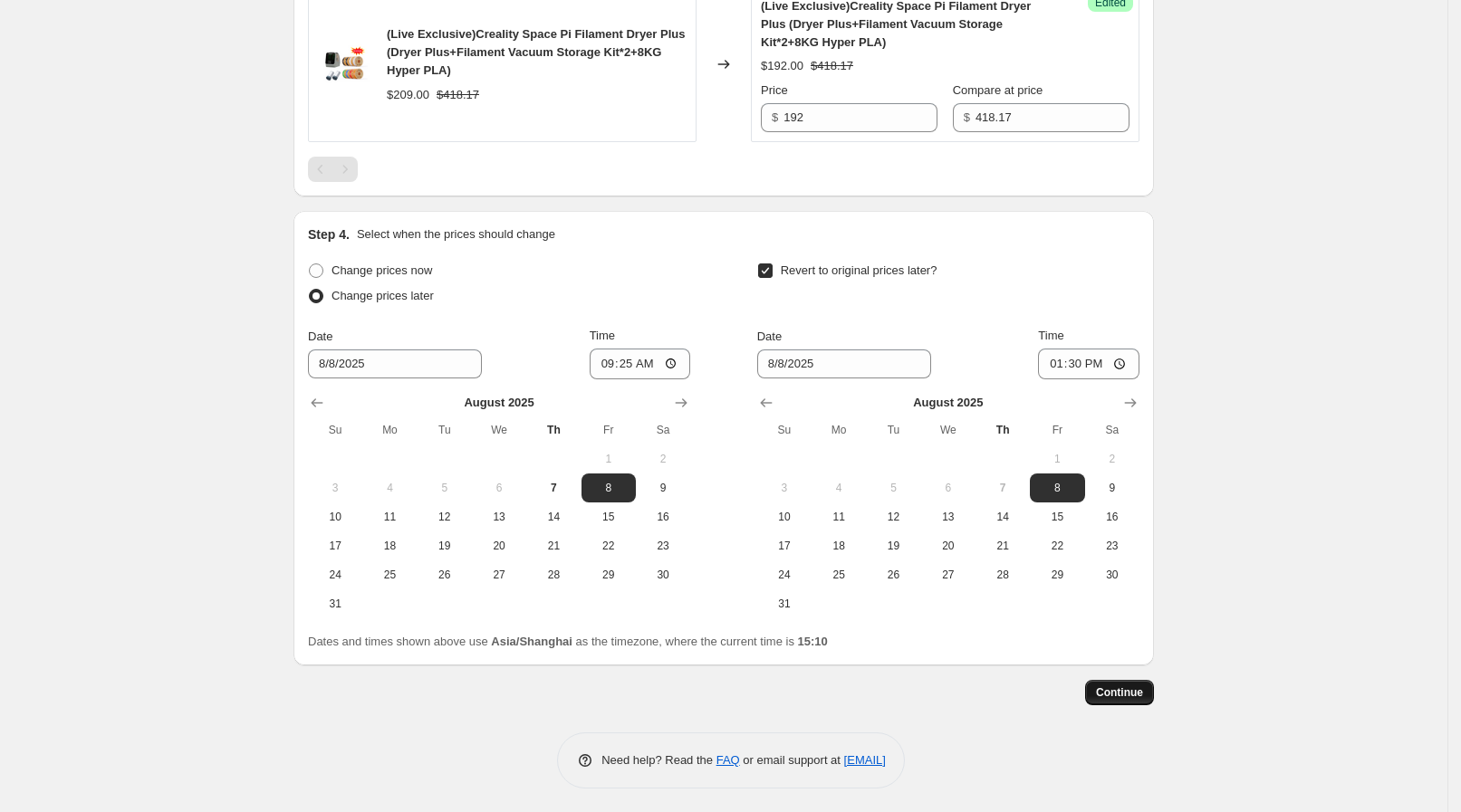 click on "Continue" at bounding box center [1120, 693] 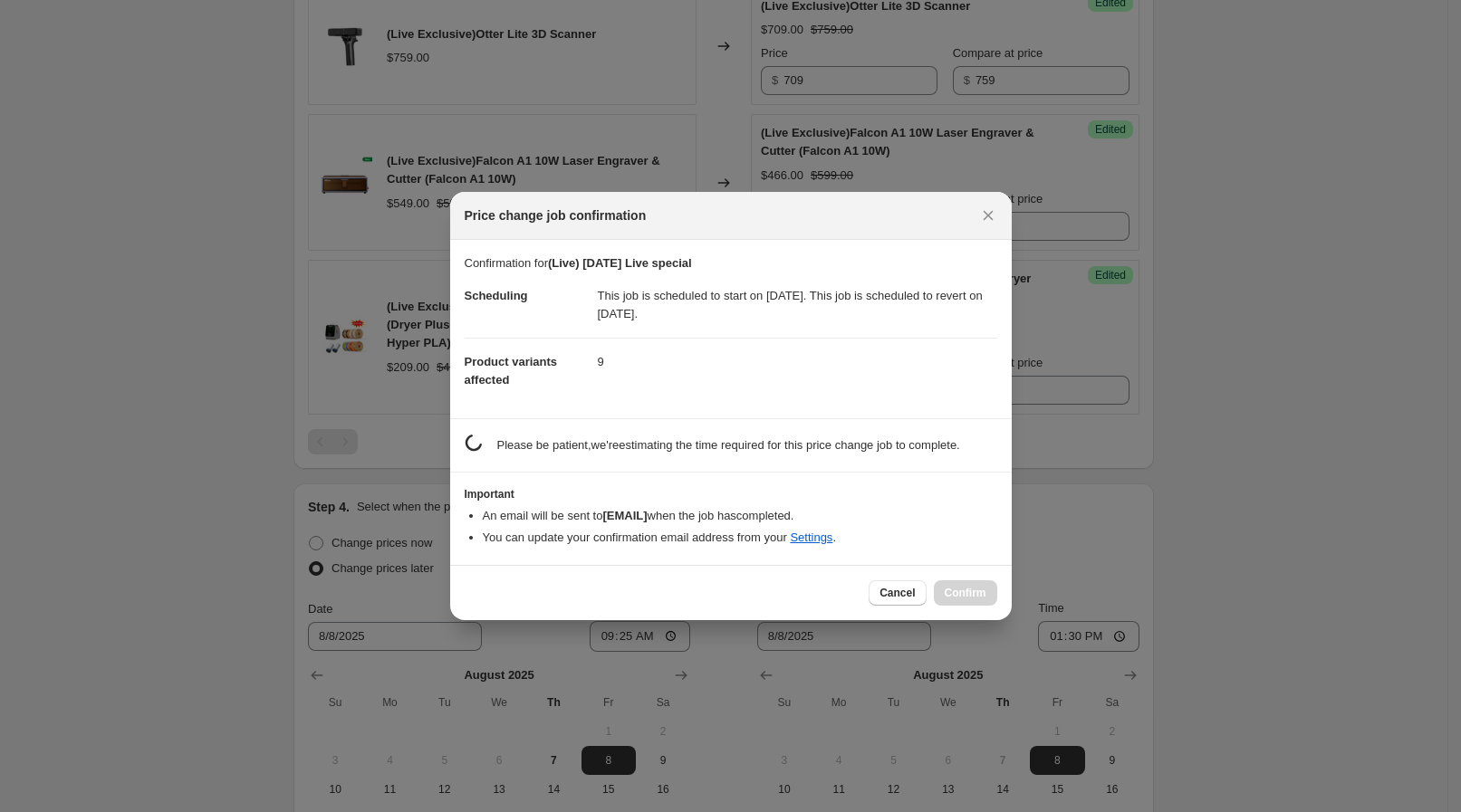 scroll, scrollTop: 0, scrollLeft: 0, axis: both 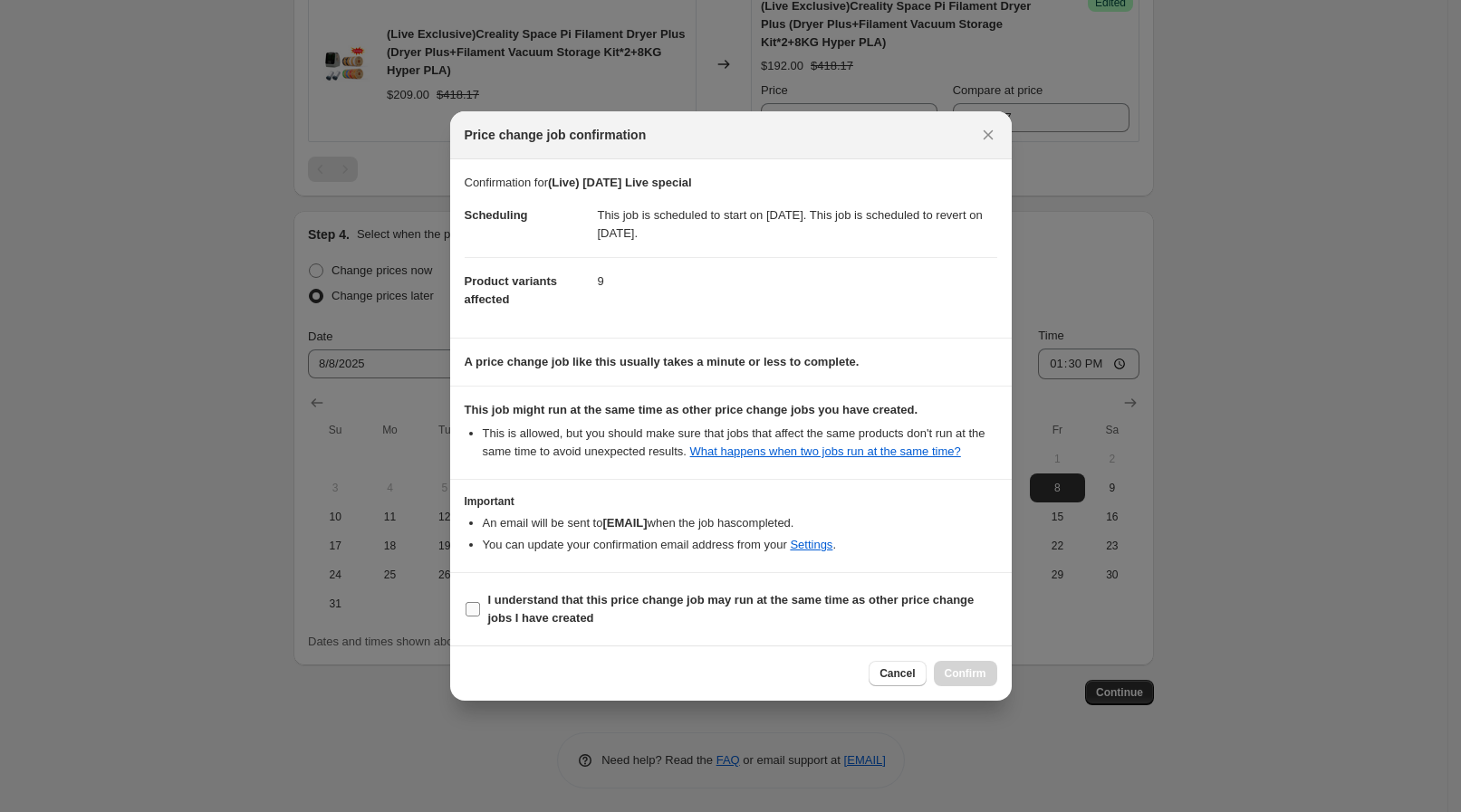 click on "I understand that this price change job may run at the same time as other price change jobs I have created" at bounding box center (731, 608) 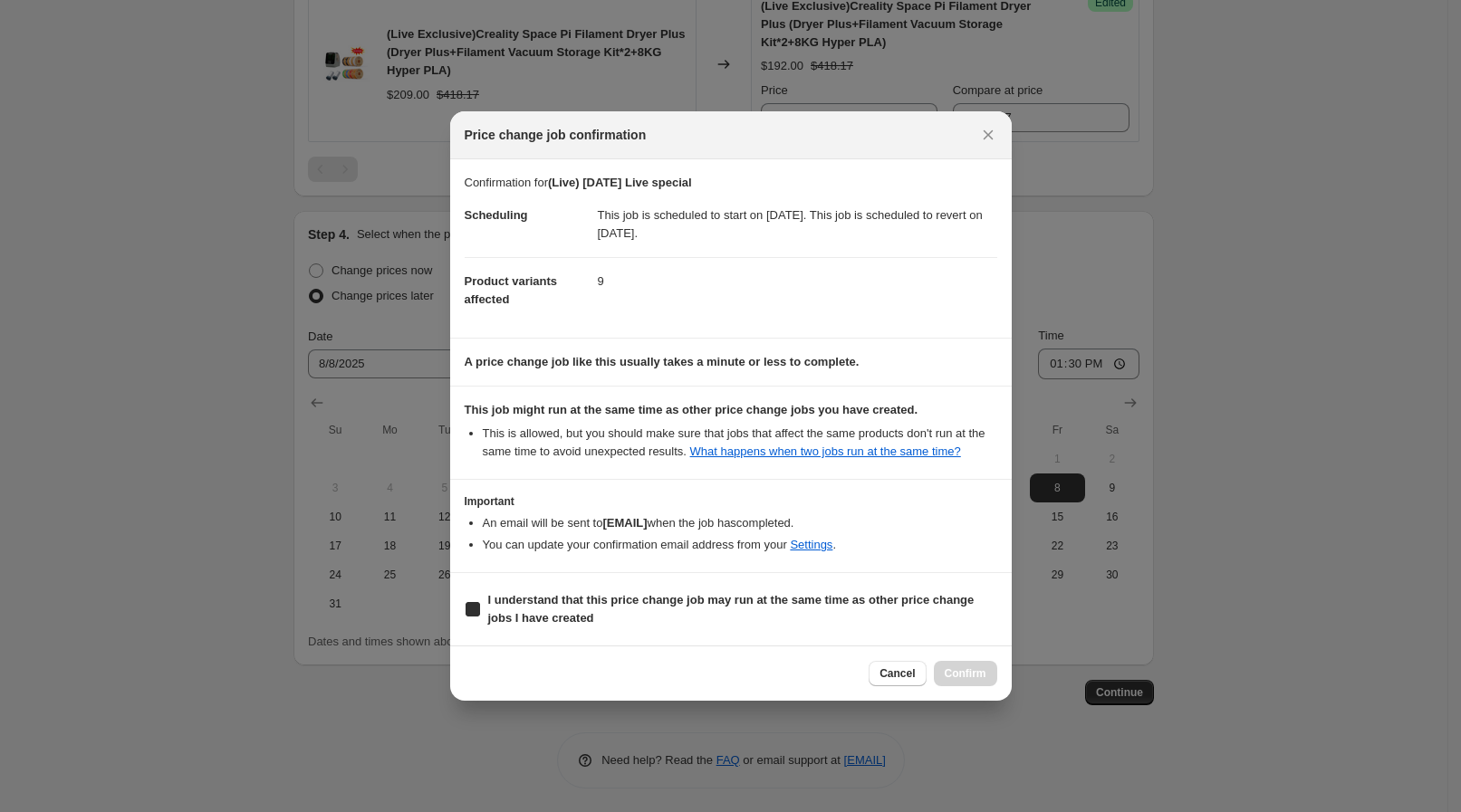 checkbox on "true" 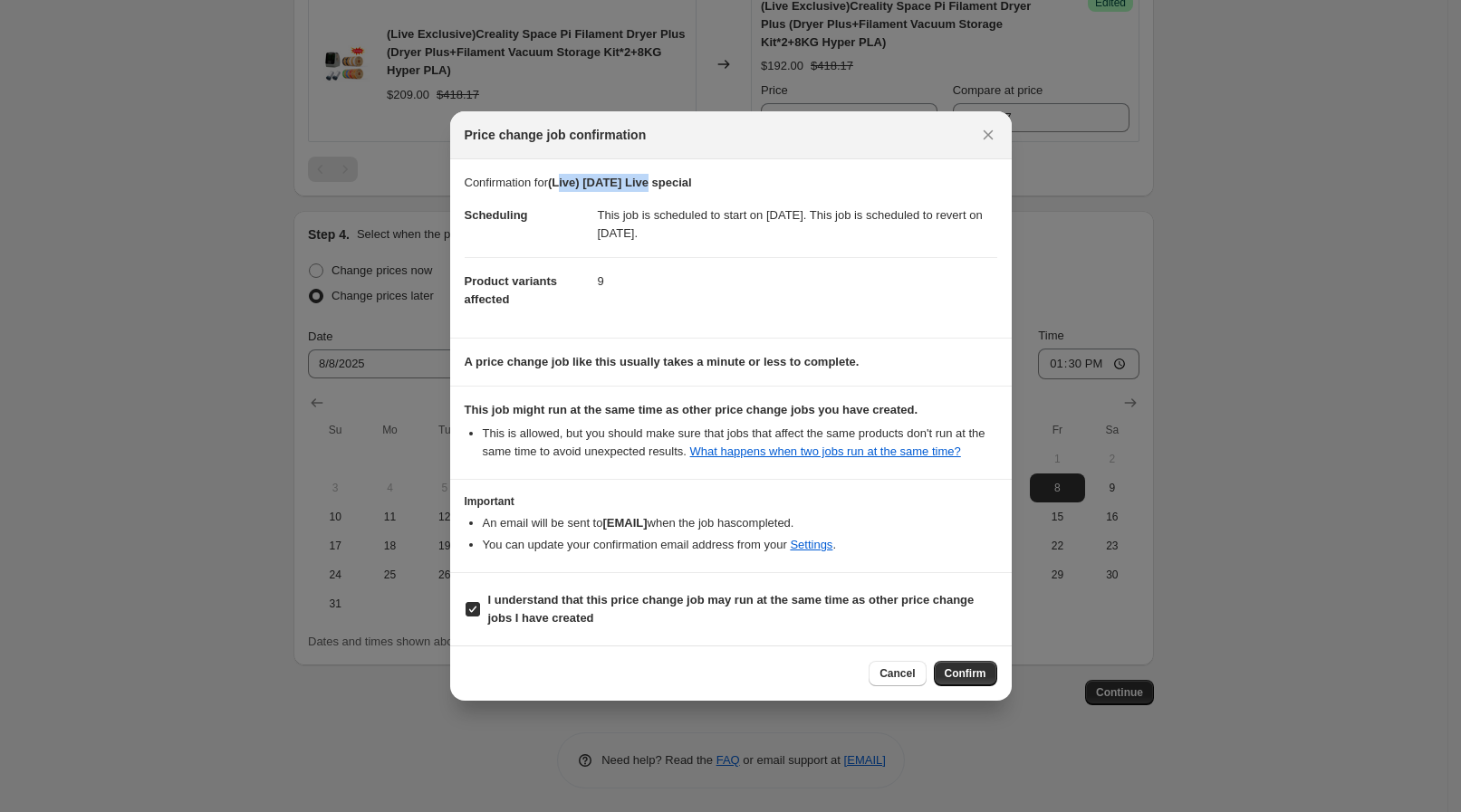 drag, startPoint x: 562, startPoint y: 189, endPoint x: 649, endPoint y: 187, distance: 87.02299 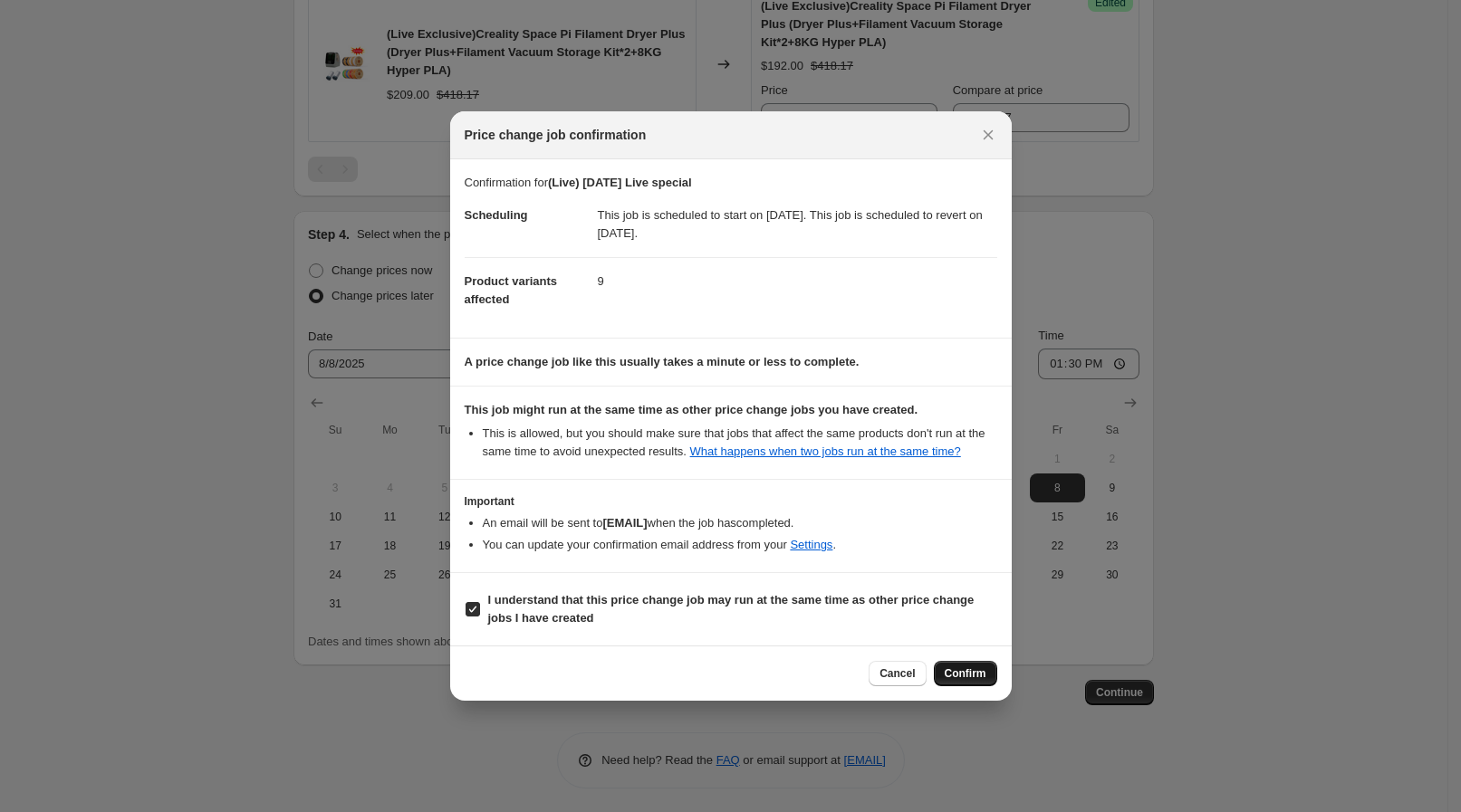 click on "Confirm" at bounding box center [966, 673] 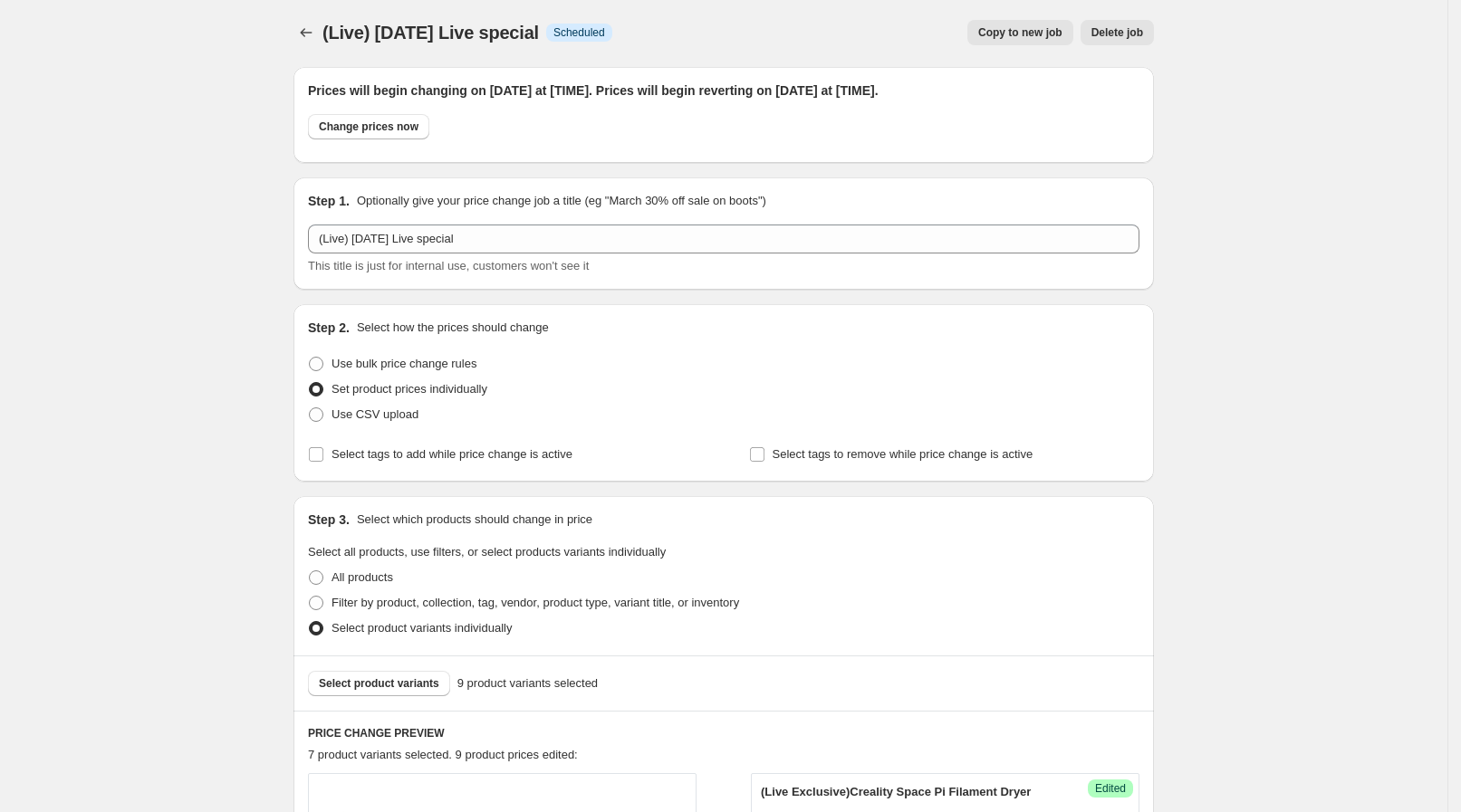 scroll, scrollTop: 0, scrollLeft: 0, axis: both 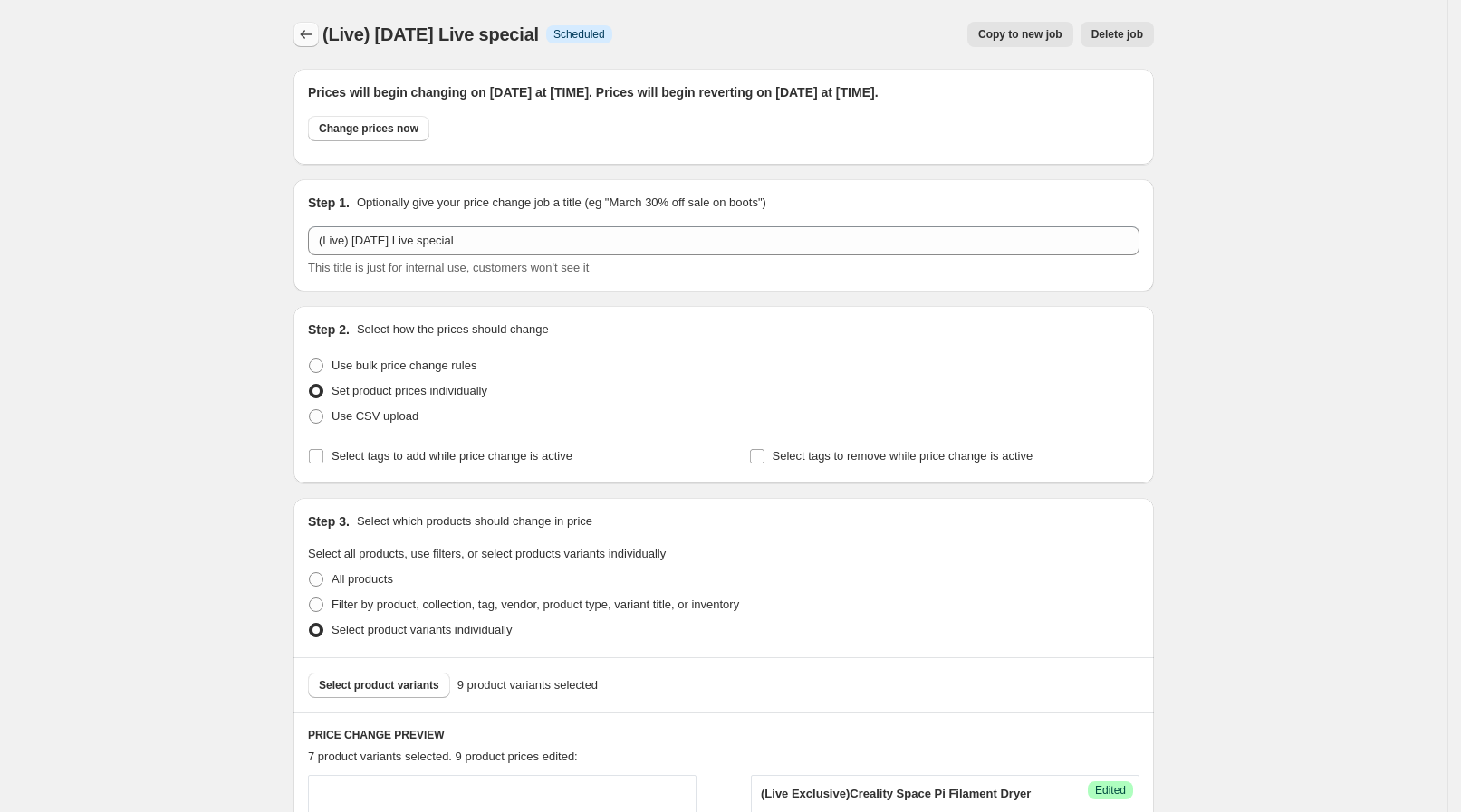 click 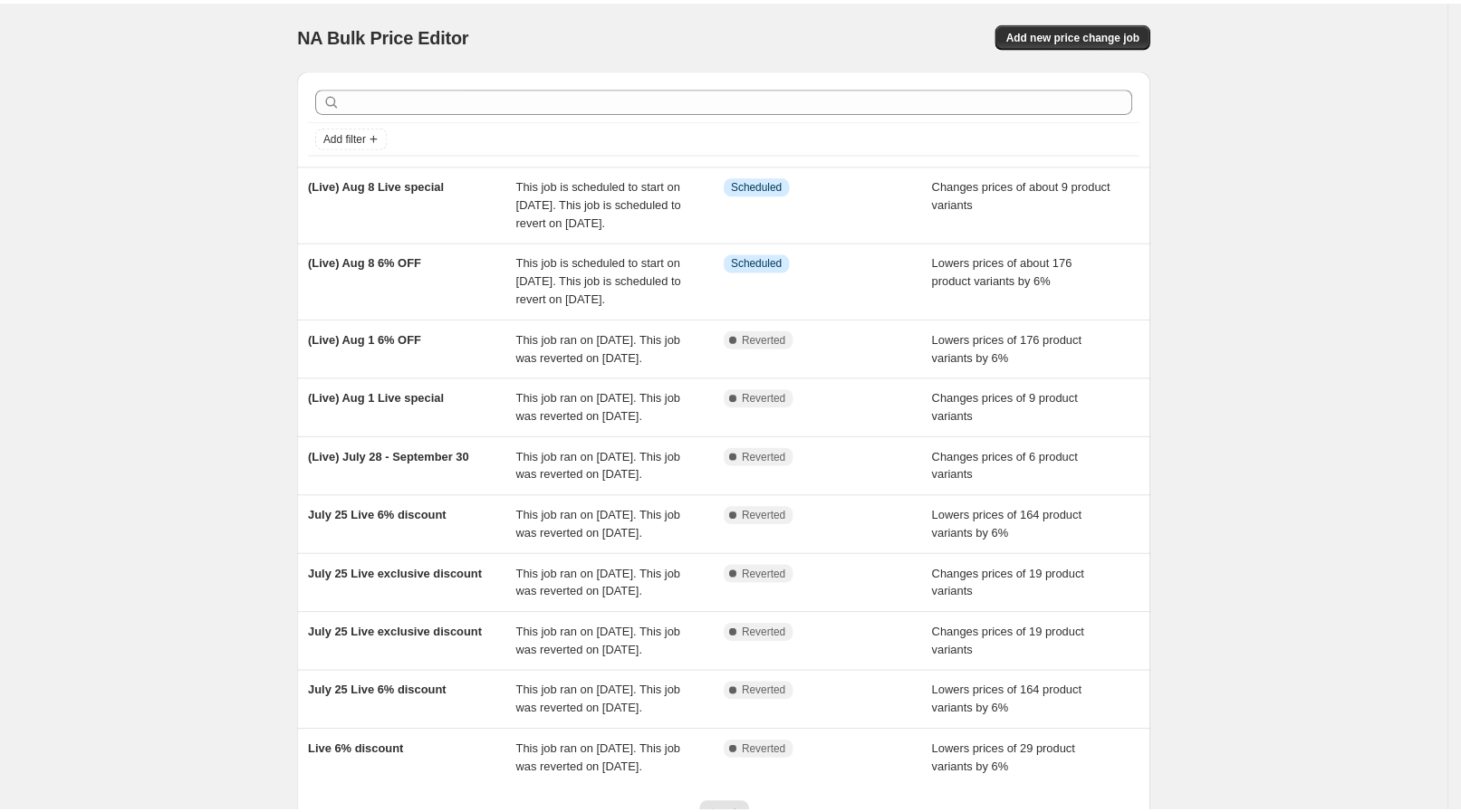 scroll, scrollTop: 0, scrollLeft: 0, axis: both 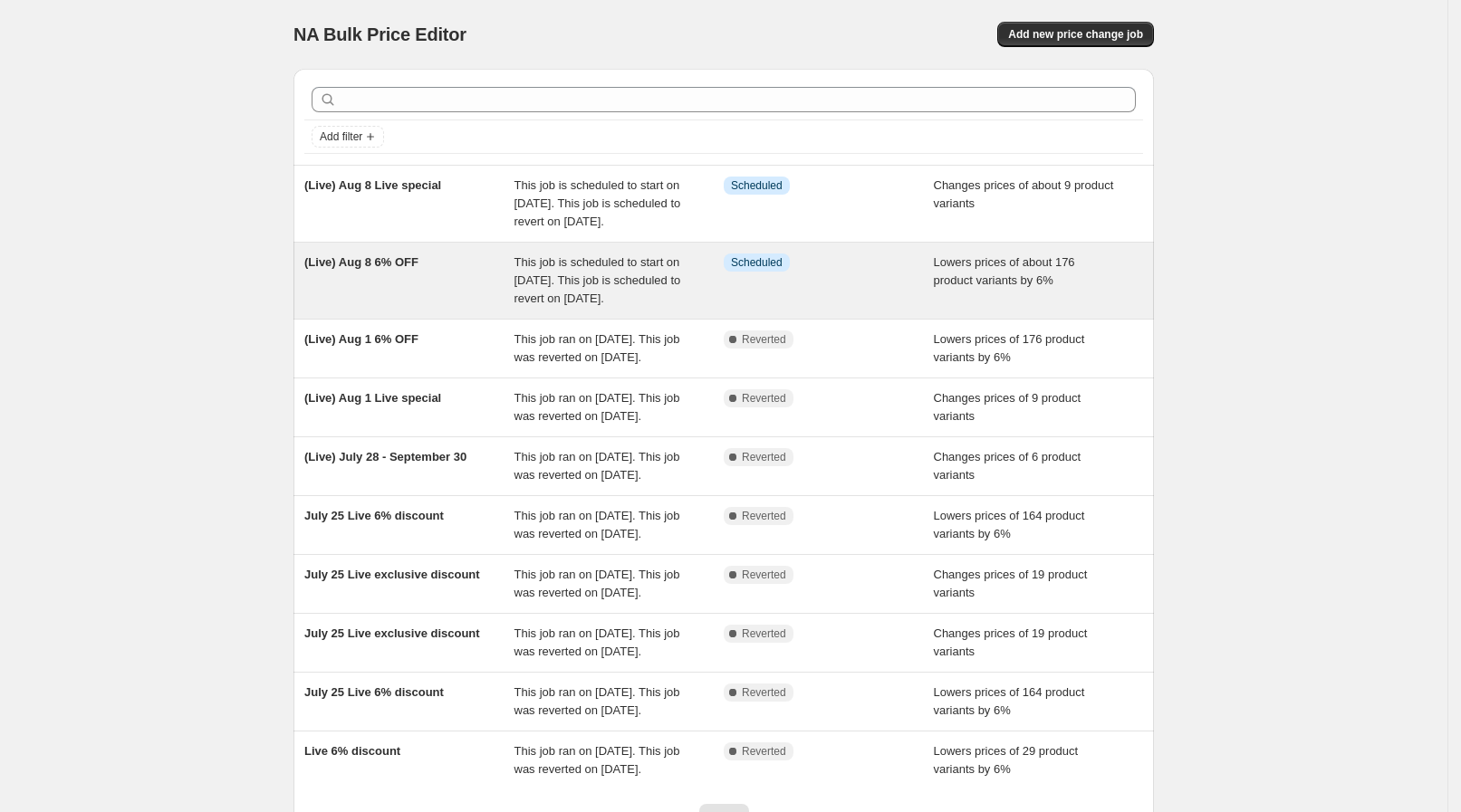 click on "This job is scheduled to start on [DATE]. This job is scheduled to revert on [DATE]." at bounding box center (598, 280) 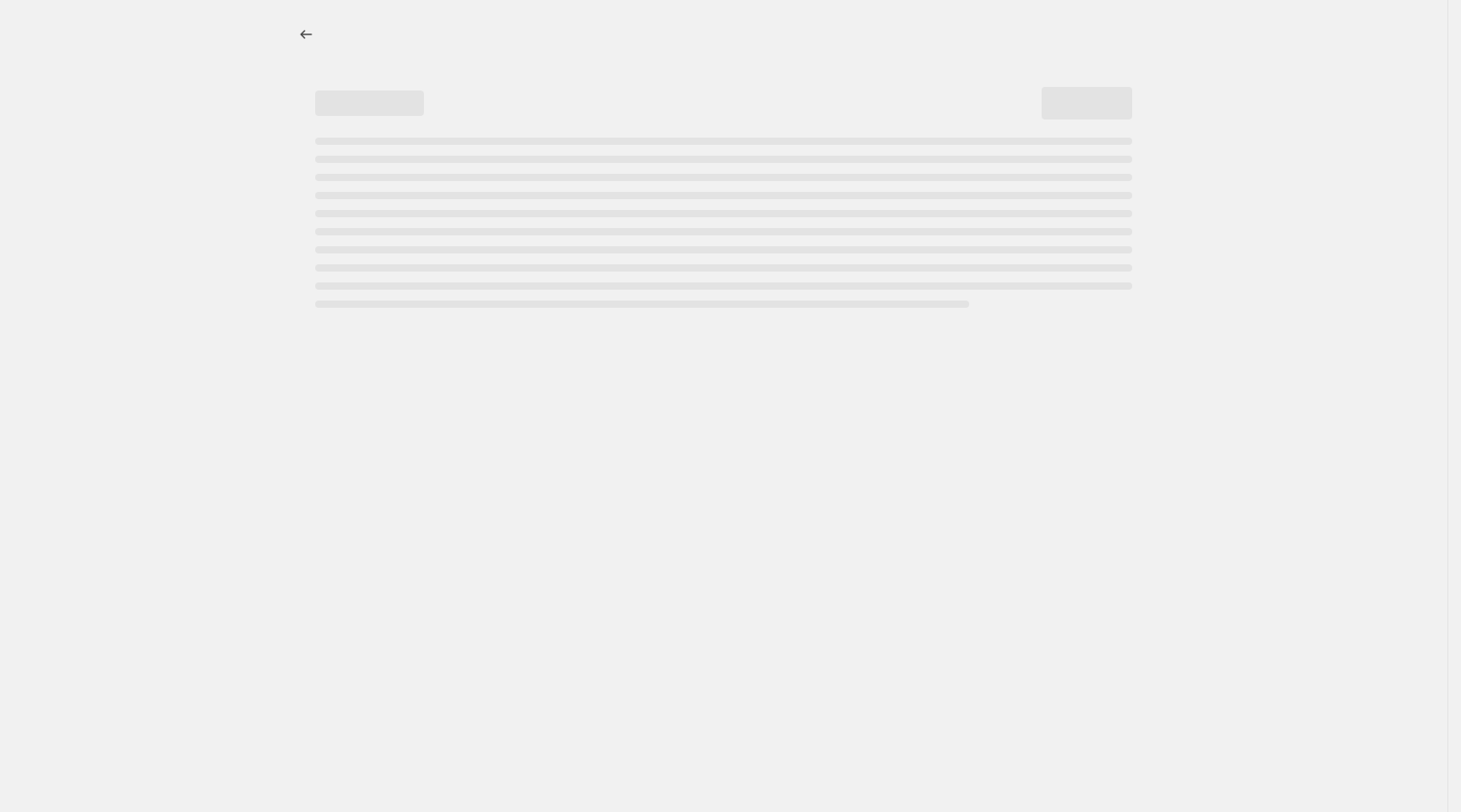 select on "percentage" 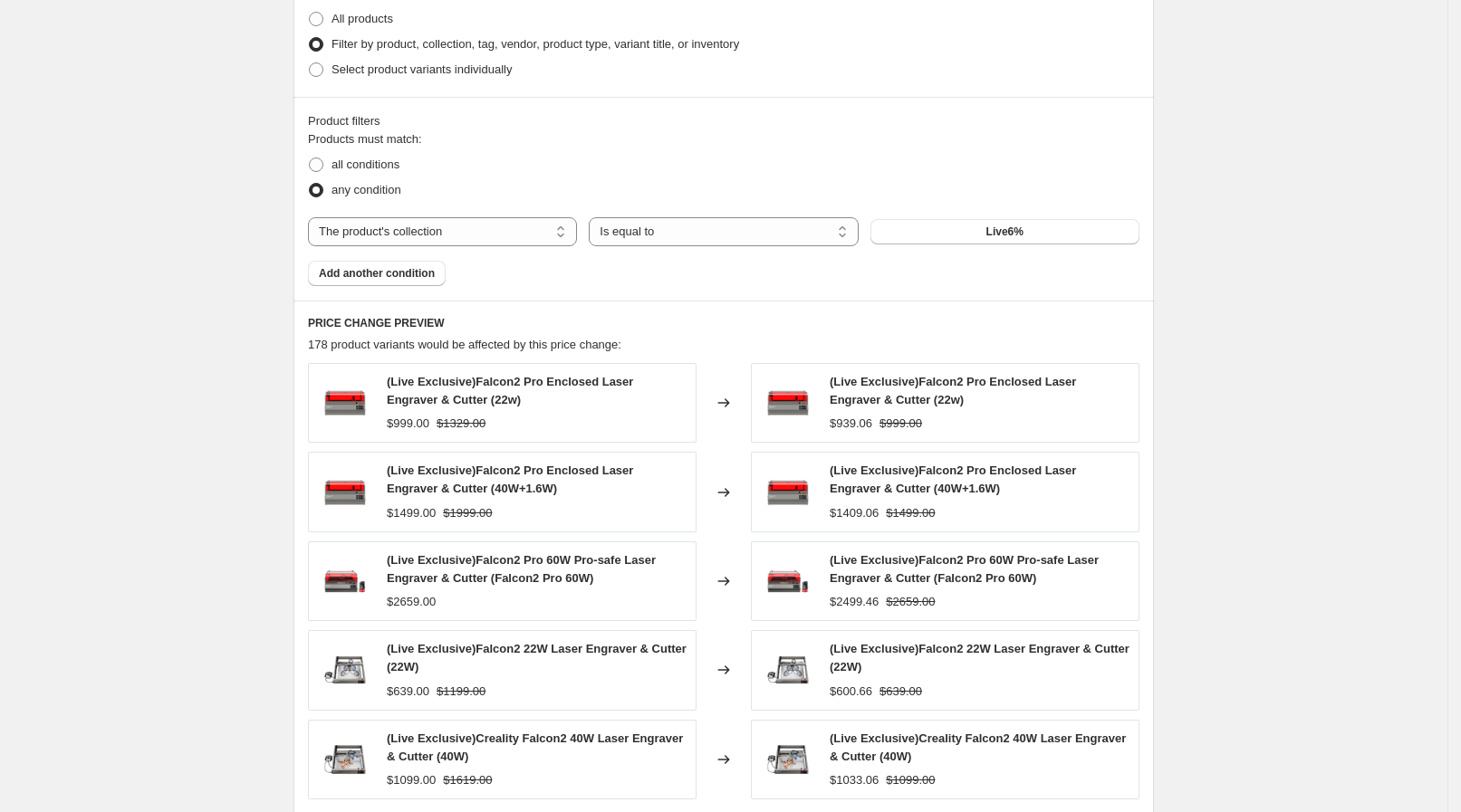 scroll, scrollTop: 1470, scrollLeft: 0, axis: vertical 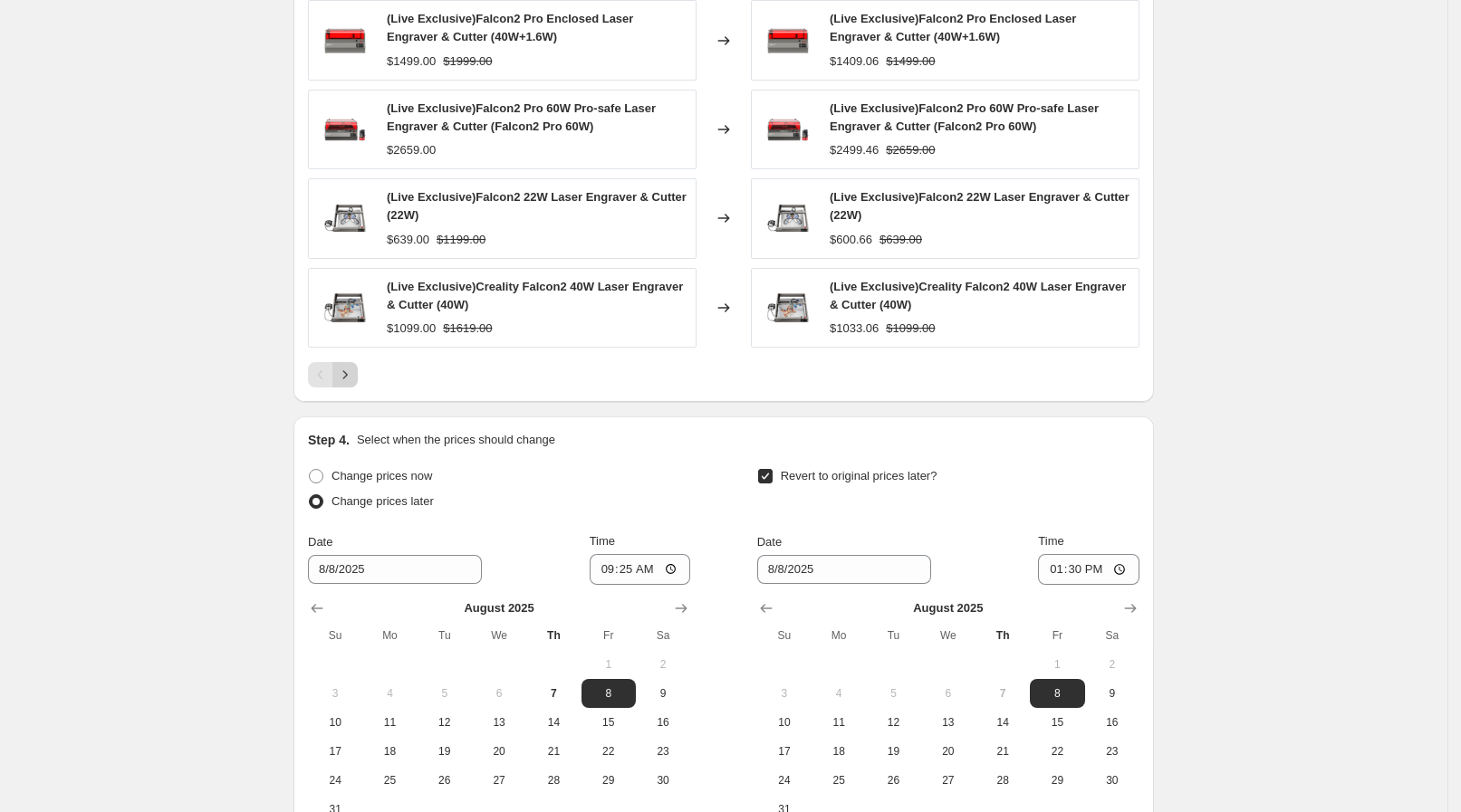click 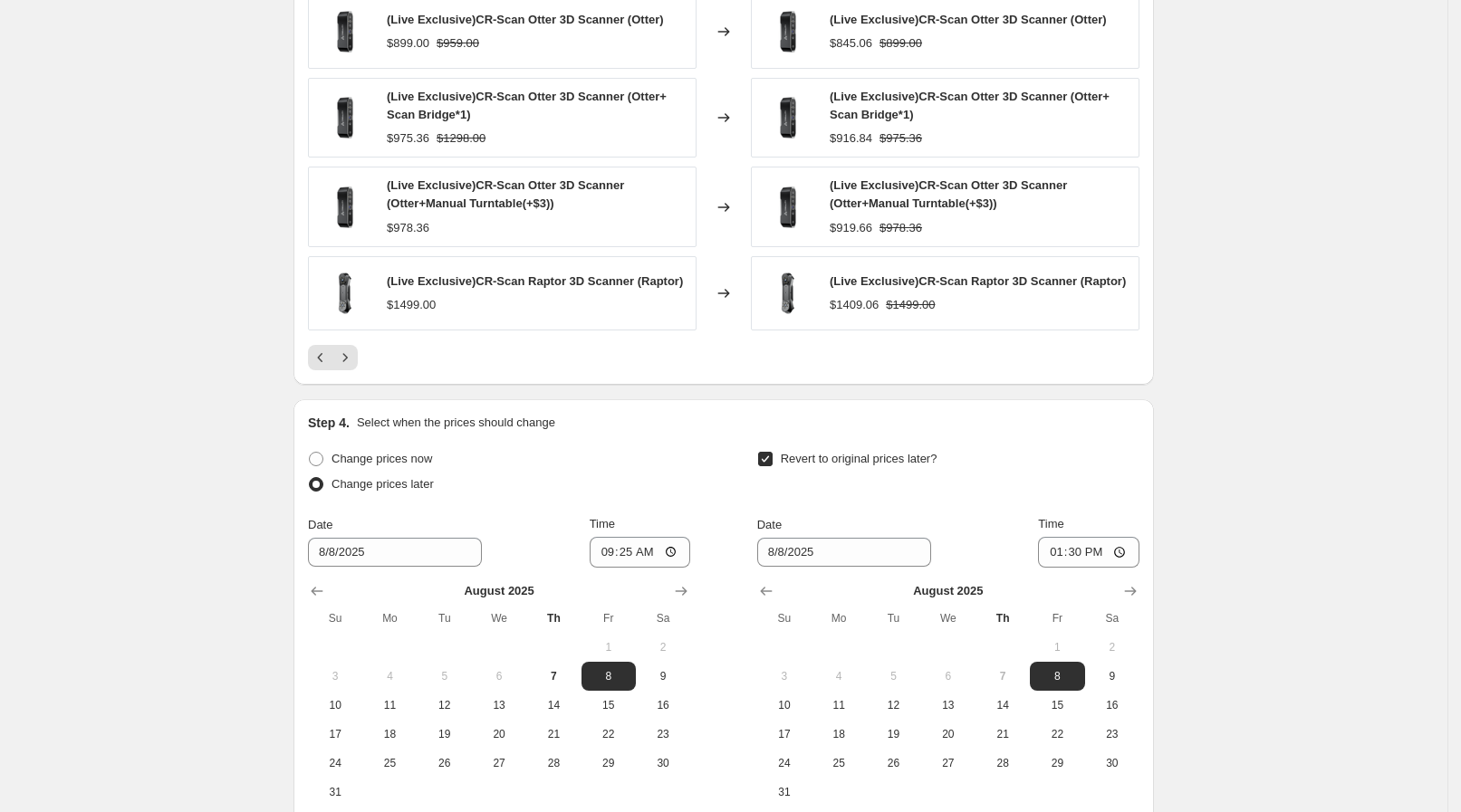 click on "PRICE CHANGE PREVIEW 178 product variants would be affected by this price change: (Live Exclusive)CR-Scan Ferret Pro 3D Scanner $359.00 $429.00 Changed to (Live Exclusive)CR-Scan Ferret Pro 3D Scanner $337.46 $359.00 (Live Exclusive)CR-Scan Otter 3D Scanner (Otter) $899.00 $959.00 Changed to (Live Exclusive)CR-Scan Otter 3D Scanner (Otter) $845.06 $899.00 (Live Exclusive)CR-Scan Otter 3D Scanner (Otter+ Scan Bridge*1) $975.36 $1298.00 Changed to (Live Exclusive)CR-Scan Otter 3D Scanner (Otter+ Scan Bridge*1) $916.84 $975.36 (Live Exclusive)CR-Scan Otter 3D Scanner (Otter+Manual Turntable(+$3)) $978.36 Changed to (Live Exclusive)CR-Scan Otter 3D Scanner (Otter+Manual Turntable(+$3)) $919.66 $978.36 (Live Exclusive)CR-Scan Raptor 3D Scanner (Raptor) $1499.00 Changed to (Live Exclusive)CR-Scan Raptor 3D Scanner (Raptor) $1409.06 $1499.00" at bounding box center (724, 117) 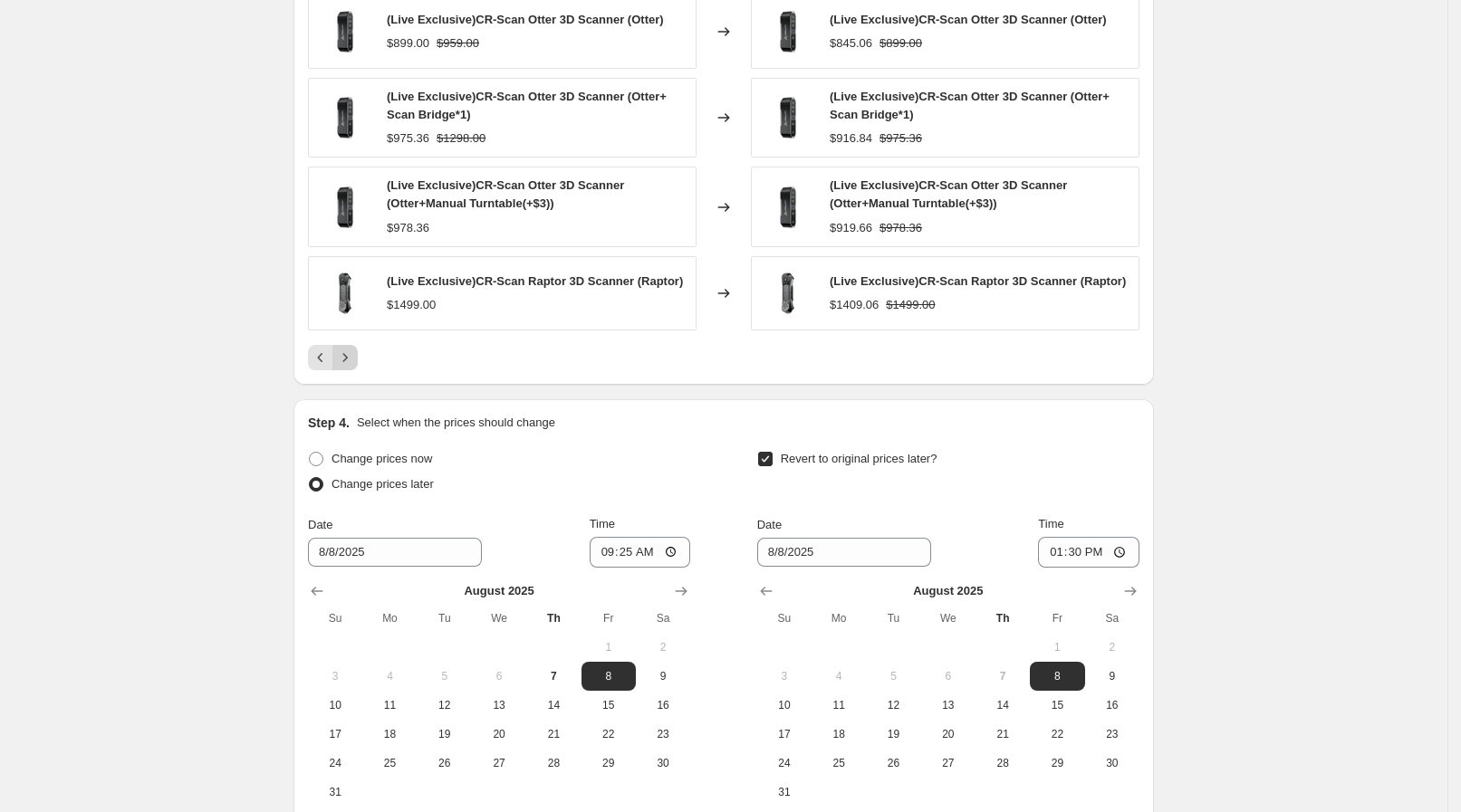 click 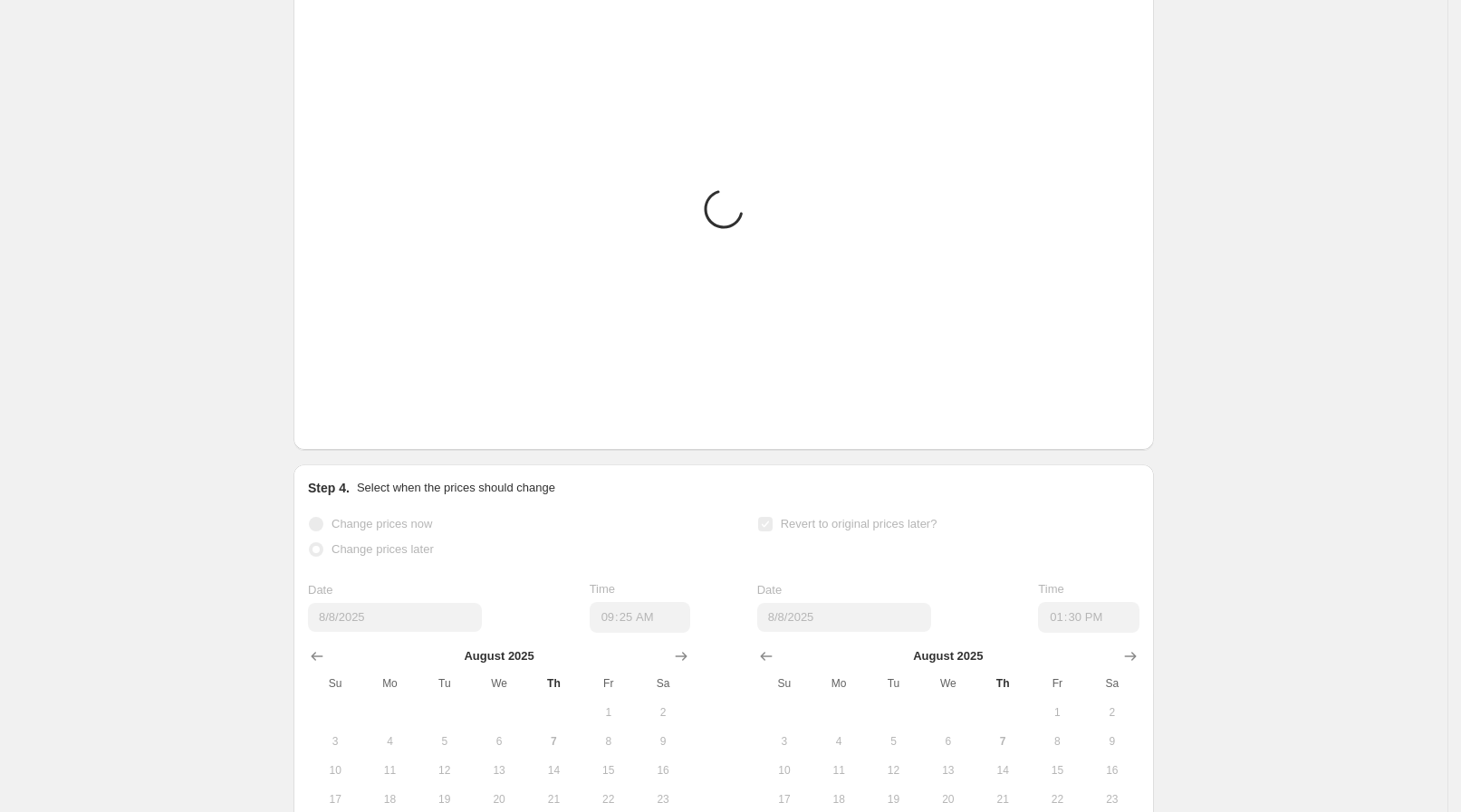 scroll, scrollTop: 1358, scrollLeft: 0, axis: vertical 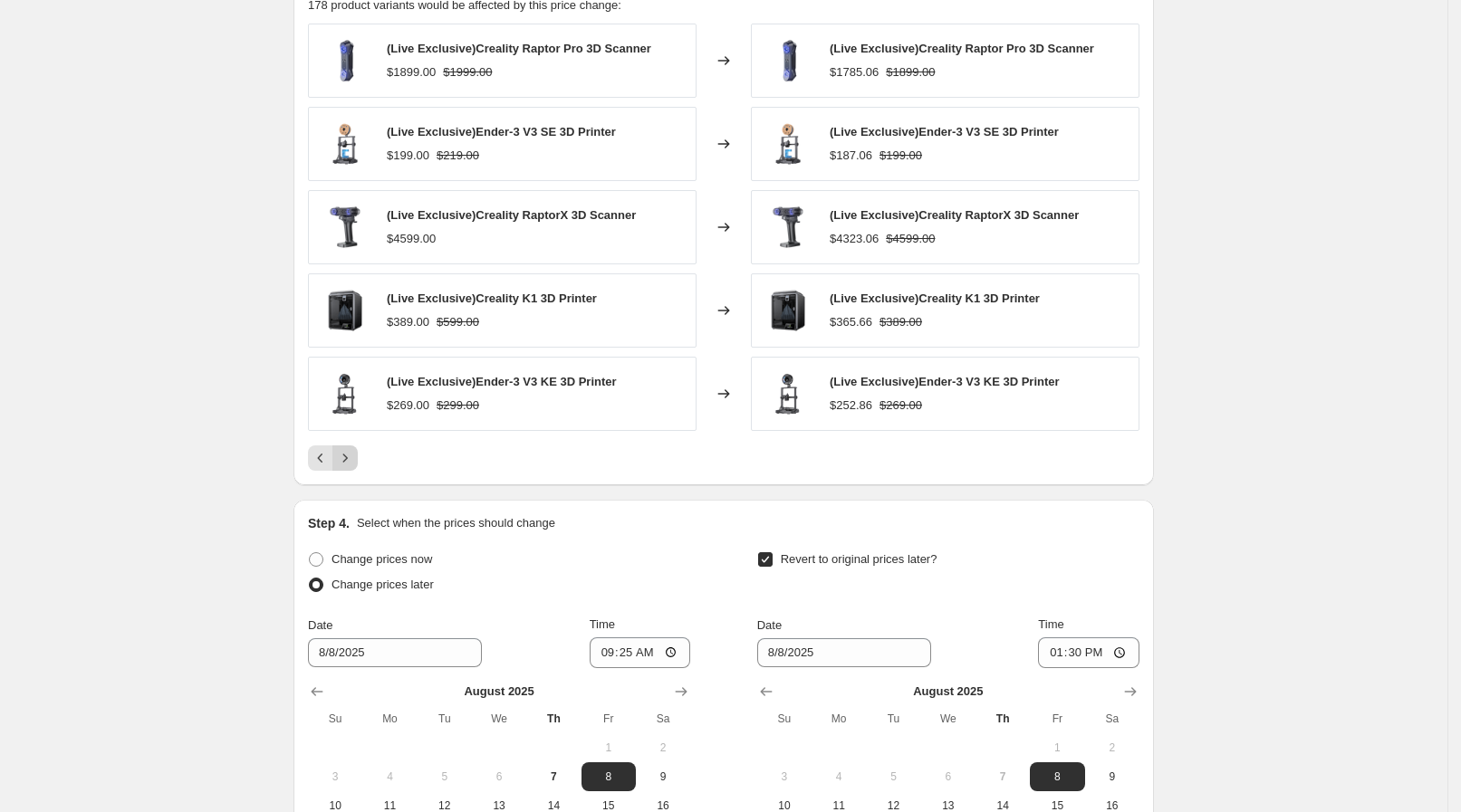 click 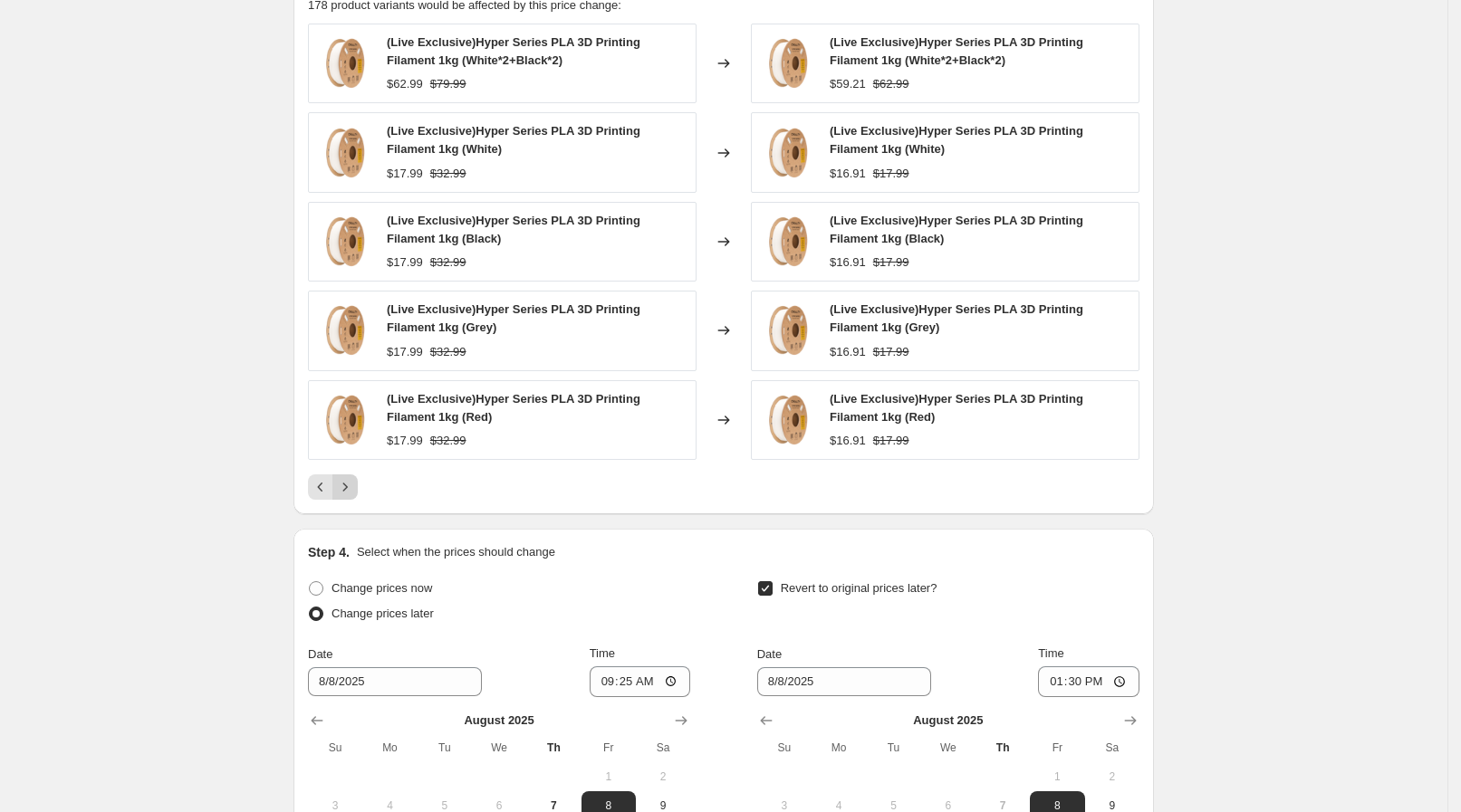 click 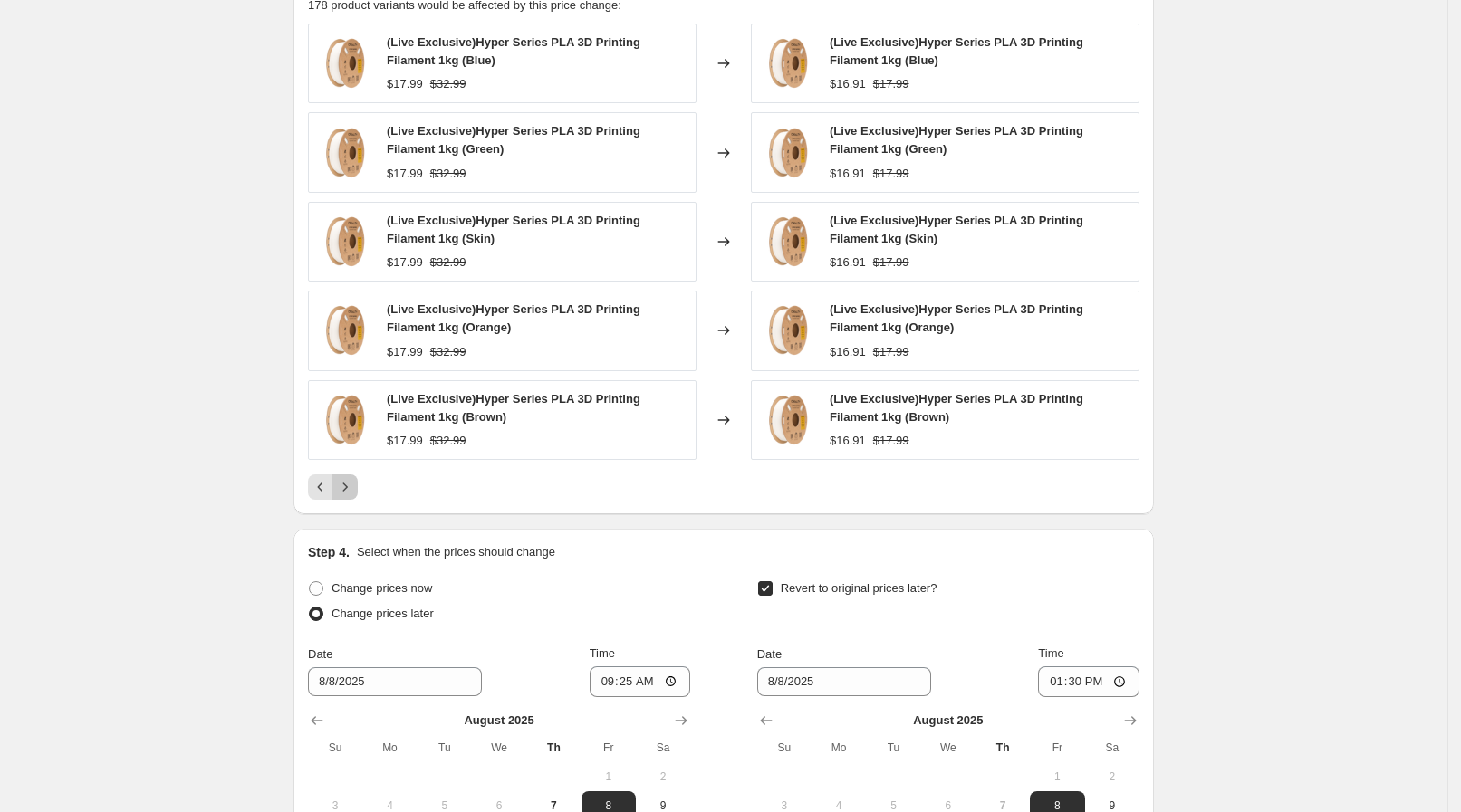 click 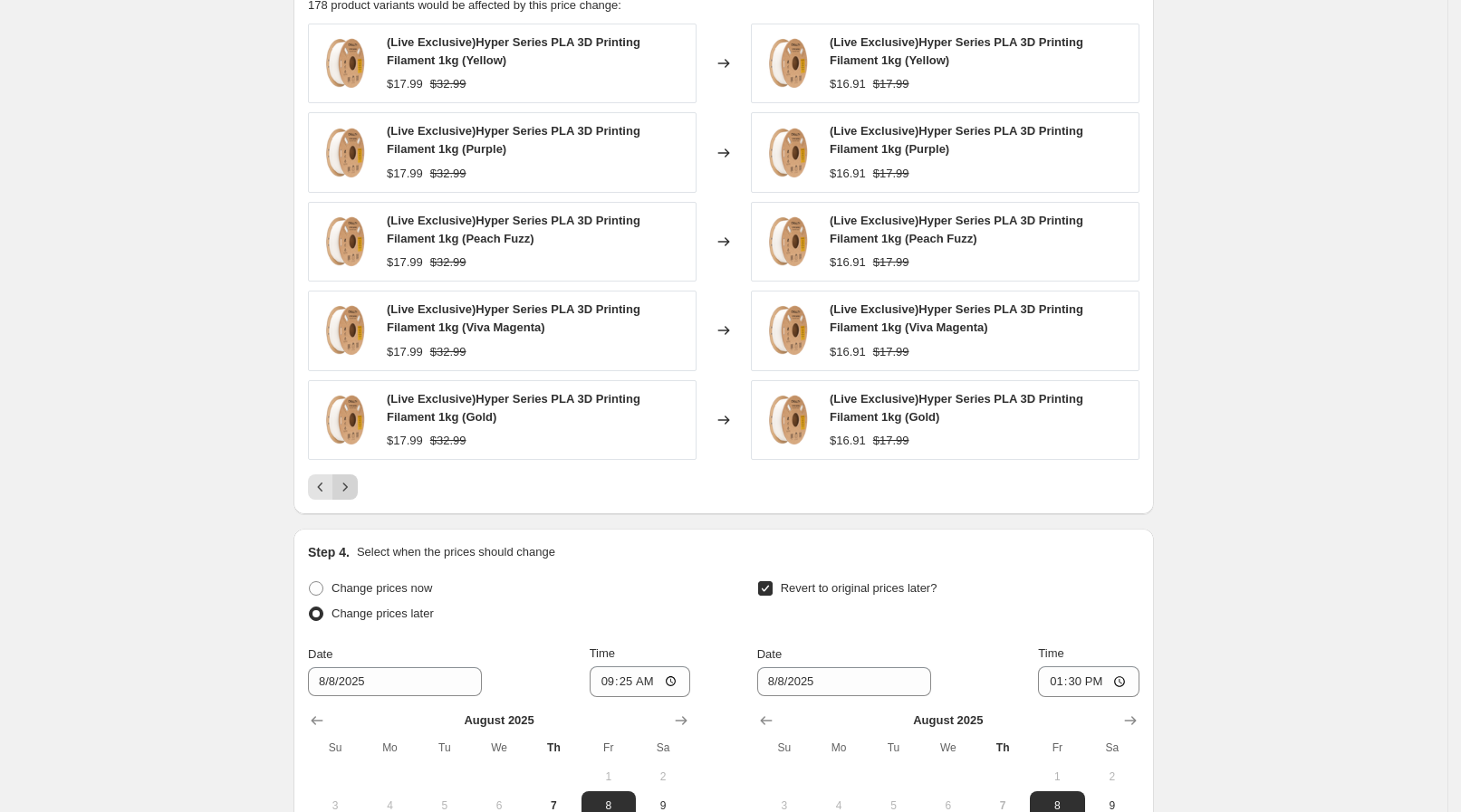 click 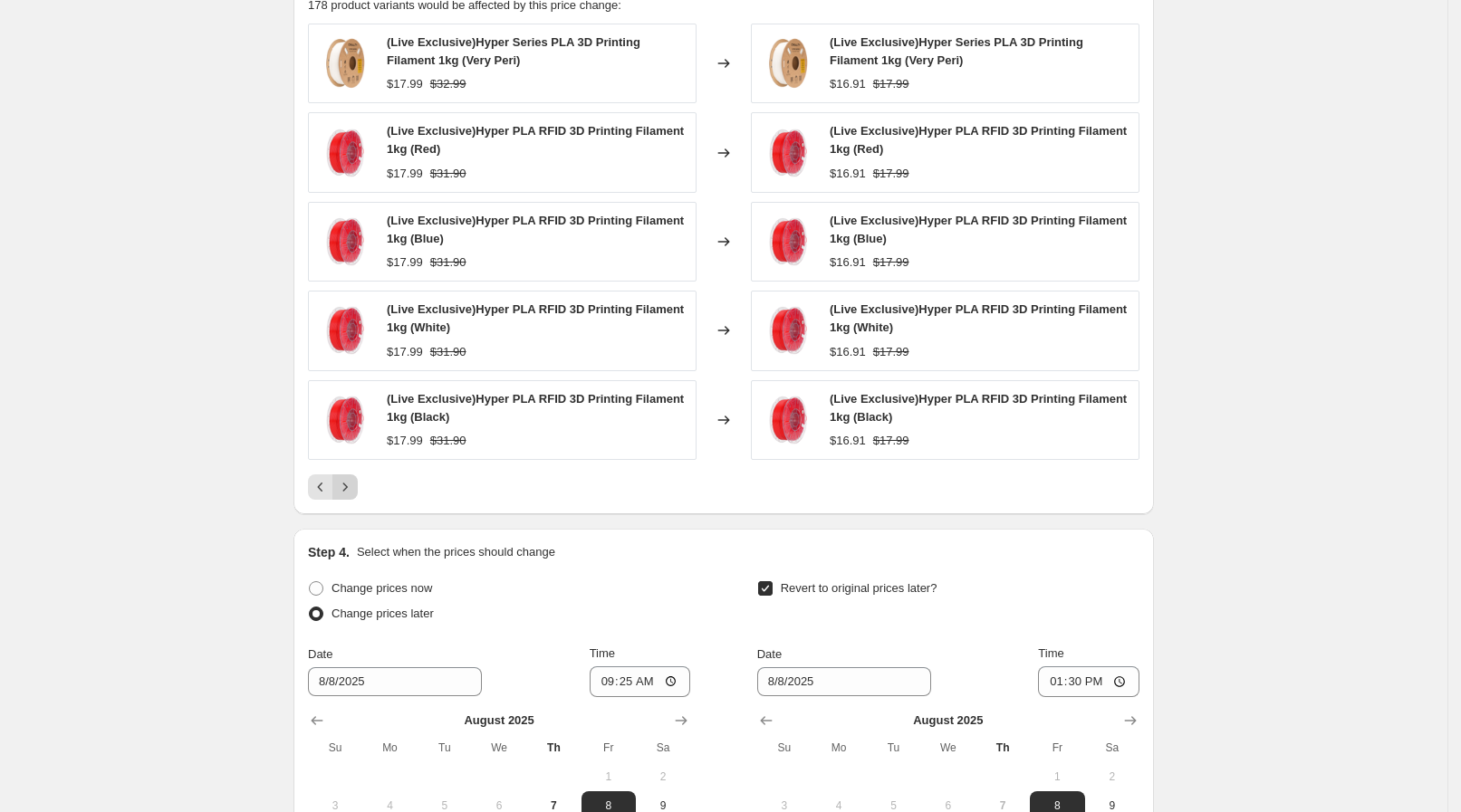 click 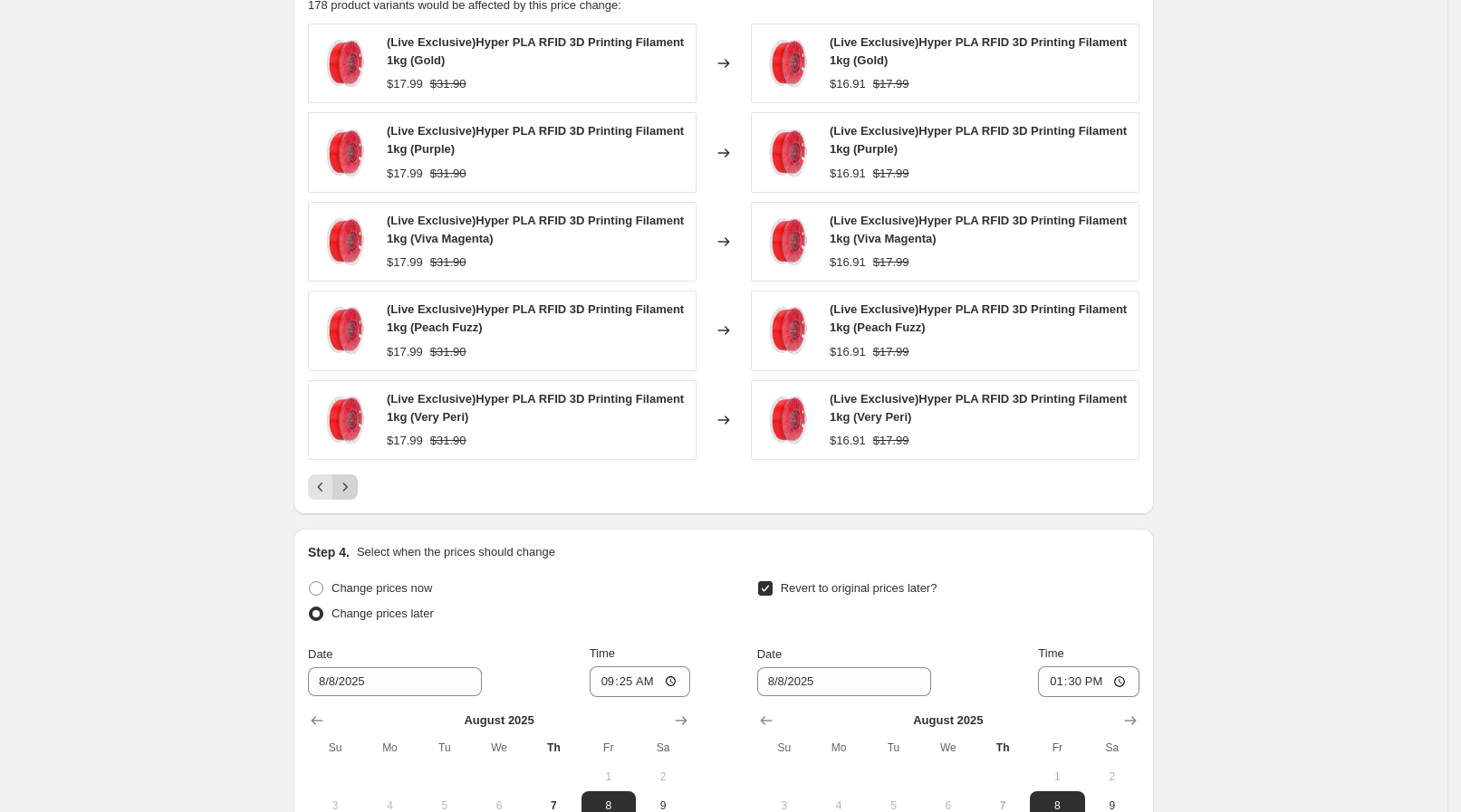 click 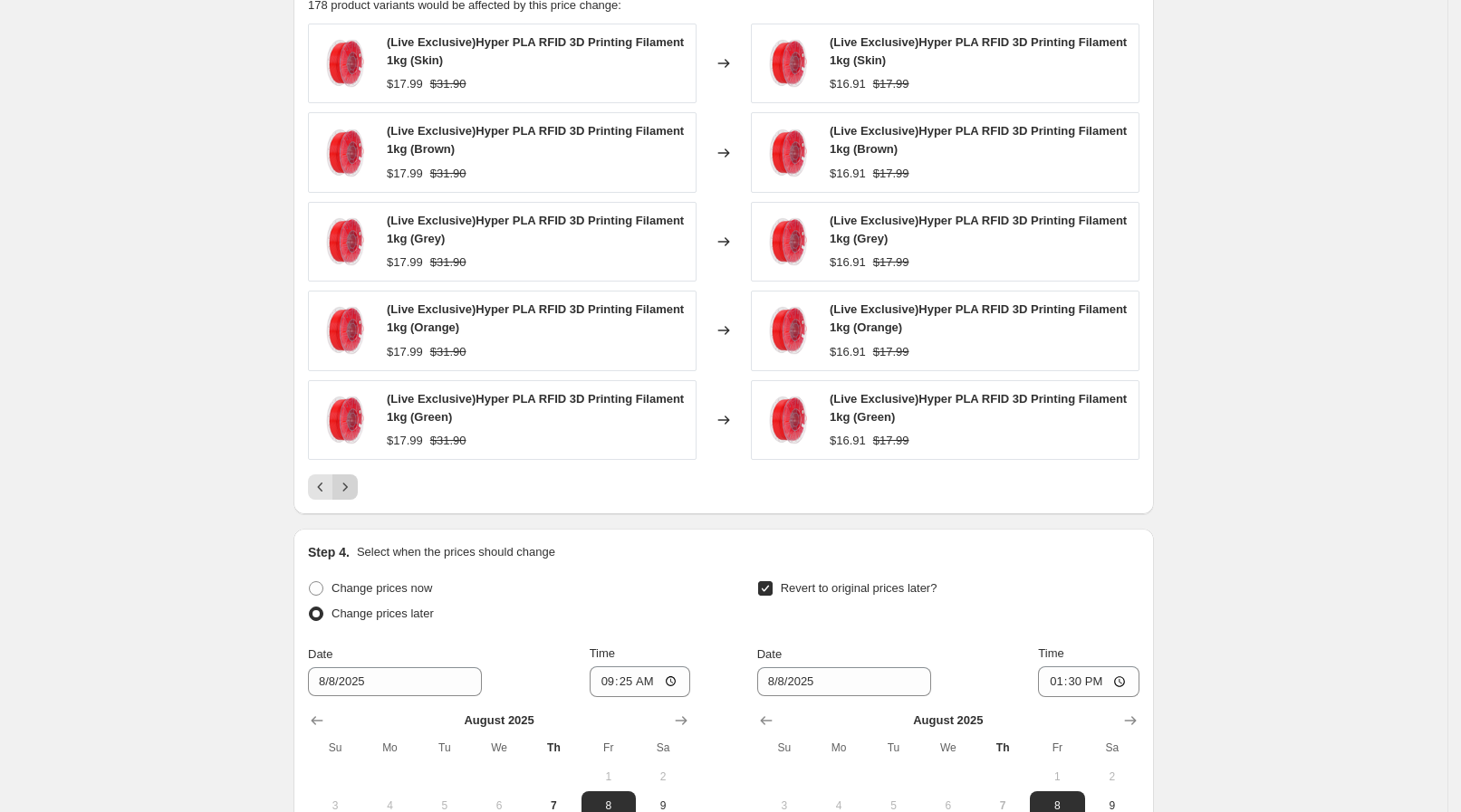 click 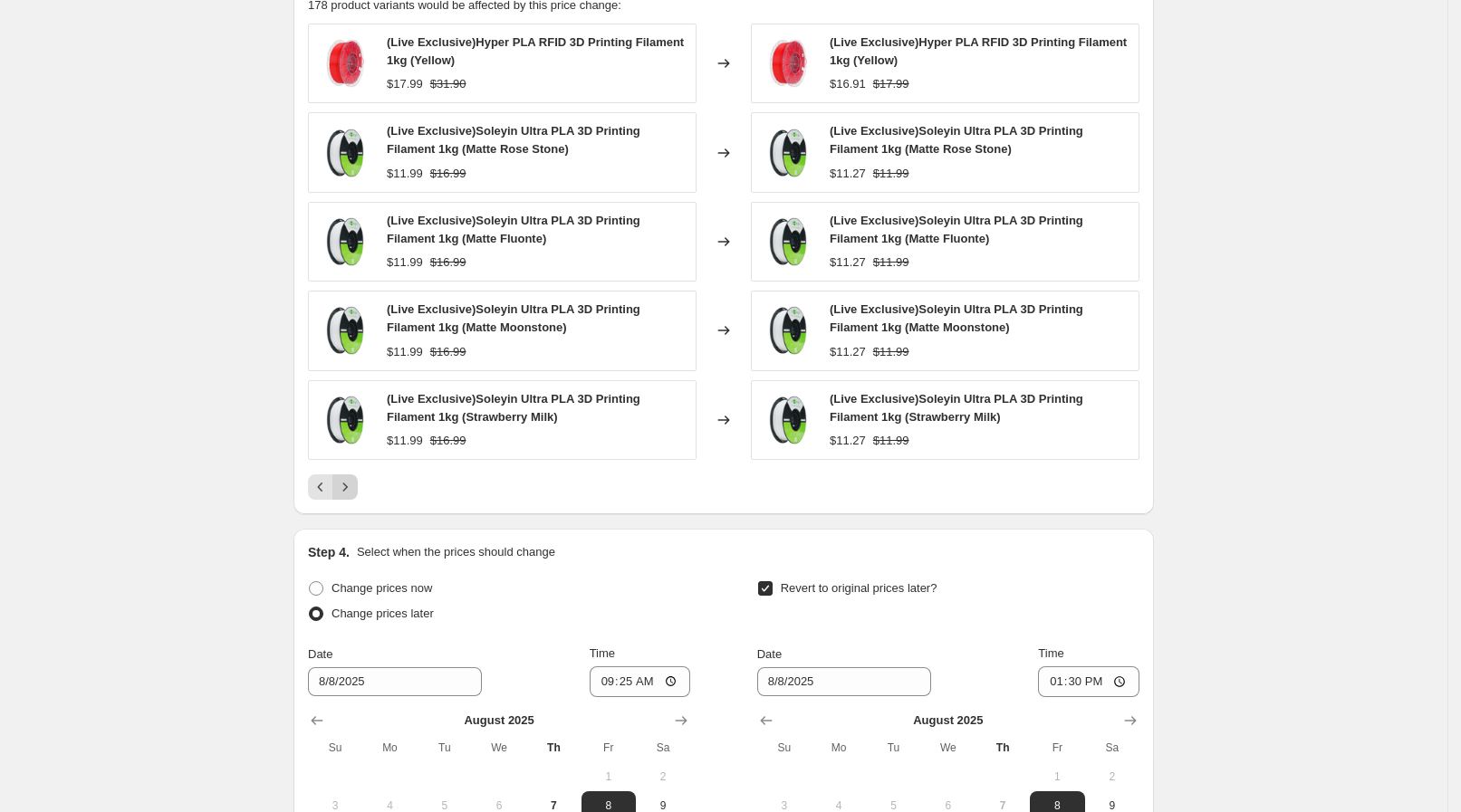 click 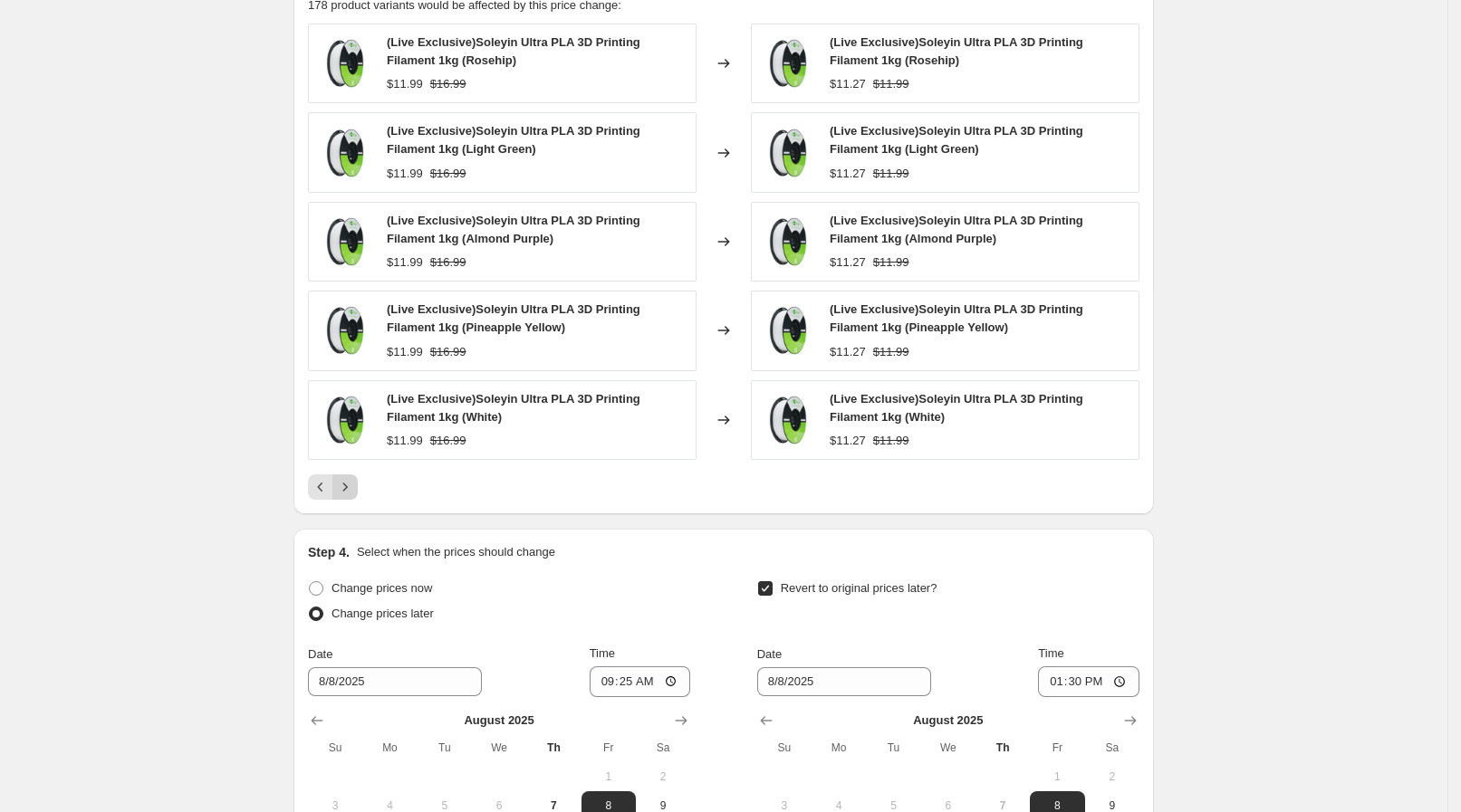 click 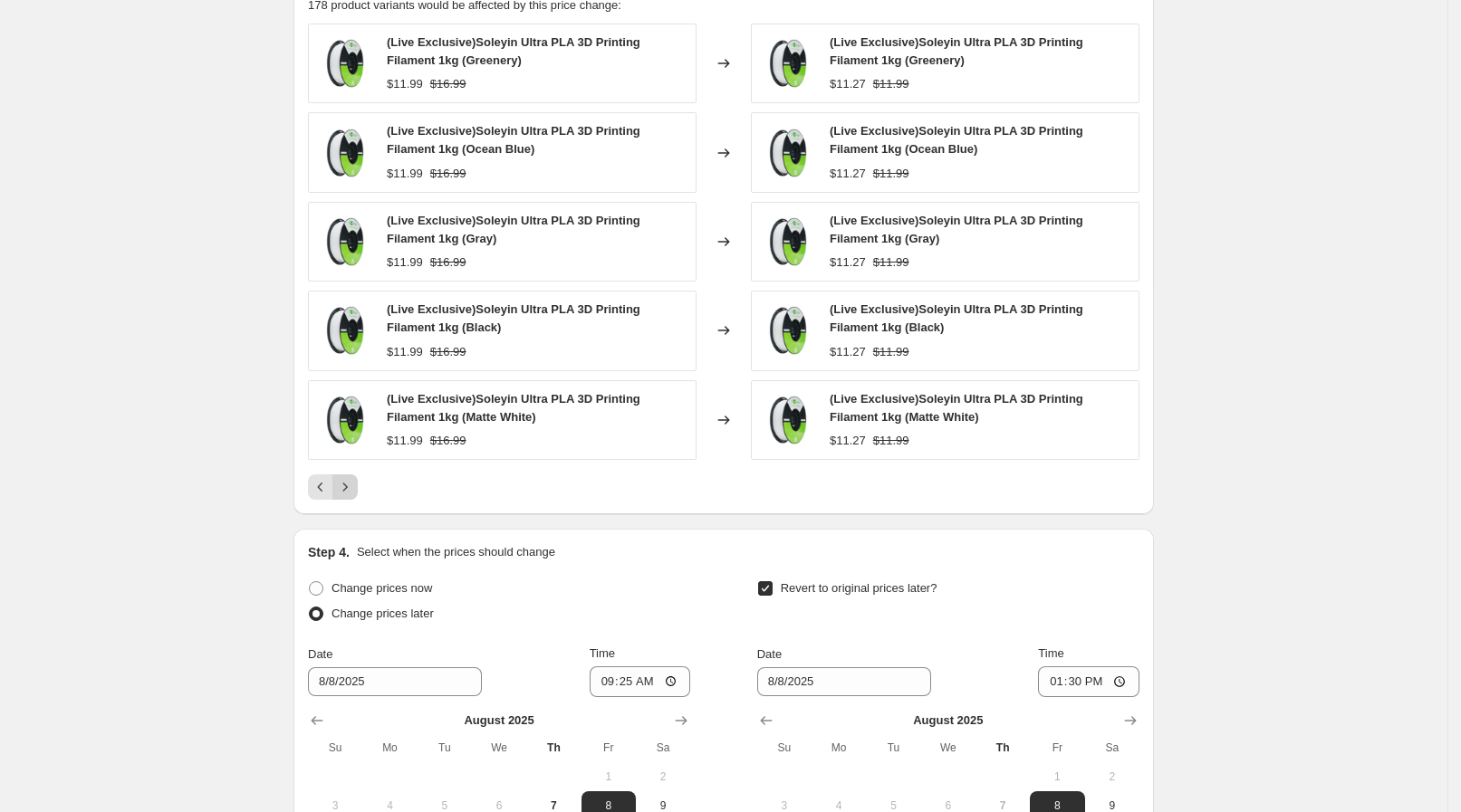 click 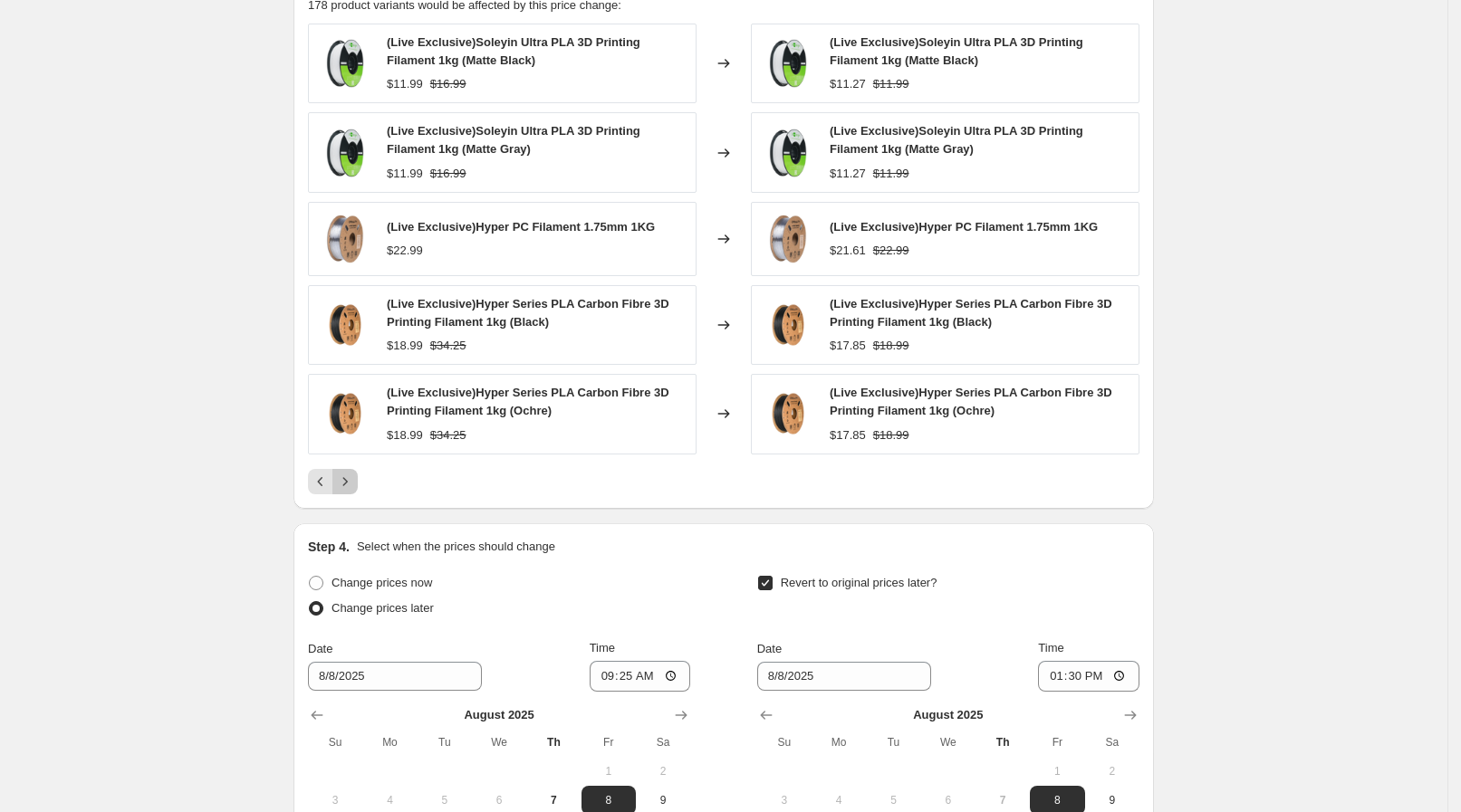 click 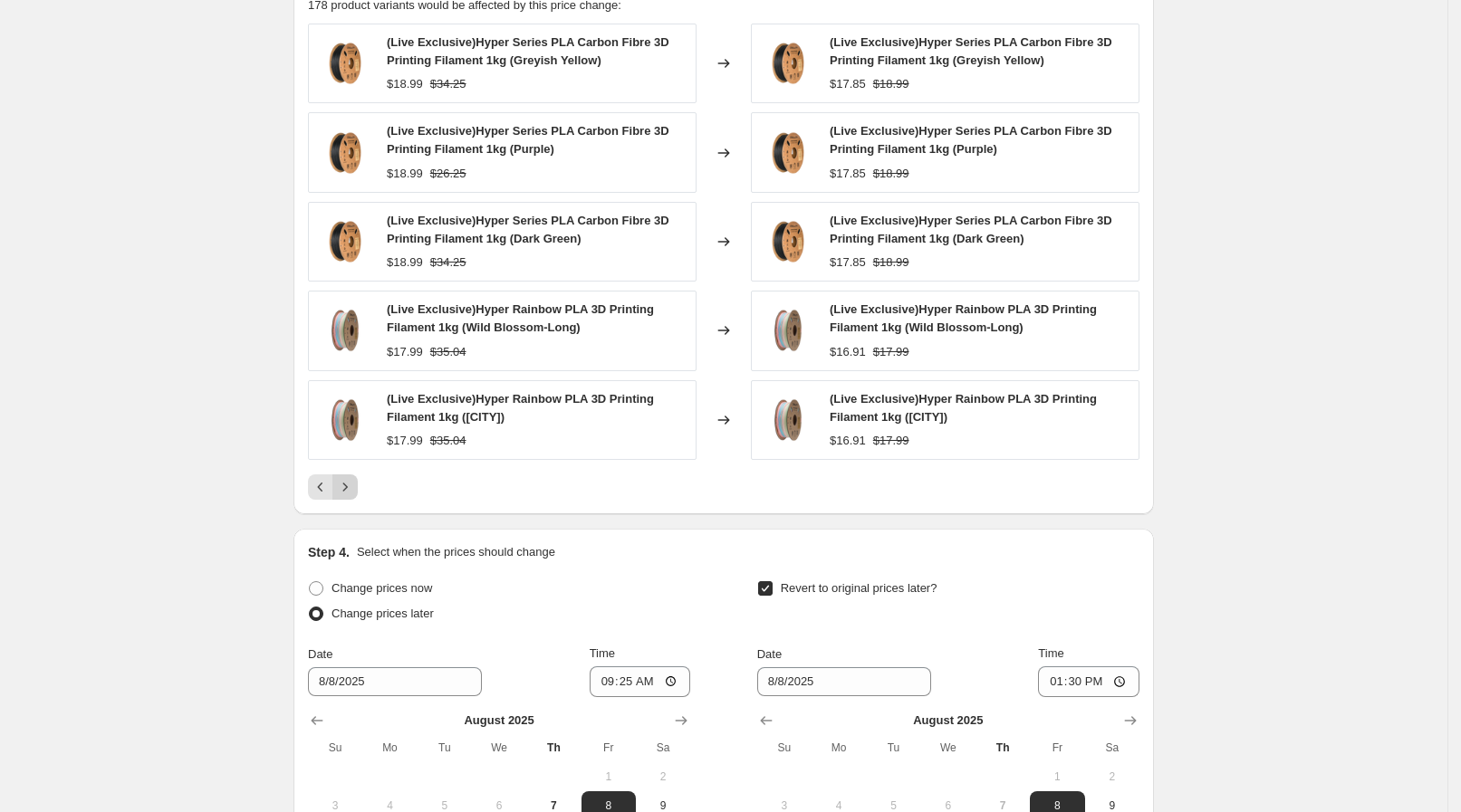 click 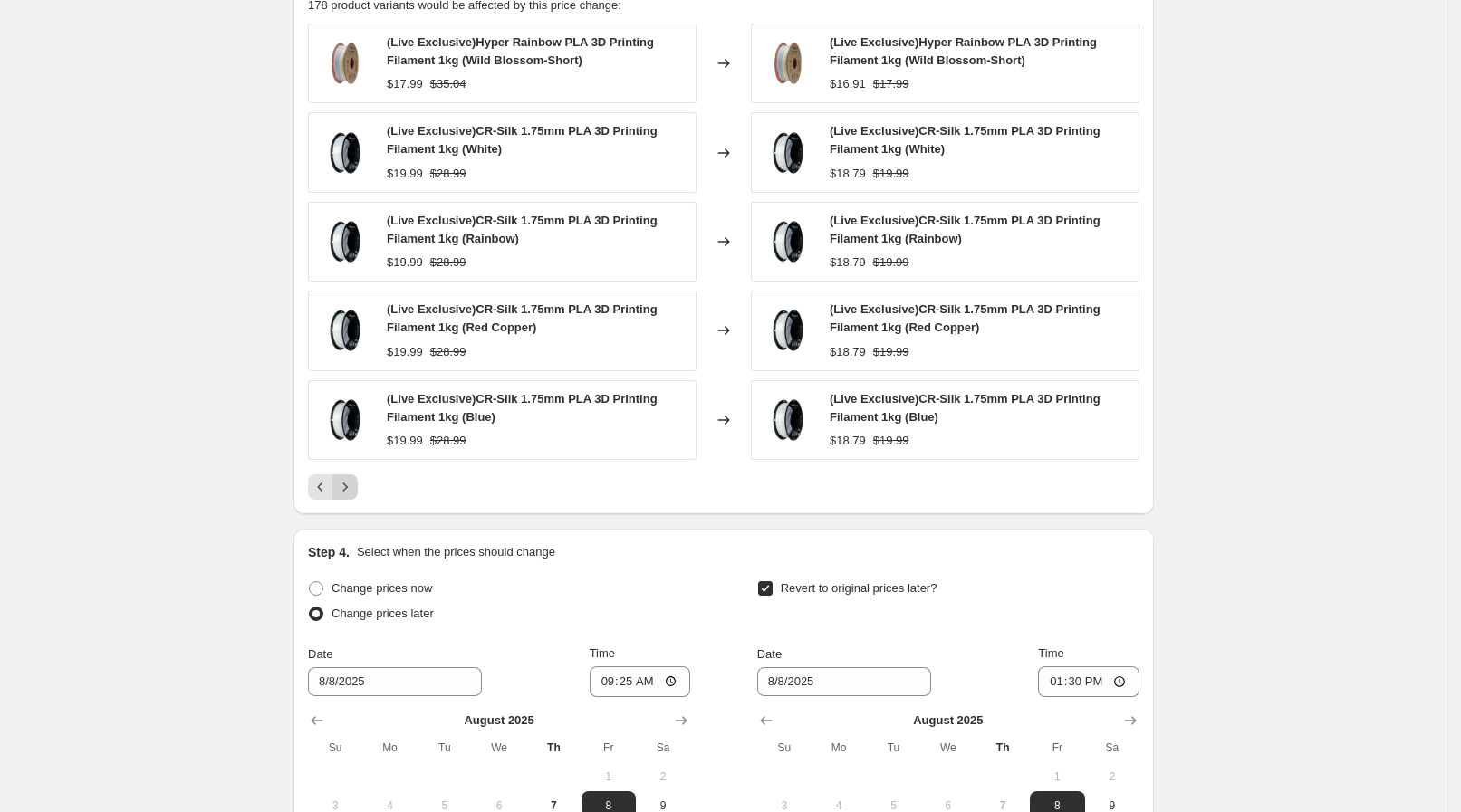 click 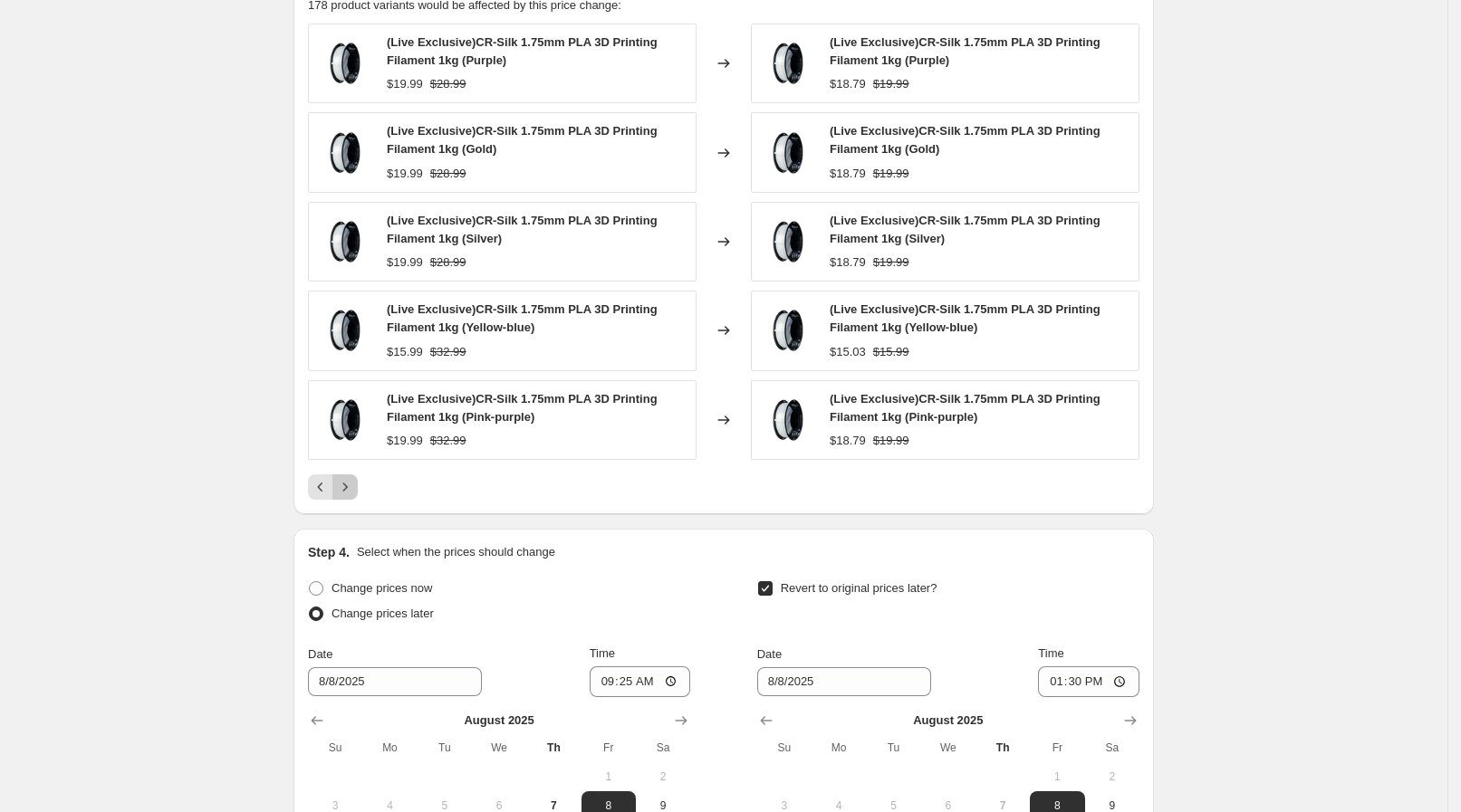click 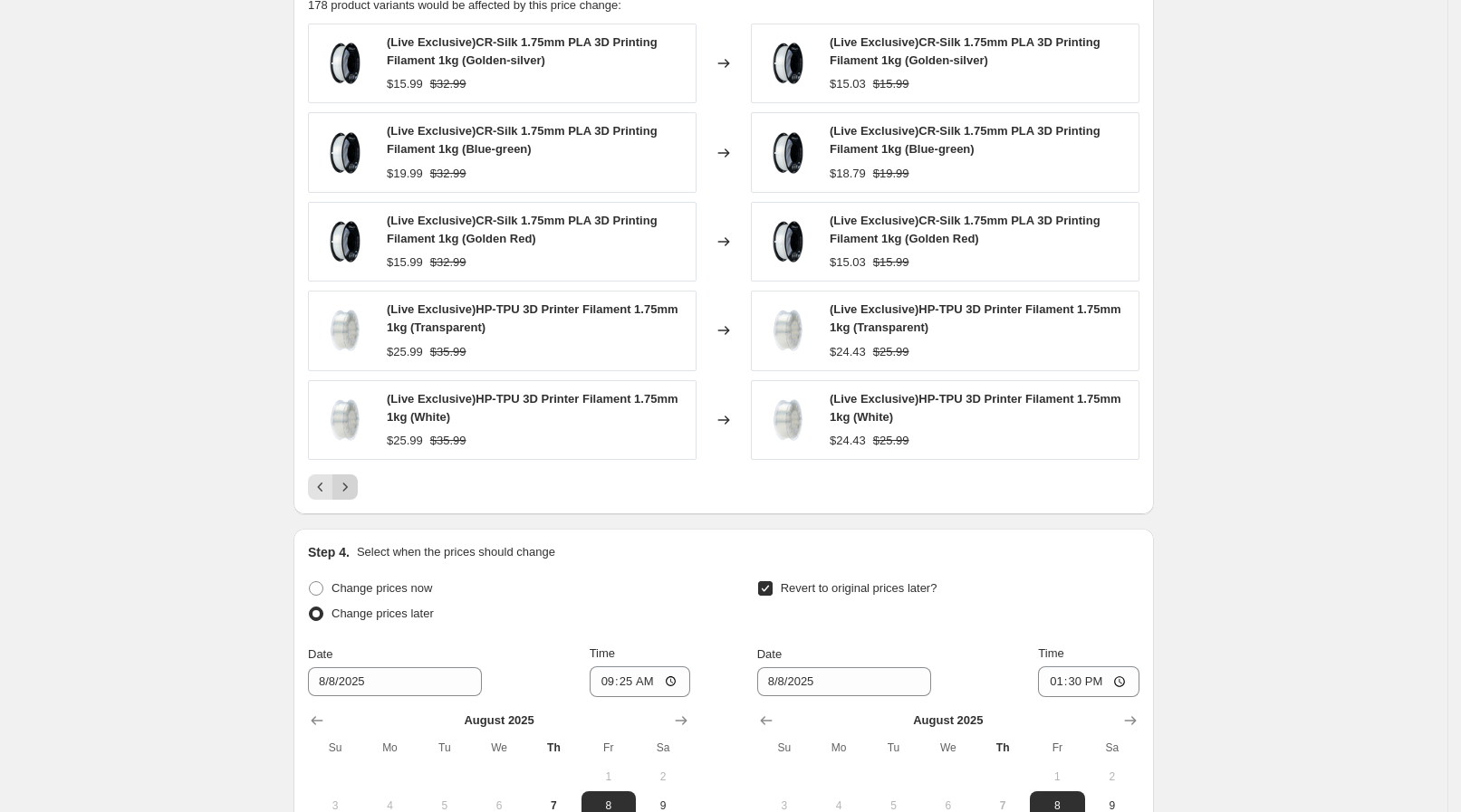 click 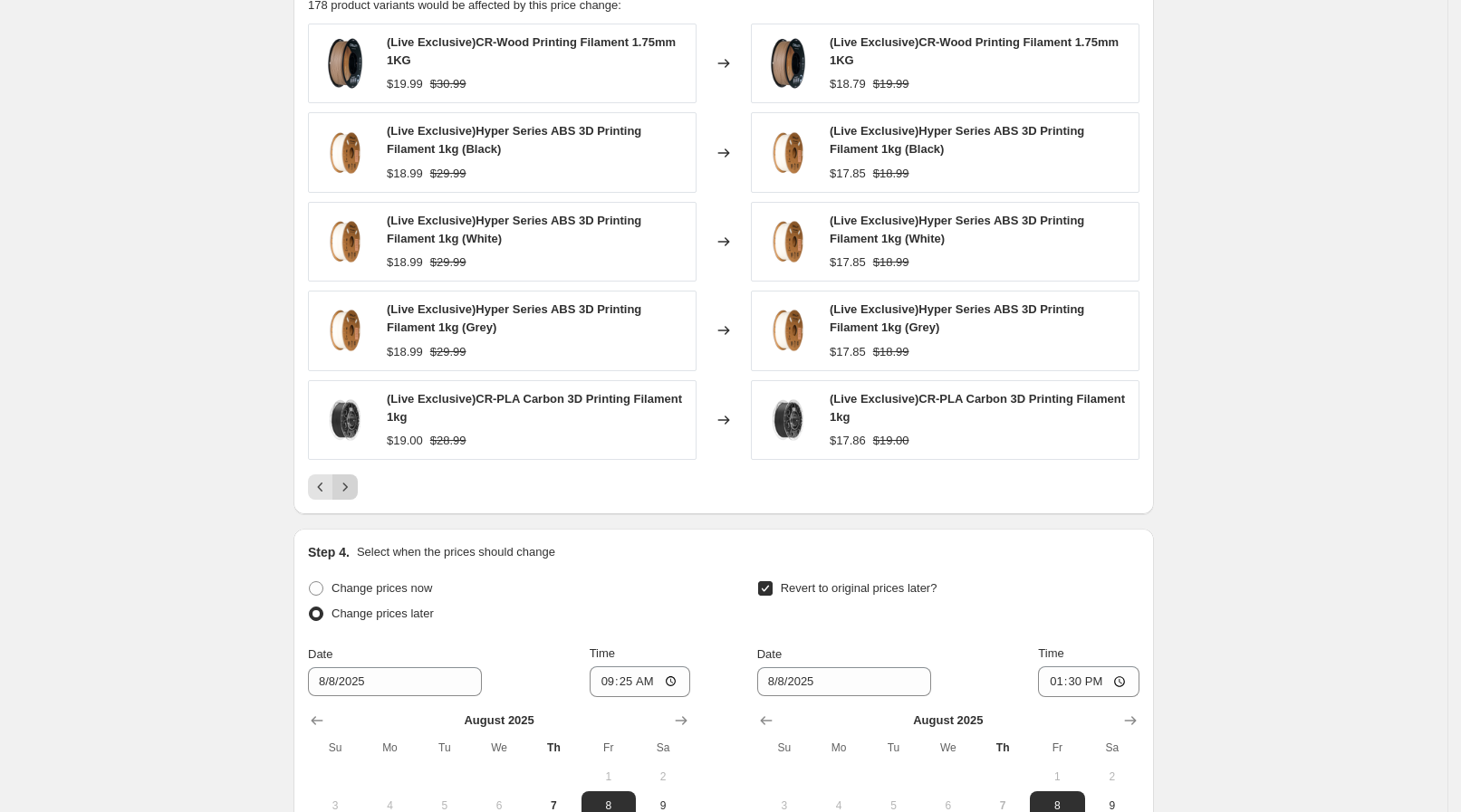 click 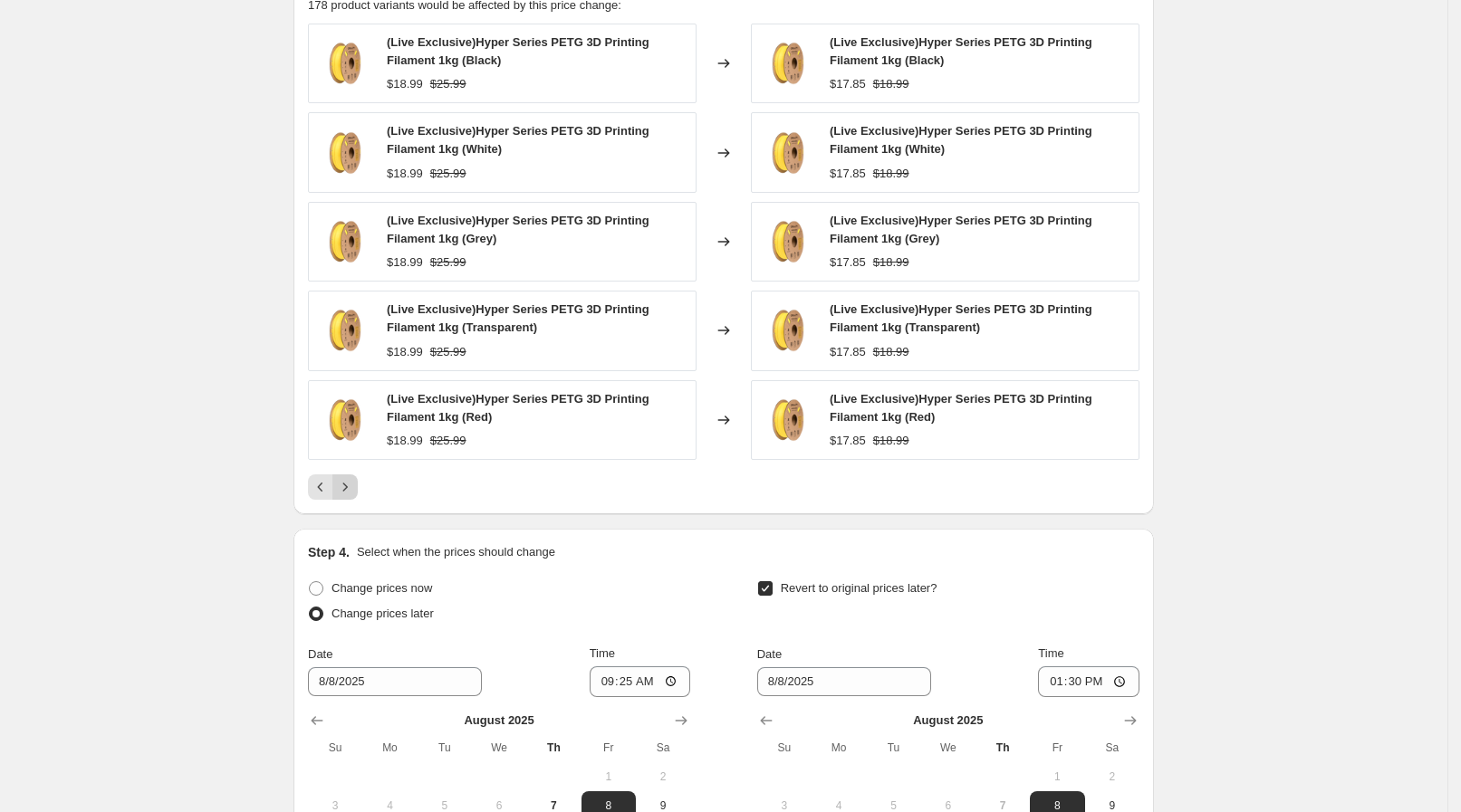 click 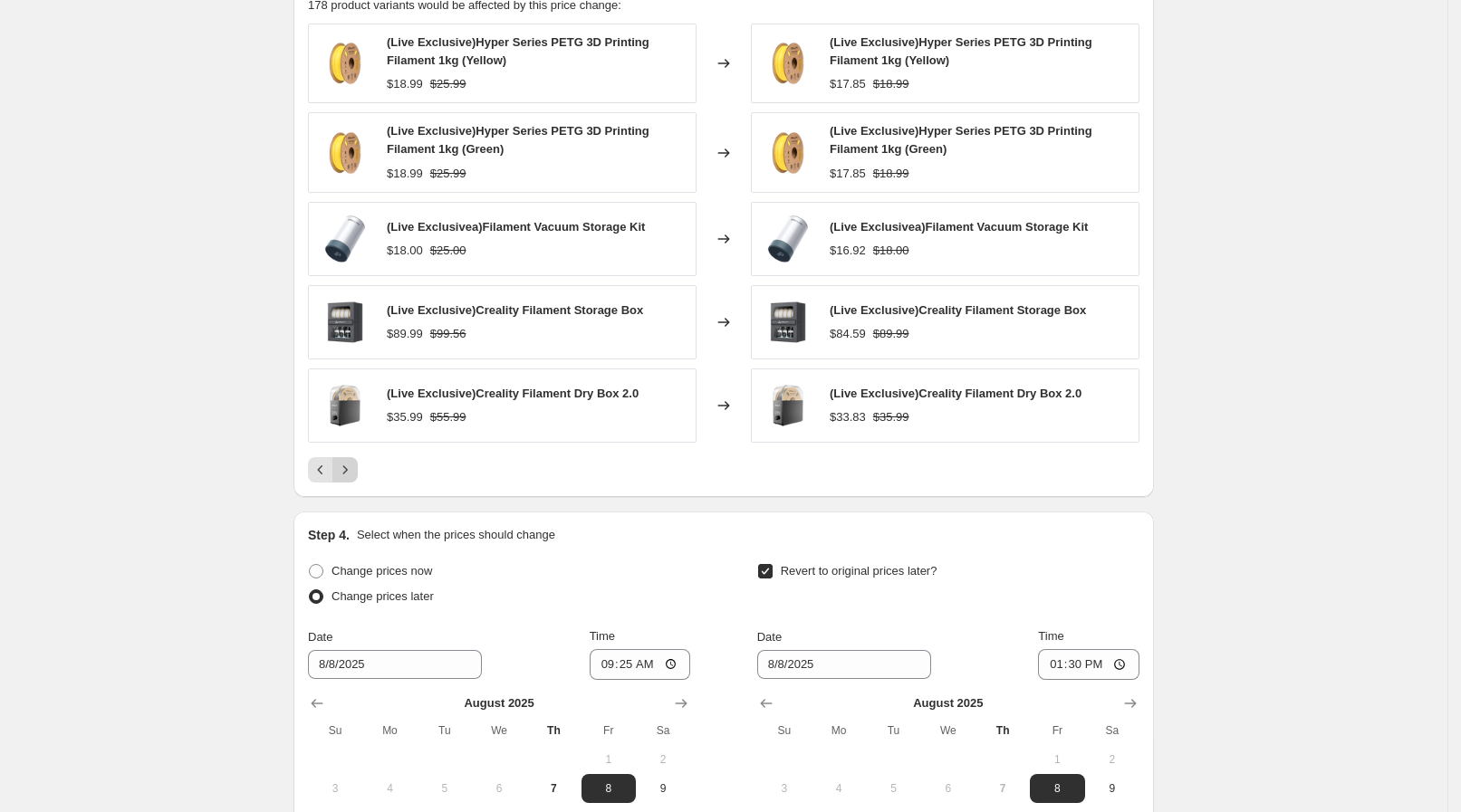 click on "PRICE CHANGE PREVIEW 178 product variants would be affected by this price change: (Live Exclusive)Hyper Series PETG 3D Printing Filament 1kg (Yellow) $18.99 $25.99 Changed to (Live Exclusive)Hyper Series PETG 3D Printing Filament 1kg (Yellow) $17.85 $18.99 (Live Exclusive)Hyper Series PETG 3D Printing Filament 1kg (Green) $18.99 $25.99 Changed to (Live Exclusive)Hyper Series PETG 3D Printing Filament 1kg (Green) $17.85 $18.99 (Live Exclusivea)Filament Vacuum Storage Kit $18.00 $25.00 Changed to (Live Exclusivea)Filament Vacuum Storage Kit $16.92 $18.00 (Live Exclusive)Creality Filament Storage Box $89.99 $99.56 Changed to (Live Exclusive)Creality Filament Storage Box $84.59 $89.99 (Live Exclusive)Creality Filament Dry Box 2.0 $35.99 $55.99 Changed to (Live Exclusive)Creality Filament Dry Box 2.0 $33.83 $35.99" at bounding box center (724, 229) 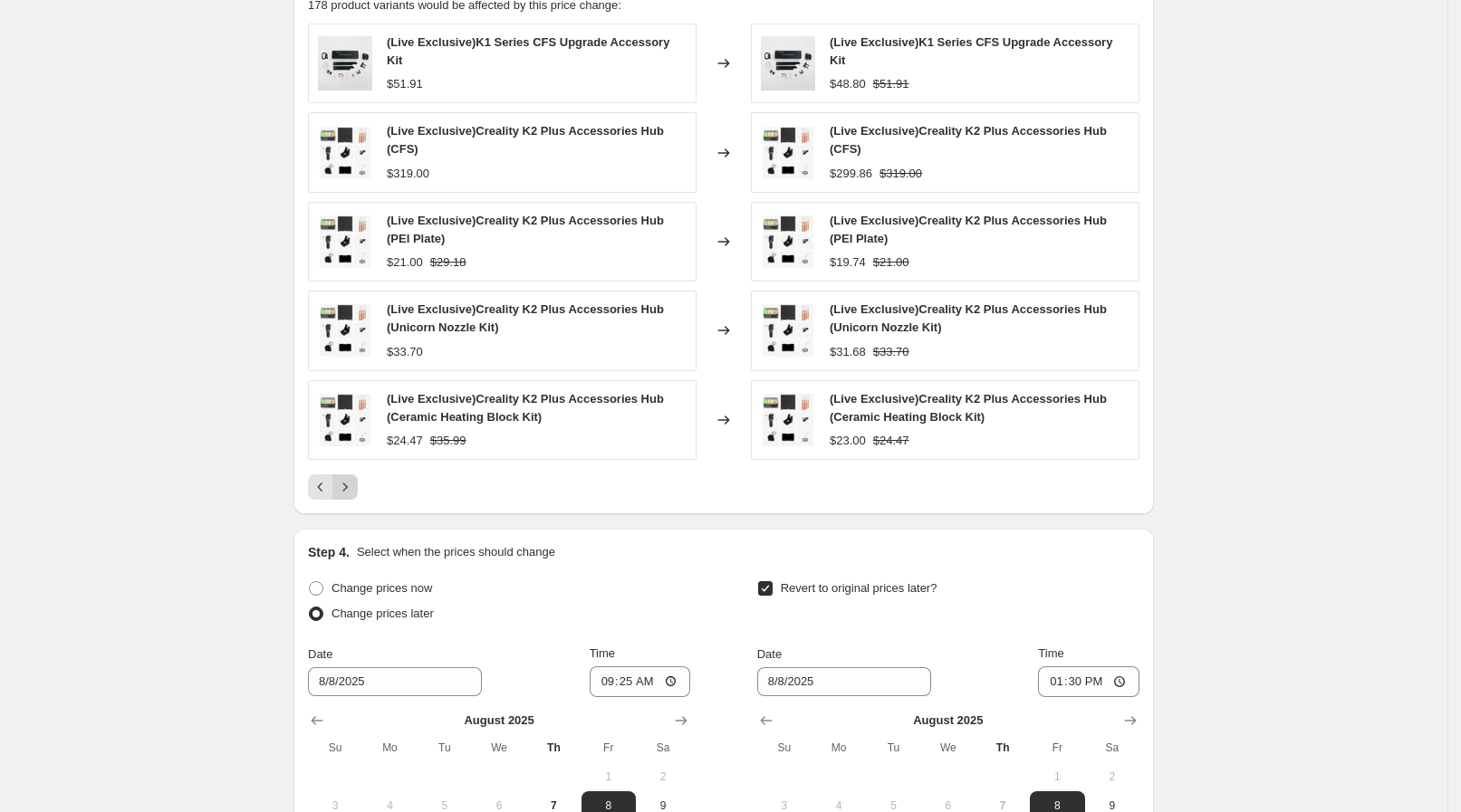 click at bounding box center (345, 487) 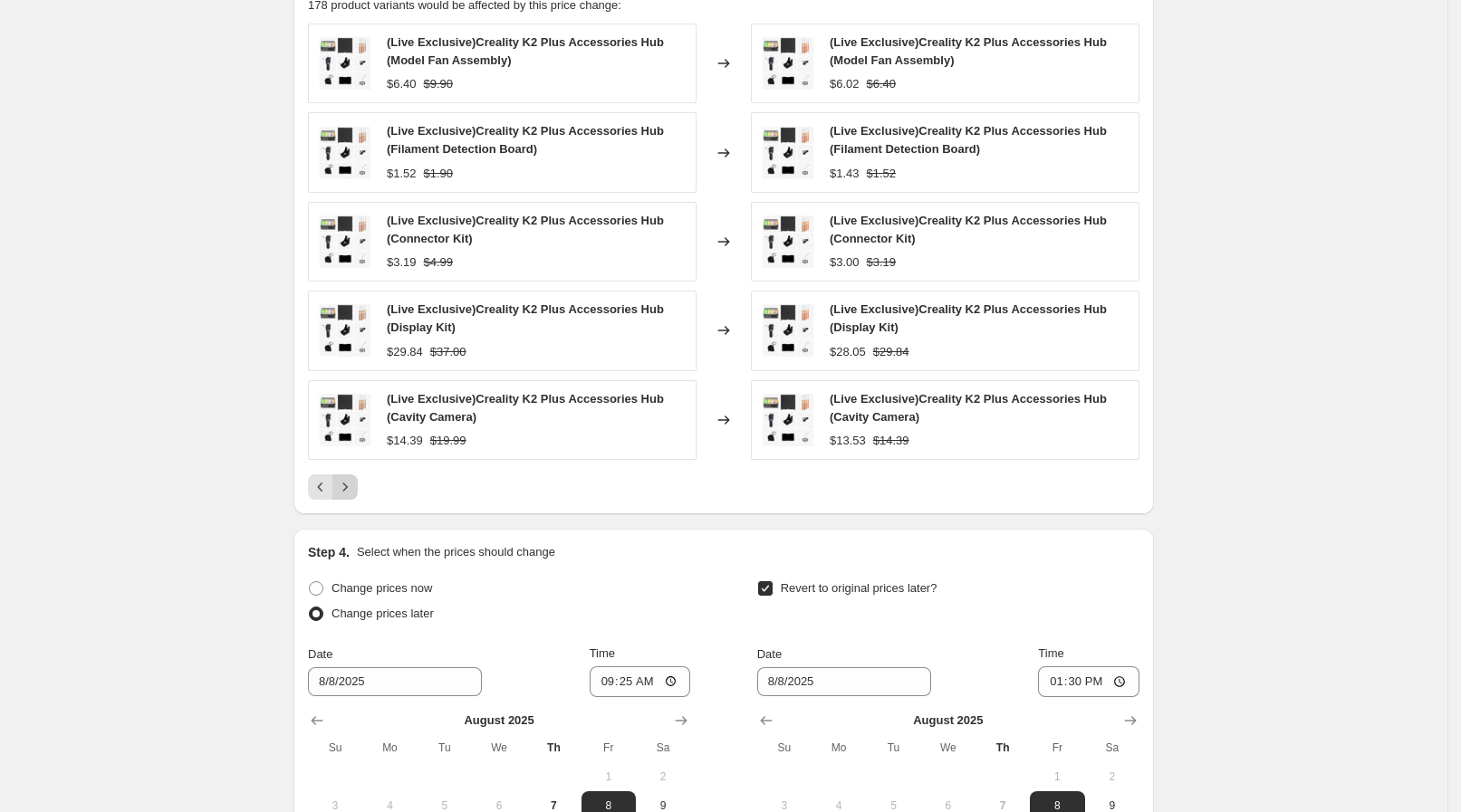 click on "(Live Exclusive)Creality K2 Plus Accessories Hub (Model Fan Assembly) $6.40 $9.90 Changed to (Live Exclusive)Creality K2 Plus Accessories Hub (Model Fan Assembly) $6.02 $6.40 (Live Exclusive)Creality K2 Plus Accessories Hub (Filament Detection Board) $1.52 $1.90 Changed to (Live Exclusive)Creality K2 Plus Accessories Hub (Filament Detection Board) $1.43 $1.52 (Live Exclusive)Creality K2 Plus Accessories Hub (Connector Kit) $3.19 $4.99 Changed to (Live Exclusive)Creality K2 Plus Accessories Hub (Connector Kit) $3.00 $3.19 (Live Exclusive)Creality K2 Plus Accessories Hub (Display Kit) $29.84 $37.00 Changed to (Live Exclusive)Creality K2 Plus Accessories Hub (Display Kit) $28.05 $29.84 (Live Exclusive)Creality K2 Plus Accessories Hub (Cavity Camera) $14.39 $19.99 Changed to (Live Exclusive)Creality K2 Plus Accessories Hub (Cavity Camera) $13.53 $14.39" at bounding box center [724, 262] 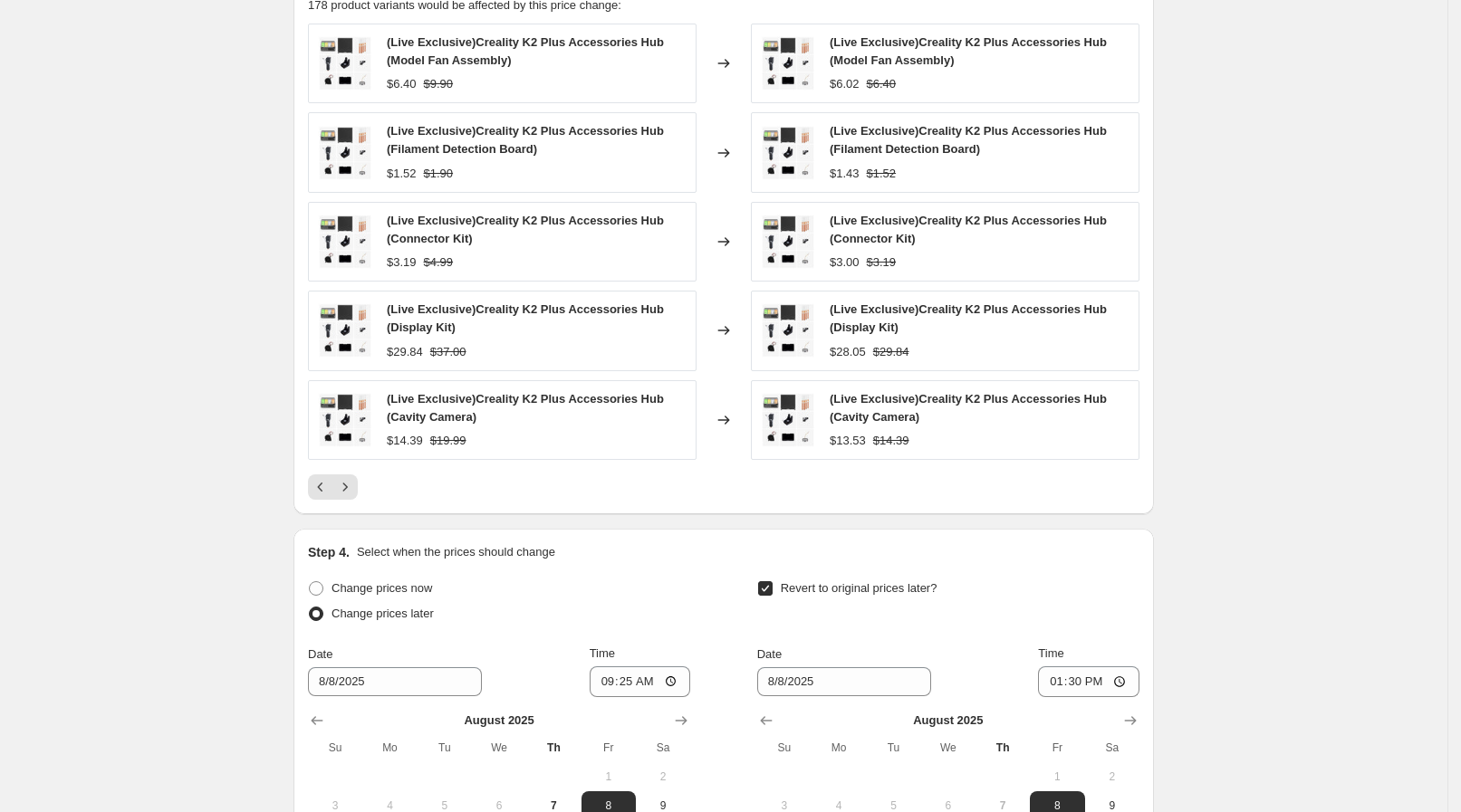 click at bounding box center [345, 487] 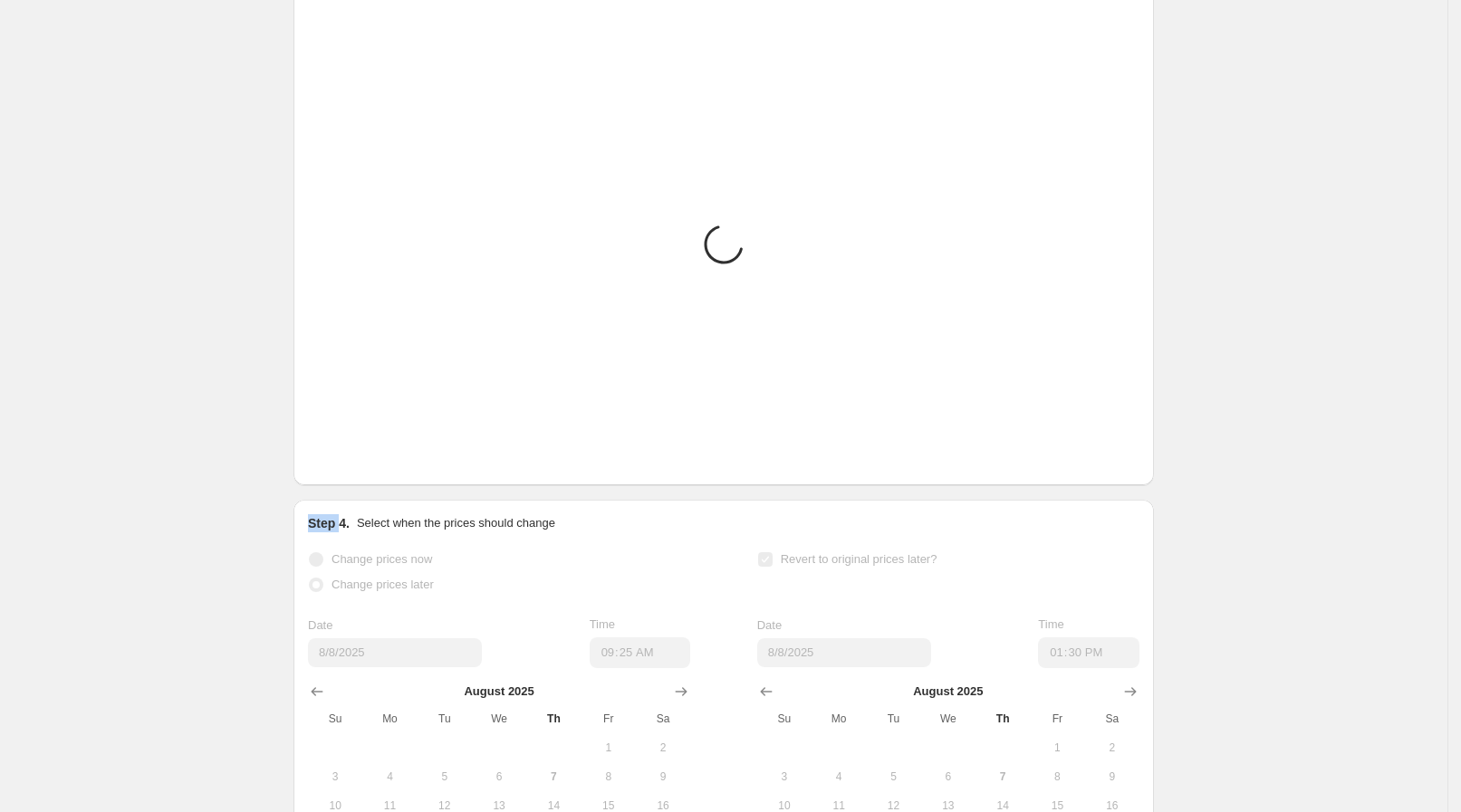 click on "PRICE CHANGE PREVIEW Placeholder Loading product variants... Loading... Placeholder $59.05 $65.61 Changed to Placeholder $53.15 $59.05 Loading... Placeholder $59.05 $65.61 Changed to Placeholder $53.15 $59.05 Loading... Placeholder $59.05 $65.61 Changed to Placeholder $53.15 $59.05 Loading... Placeholder $59.05 $65.61 Changed to Placeholder $53.15 $59.05 Loading... Placeholder $59.05 $65.61 Changed to Placeholder $53.15 $59.05" at bounding box center (724, 223) 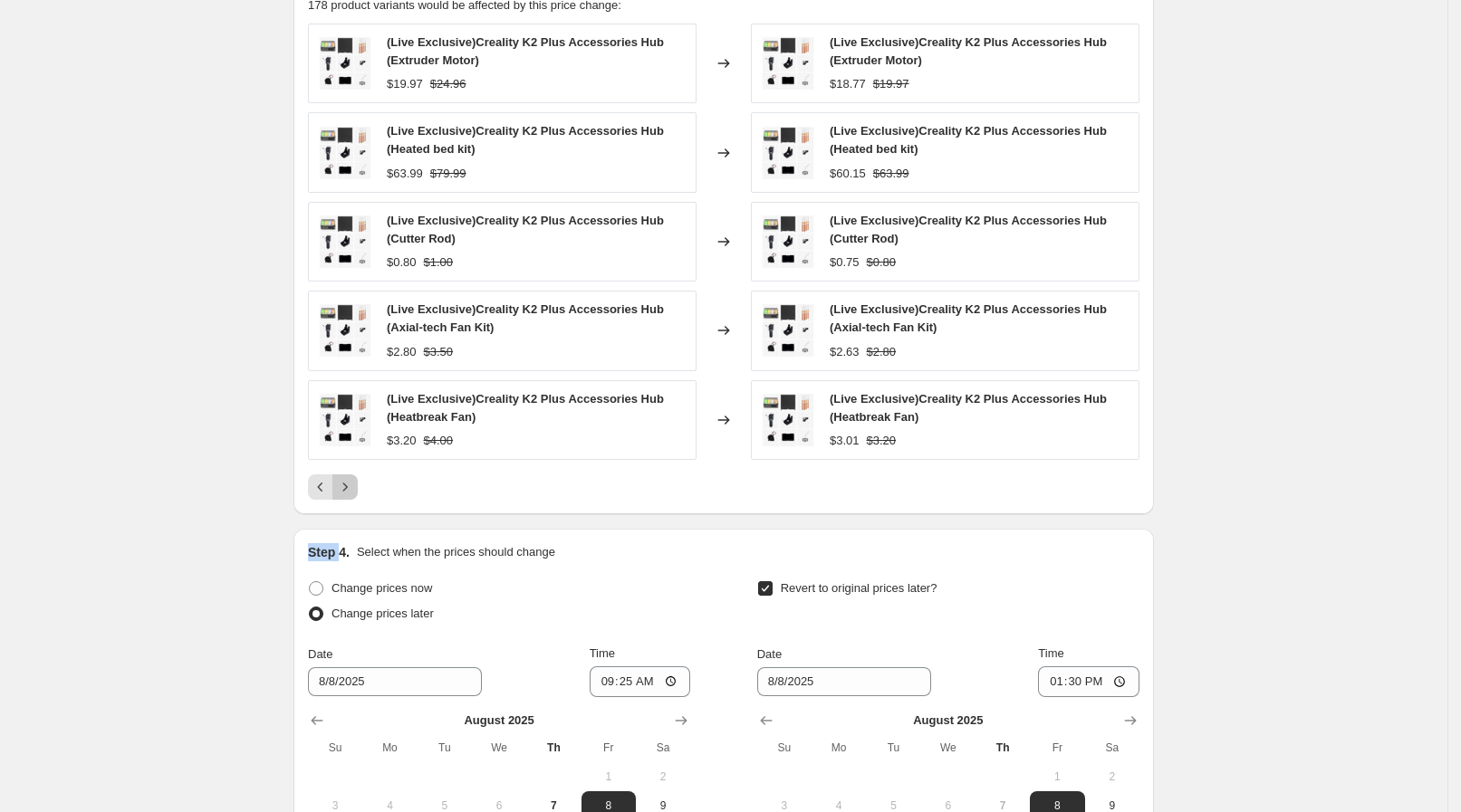 click at bounding box center [345, 487] 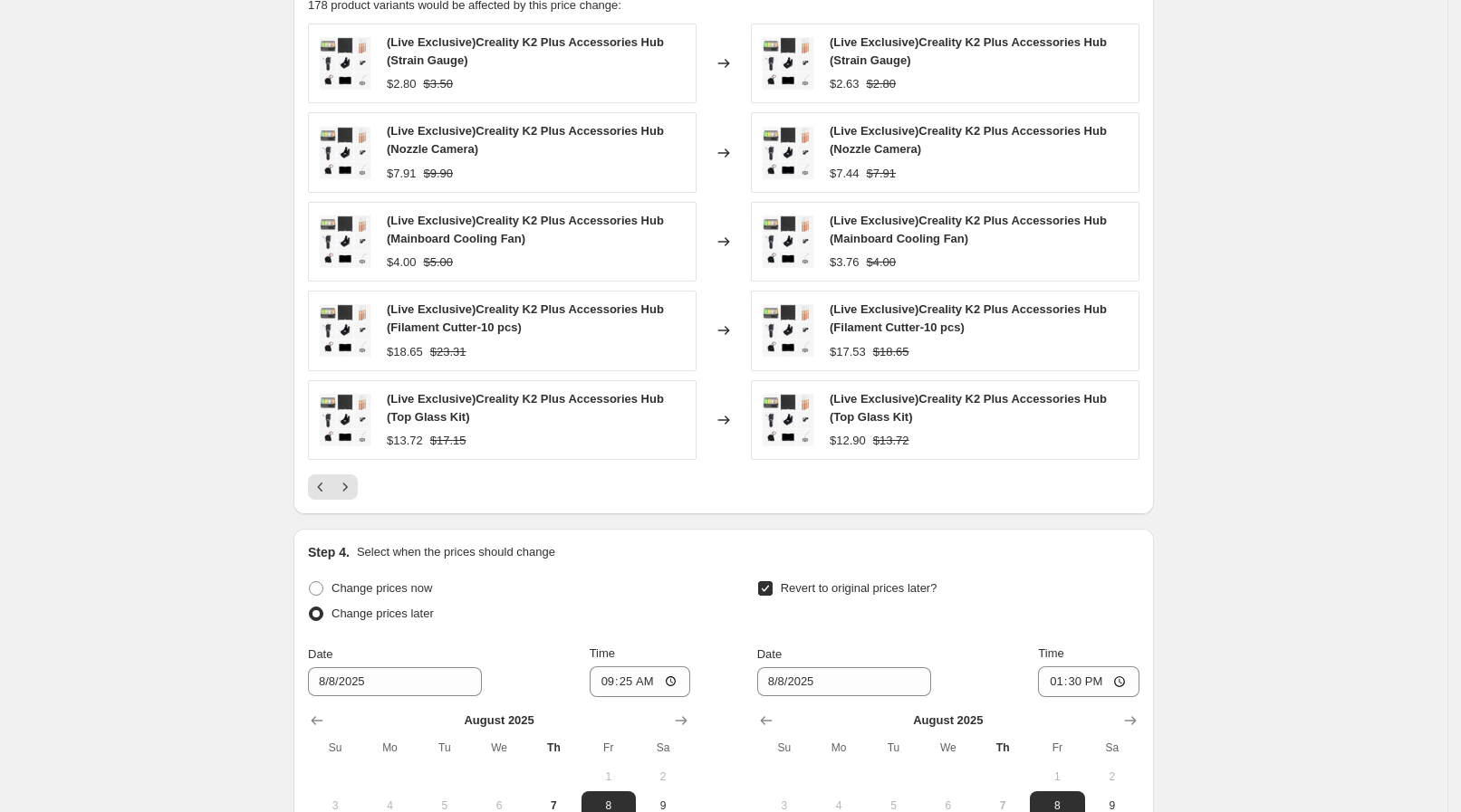 click on "Prices will begin changing on [DATE] at 09:25. Prices will begin reverting on [DATE] at 13:30. Change prices now Step 1. Optionally give your price change job a title (eg "March 30% off sale on boots") (Live) Aug 8 6% OFF This title is just for internal use, customers won't see it Step 2. Select how the prices should change Use bulk price change rules Set product prices individually Use CSV upload Price Change type Change the price to a certain amount Change the price by a certain amount Change the price by a certain percentage Change the price to the current compare at price (price before sale) Change the price by a certain amount relative to the compare at price Change the price by a certain percentage relative to the compare at price Don't change the price Change the price by a certain percentage relative to the cost per item Change price to certain cost margin Change the price by a certain percentage Price change amount -6 % (Price drop) Rounding Round to nearest .01 End prices in .99" at bounding box center (716, -140) 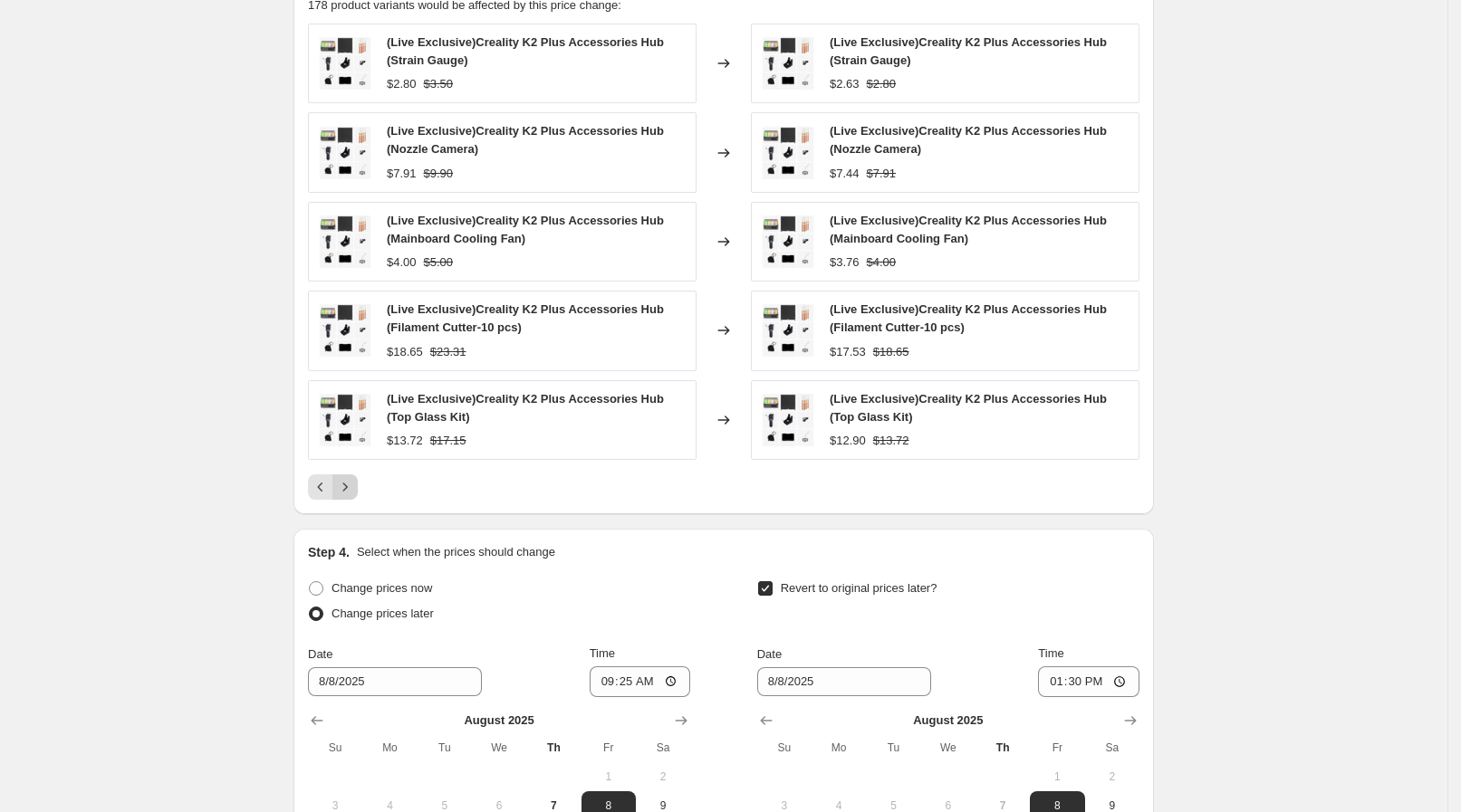 click at bounding box center [345, 487] 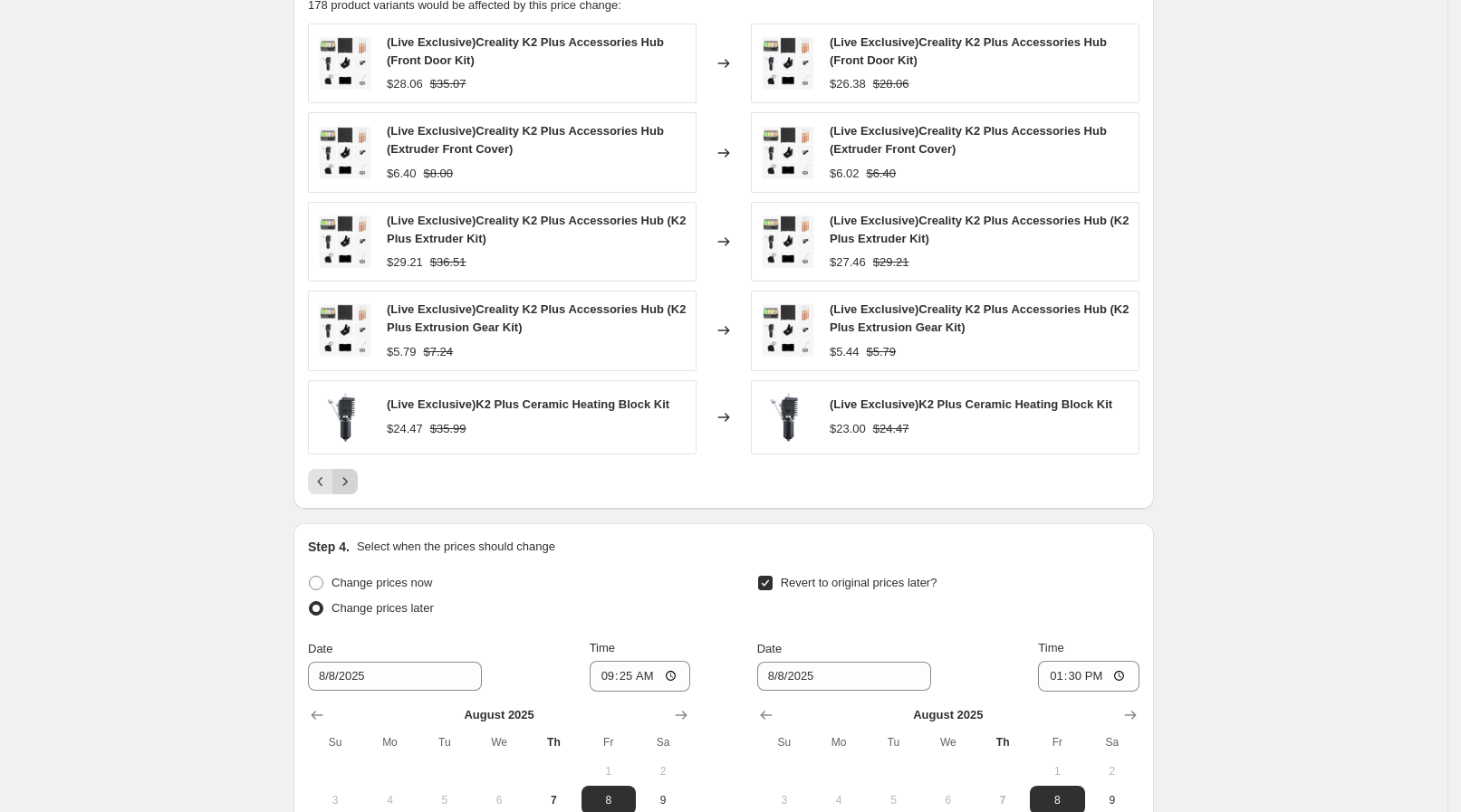 click 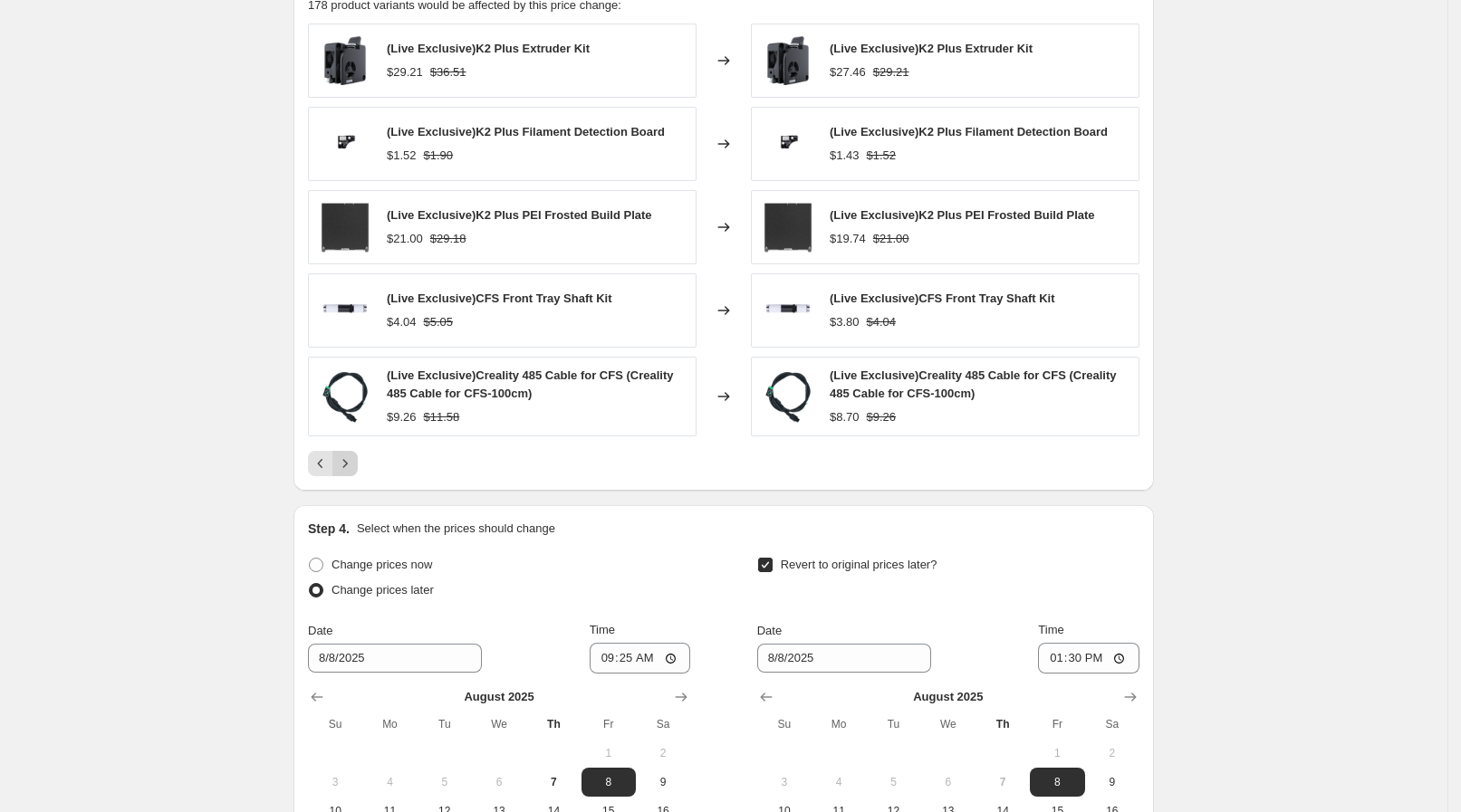 click 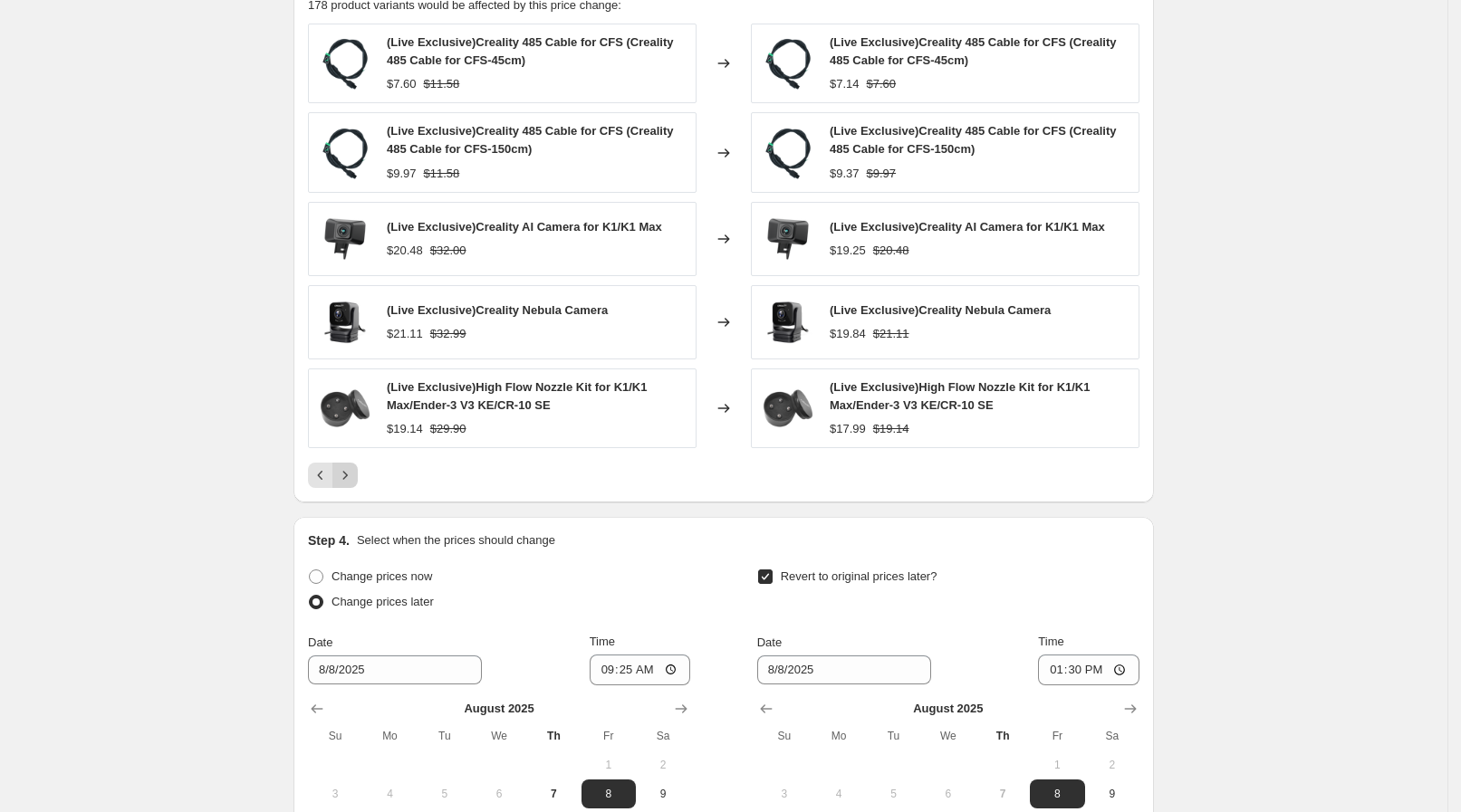 click 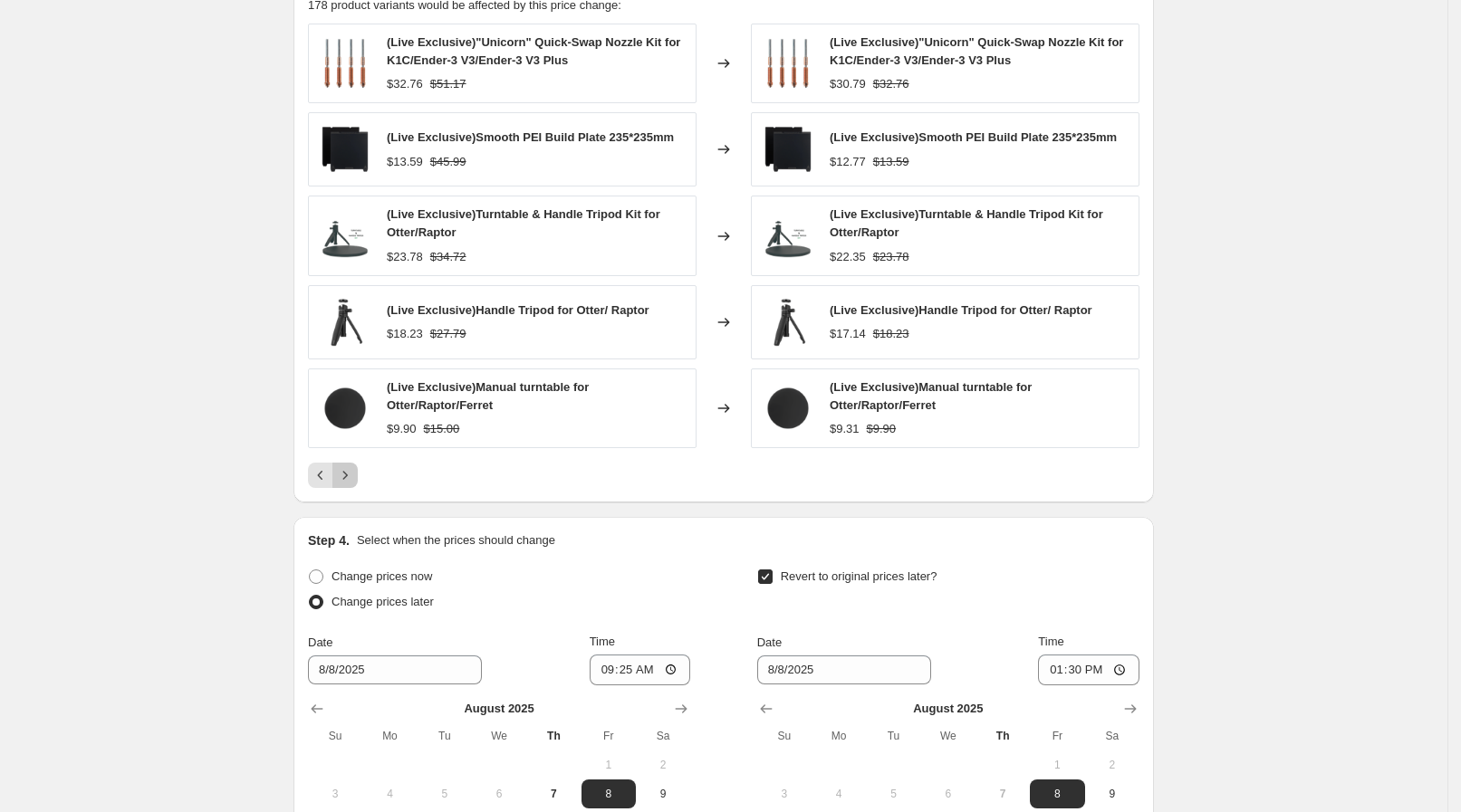 click 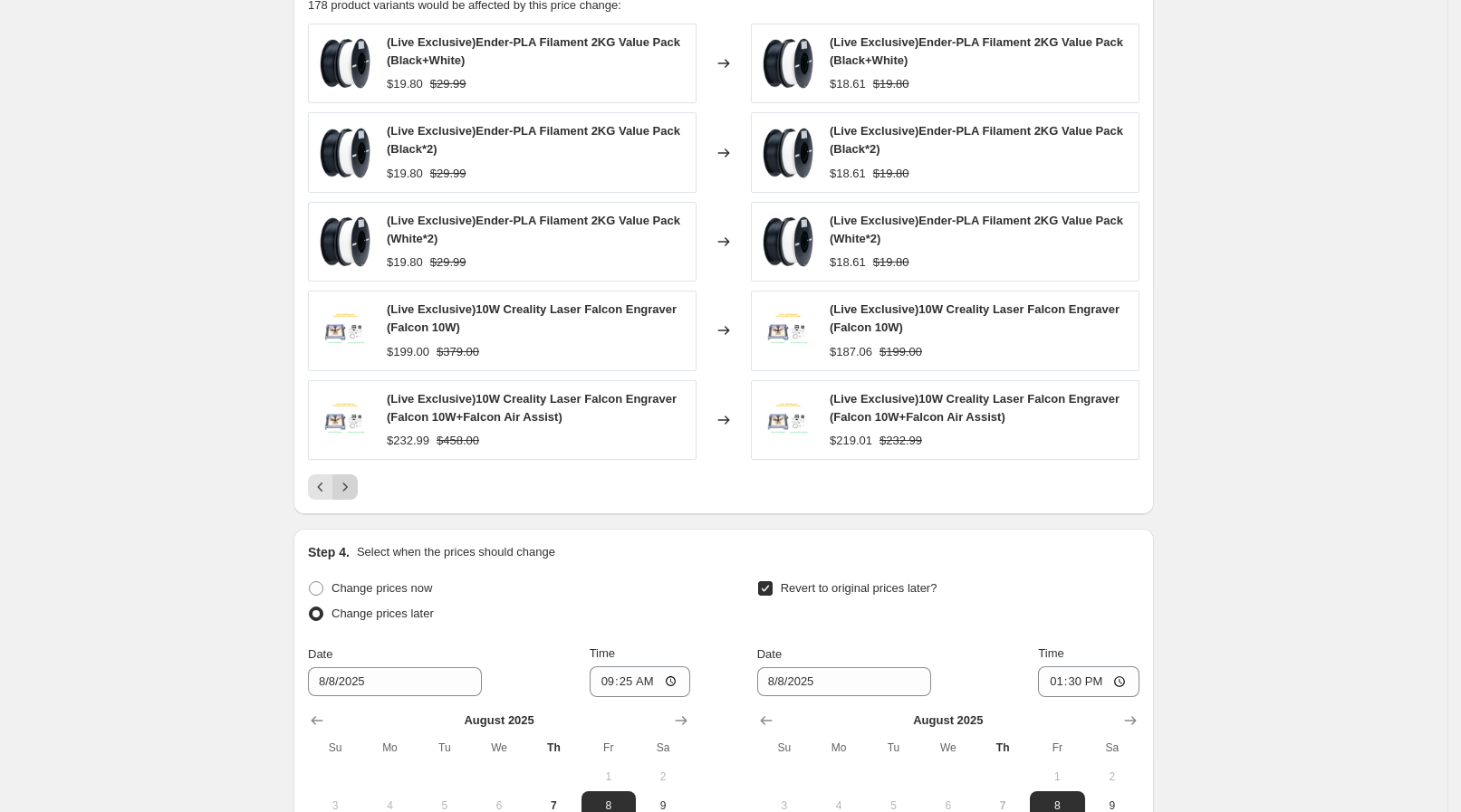 click on "(Live Exclusive)Ender-PLA Filament 2KG Value Pack (Black+White) $XXXX $XXXX Changed to (Live Exclusive)Ender-PLA Filament 2KG Value Pack (Black+White) $XXXX $XXXX (Live Exclusive)Ender-PLA Filament 2KG Value Pack (Black*2) $XXXX $XXXX Changed to (Live Exclusive)Ender-PLA Filament 2KG Value Pack (Black*2) $XXXX $XXXX (Live Exclusive)Ender-PLA Filament 2KG Value Pack (White*2) $XXXX $XXXX Changed to (Live Exclusive)Ender-PLA Filament 2KG Value Pack (White*2) $XXXX $XXXX (Live Exclusive)10W Creality Laser Falcon Engraver (Falcon 10W) $XXXX $XXXX Changed to (Live Exclusive)10W Creality Laser Falcon Engraver (Falcon 10W) $XXXX $XXXX (Live Exclusive)10W Creality Laser Falcon Engraver (Falcon 10W+Falcon Air Assist) $XXXX $XXXX Changed to (Live Exclusive)10W Creality Laser Falcon Engraver (Falcon 10W+Falcon Air Assist) $XXXX $XXXX" at bounding box center (724, 262) 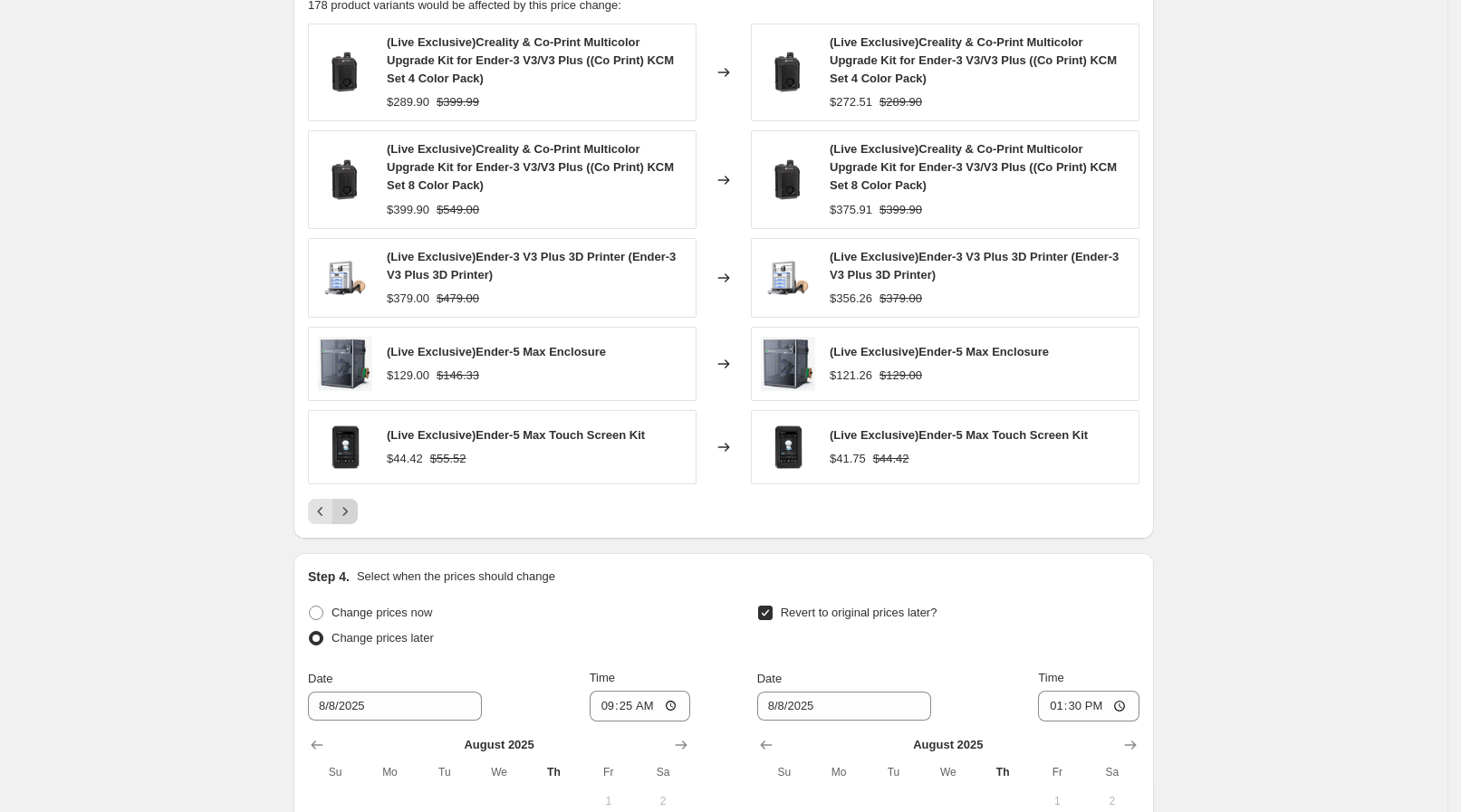 click on "(Live Exclusive)Ender-5 Max Touch Screen Kit $44.42 $55.52" at bounding box center [502, 447] 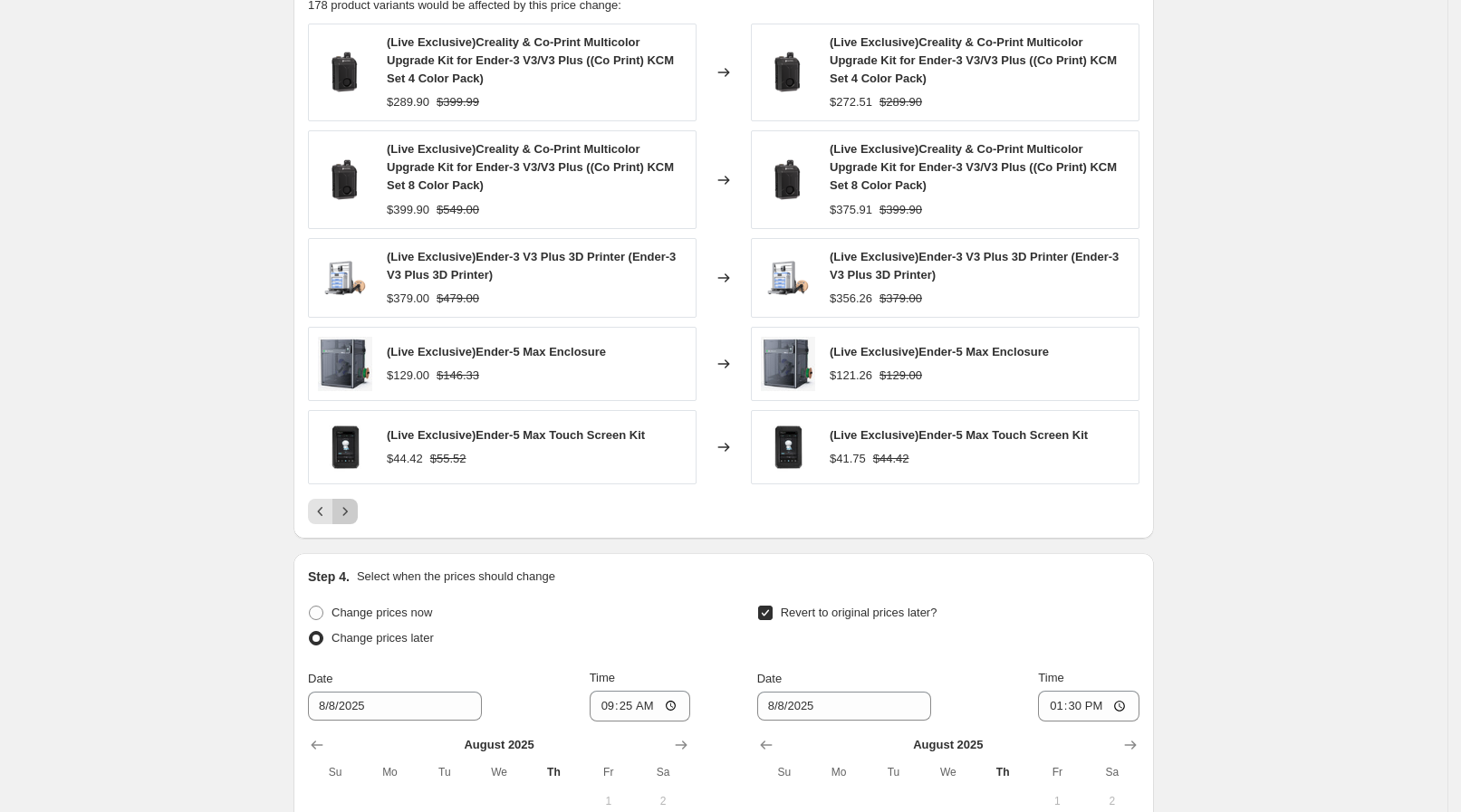 click at bounding box center (345, 511) 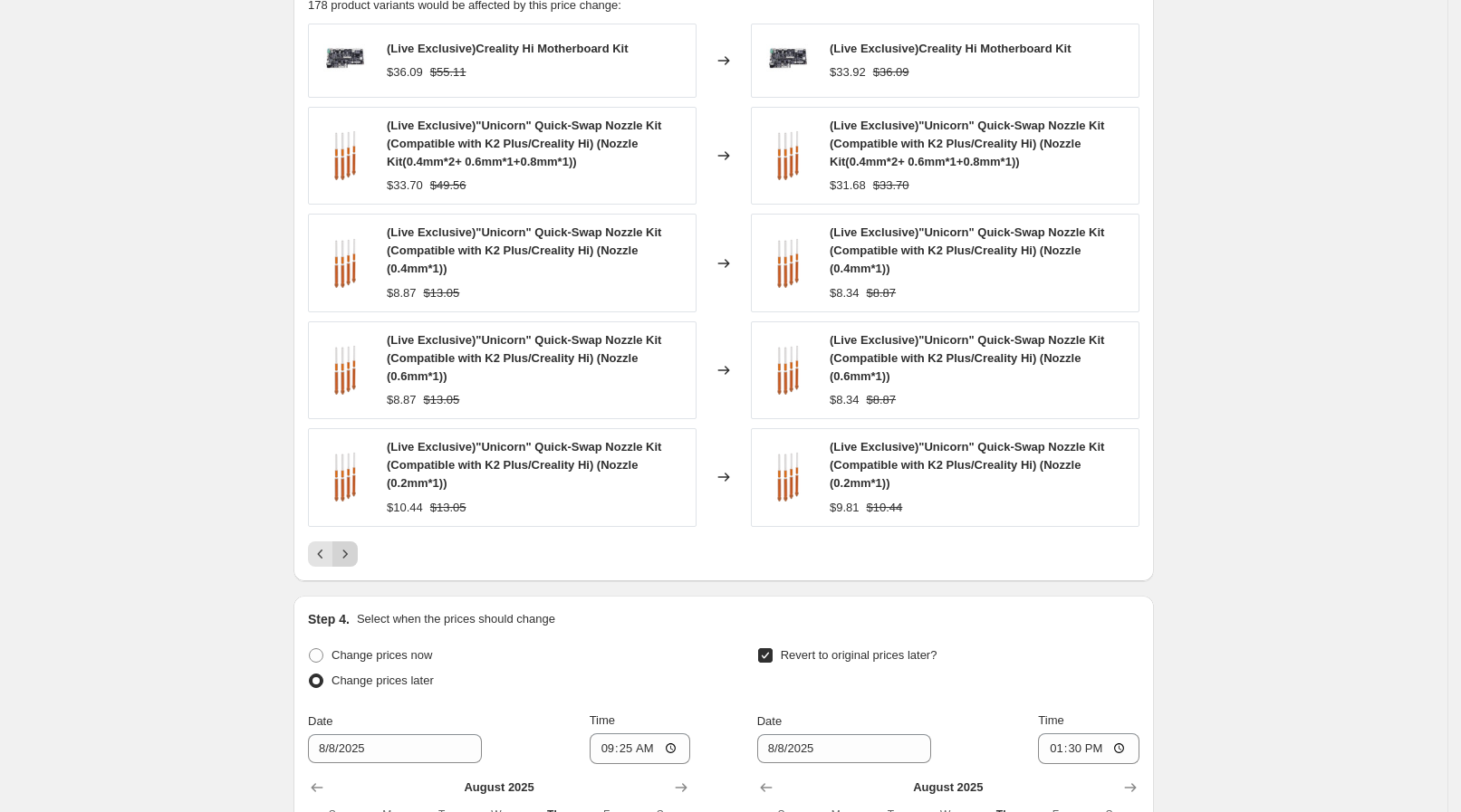 click at bounding box center [345, 477] 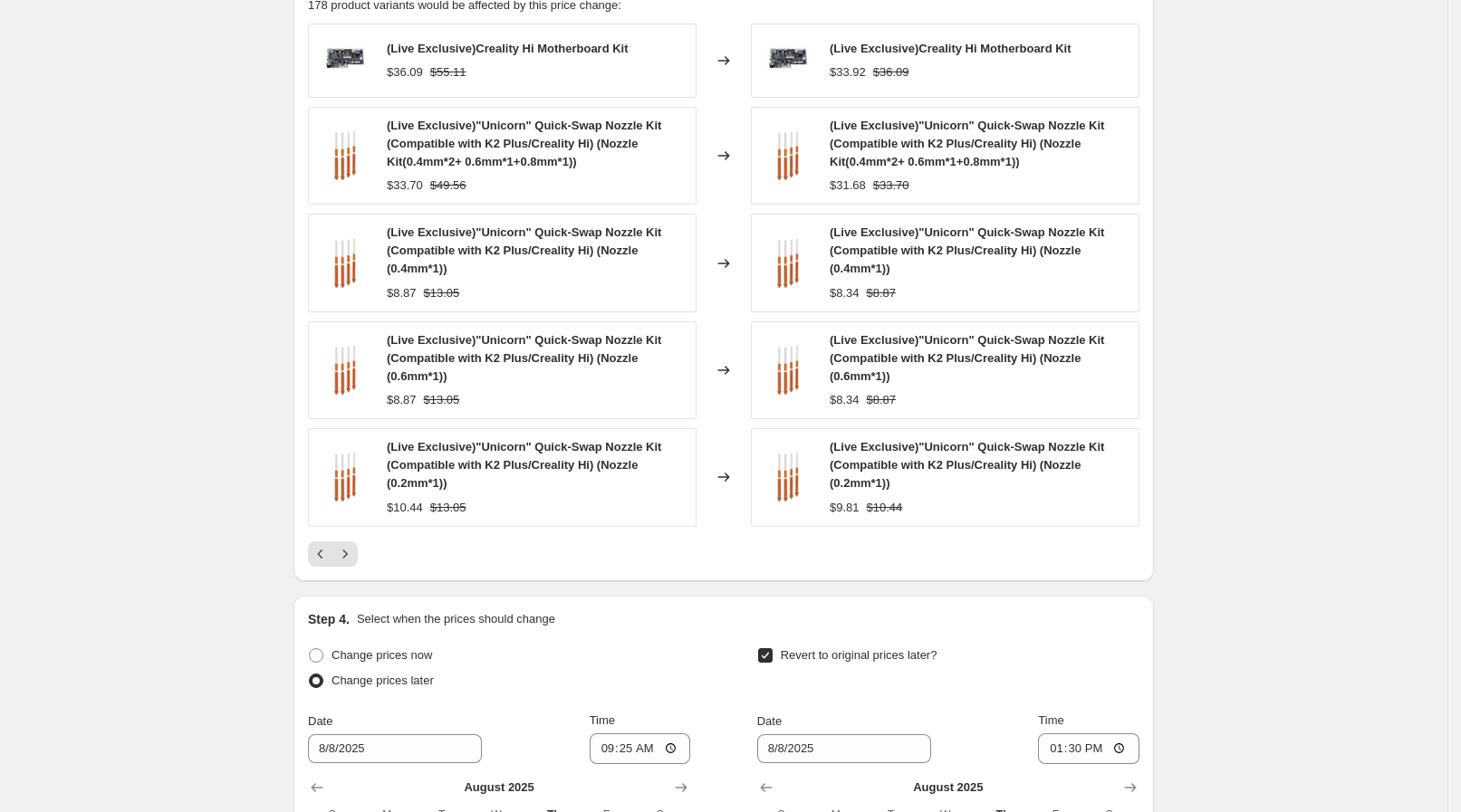 click on "PRICE CHANGE PREVIEW 178 product variants would be affected by this price change: (Live Exclusive)Creality Hi Motherboard Kit $XXXX $XXXX Changed to (Live Exclusive)Creality Hi Motherboard Kit $XXXX $XXXX (Live Exclusive)"Unicorn" Quick-Swap Nozzle Kit (Compatible with K2 Plus/Creality Hi) (Nozzle Kit(0.4mm*2+ 0.6mm*1+0.8mm*1)) $XXXX $XXXX Changed to (Live Exclusive)"Unicorn" Quick-Swap Nozzle Kit (Compatible with K2 Plus/Creality Hi) (Nozzle Kit(0.4mm*2+ 0.6mm*1+0.8mm*1)) $XXXX $XXXX (Live Exclusive)"Unicorn" Quick-Swap Nozzle Kit (Compatible with K2 Plus/Creality Hi) (Nozzle (0.4mm*1)) $XXXX $XXXX Changed to (Live Exclusive)"Unicorn" Quick-Swap Nozzle Kit (Compatible with K2 Plus/Creality Hi) (Nozzle (0.4mm*1)) $XXXX $XXXX (Live Exclusive)"Unicorn" Quick-Swap Nozzle Kit (Compatible with K2 Plus/Creality Hi) (Nozzle (0.6mm*1)) $XXXX $XXXX Changed to (Live Exclusive)"Unicorn" Quick-Swap Nozzle Kit (Compatible with K2 Plus/Creality Hi) (Nozzle (0.6mm*1)) $XXXX $XXXX $XXXX $XXXX Changed to $XXXX" at bounding box center (724, 271) 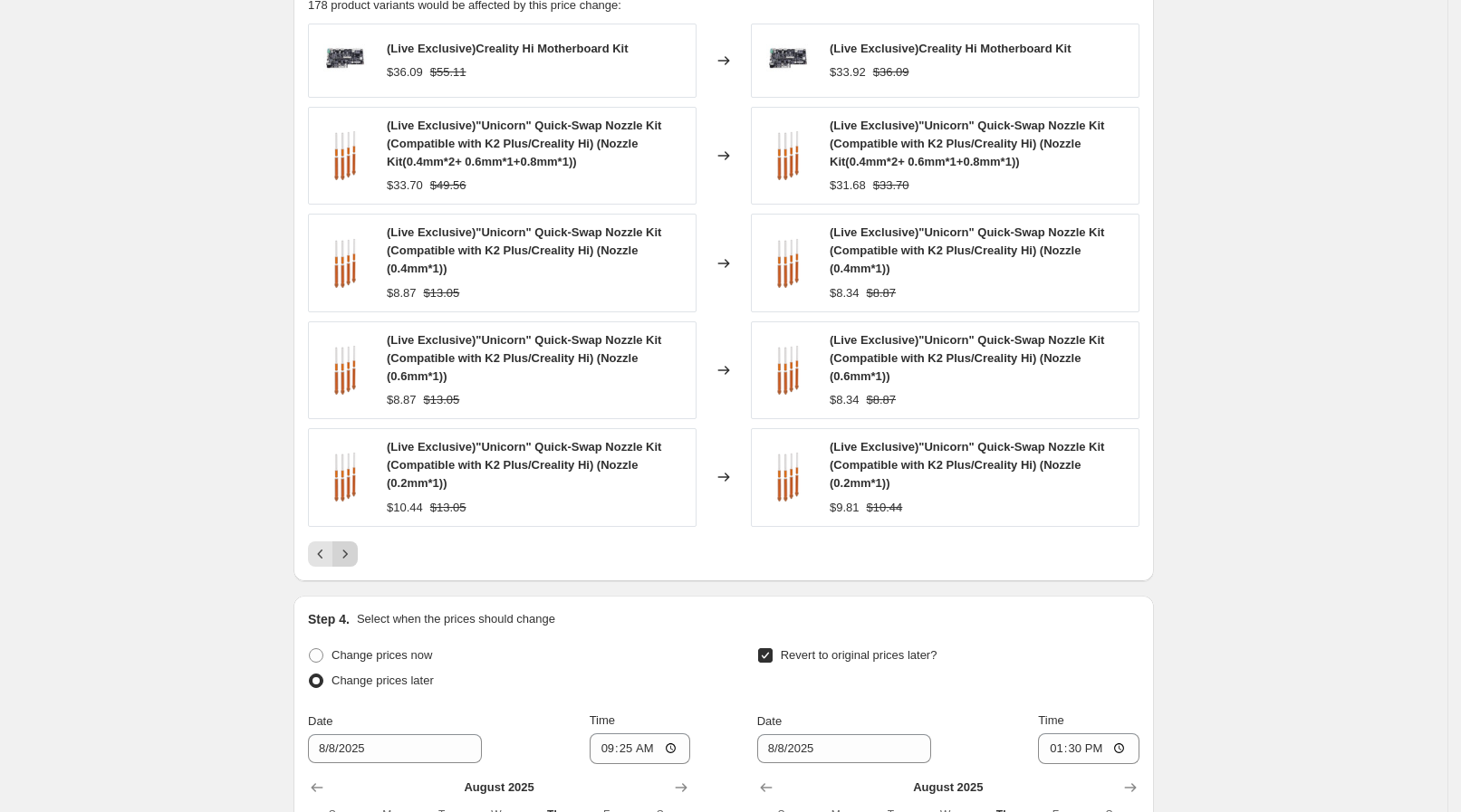 click 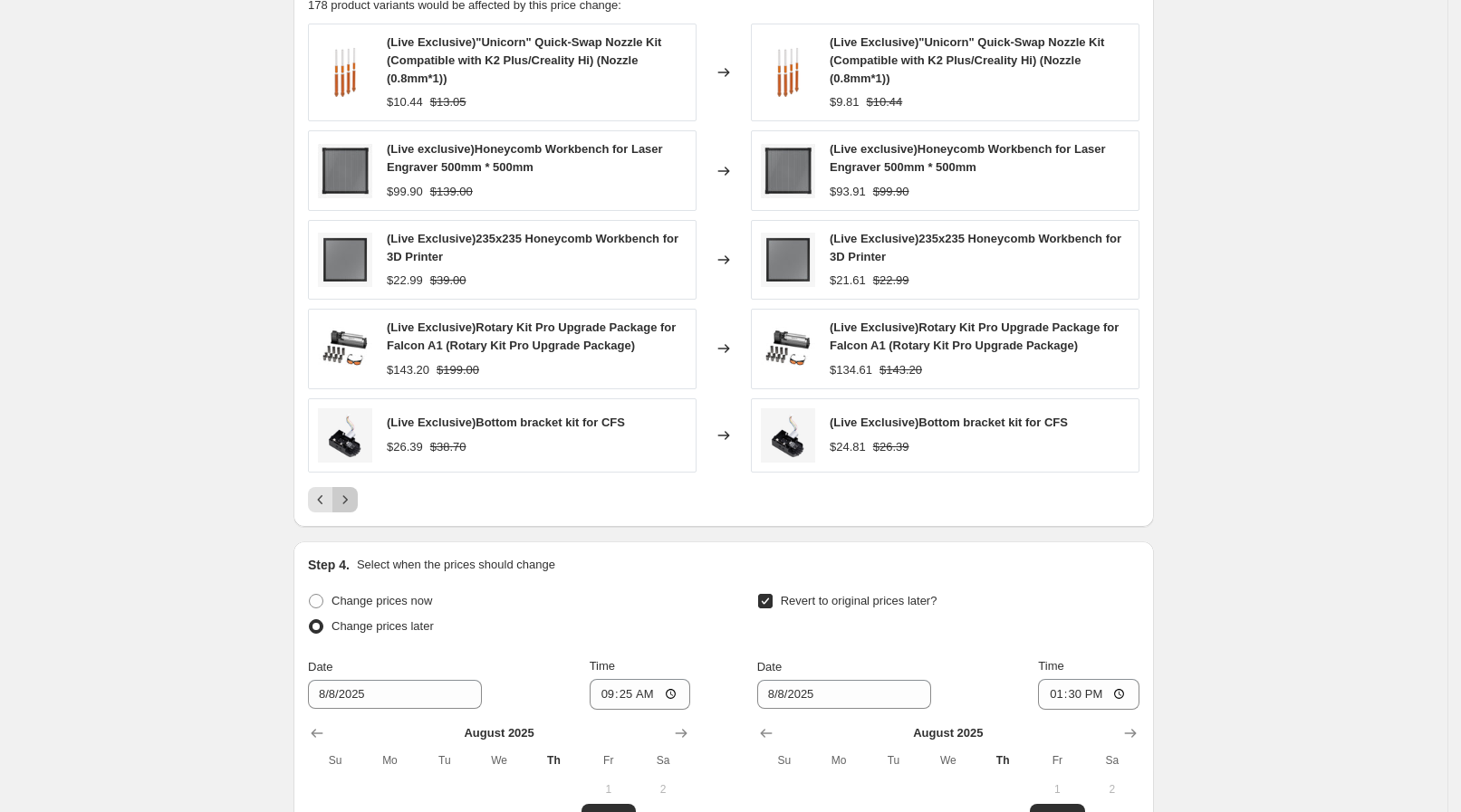 click 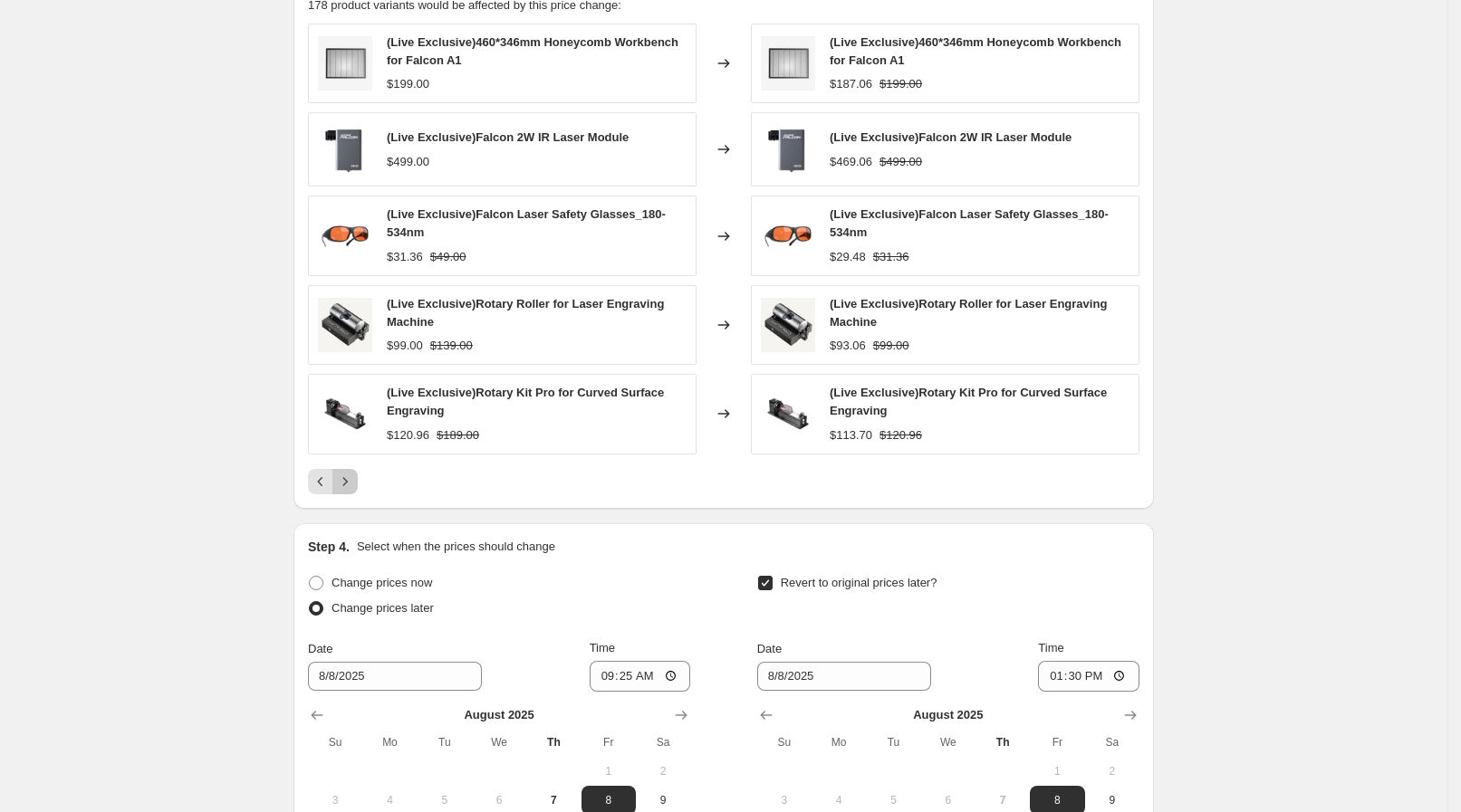 click 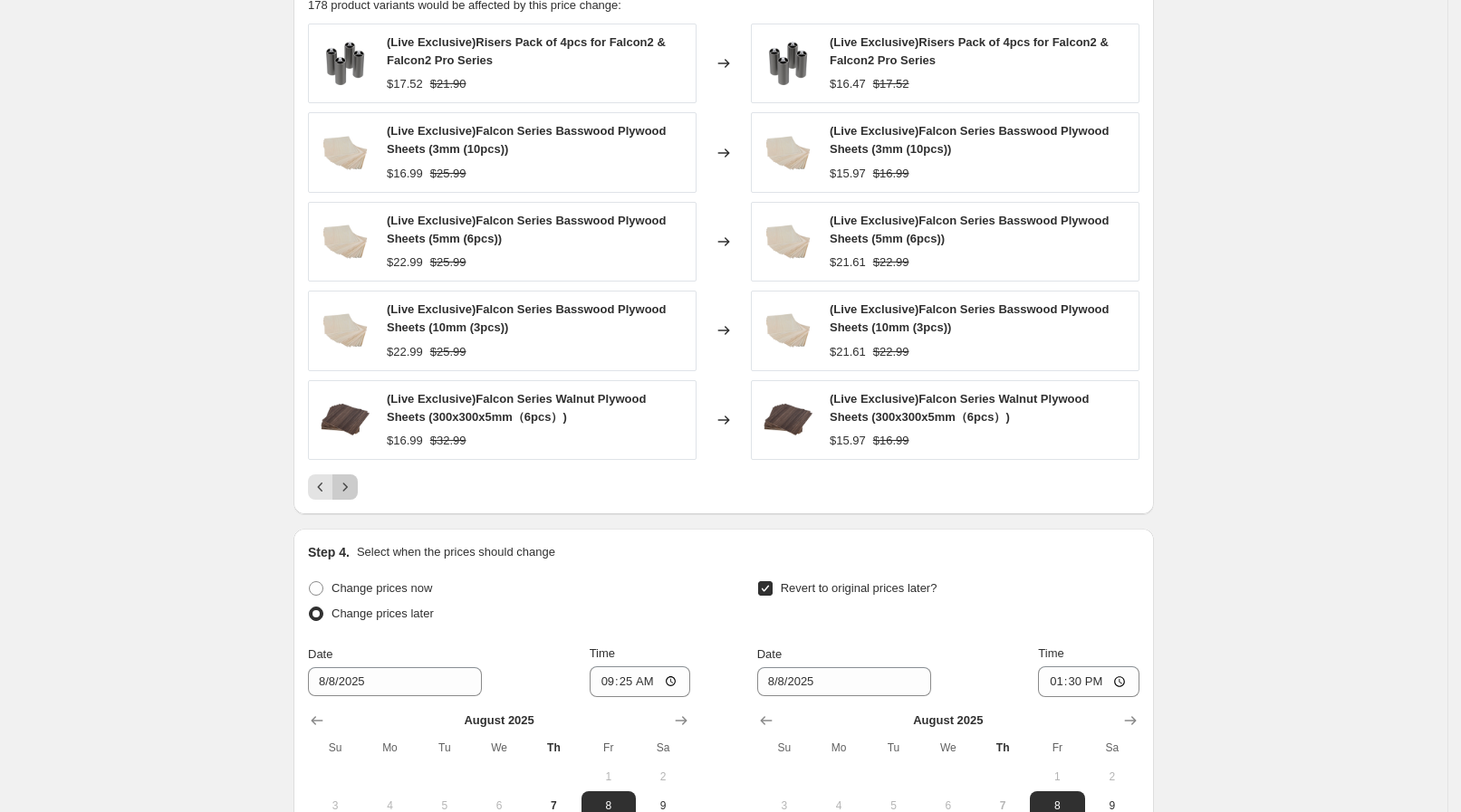 click 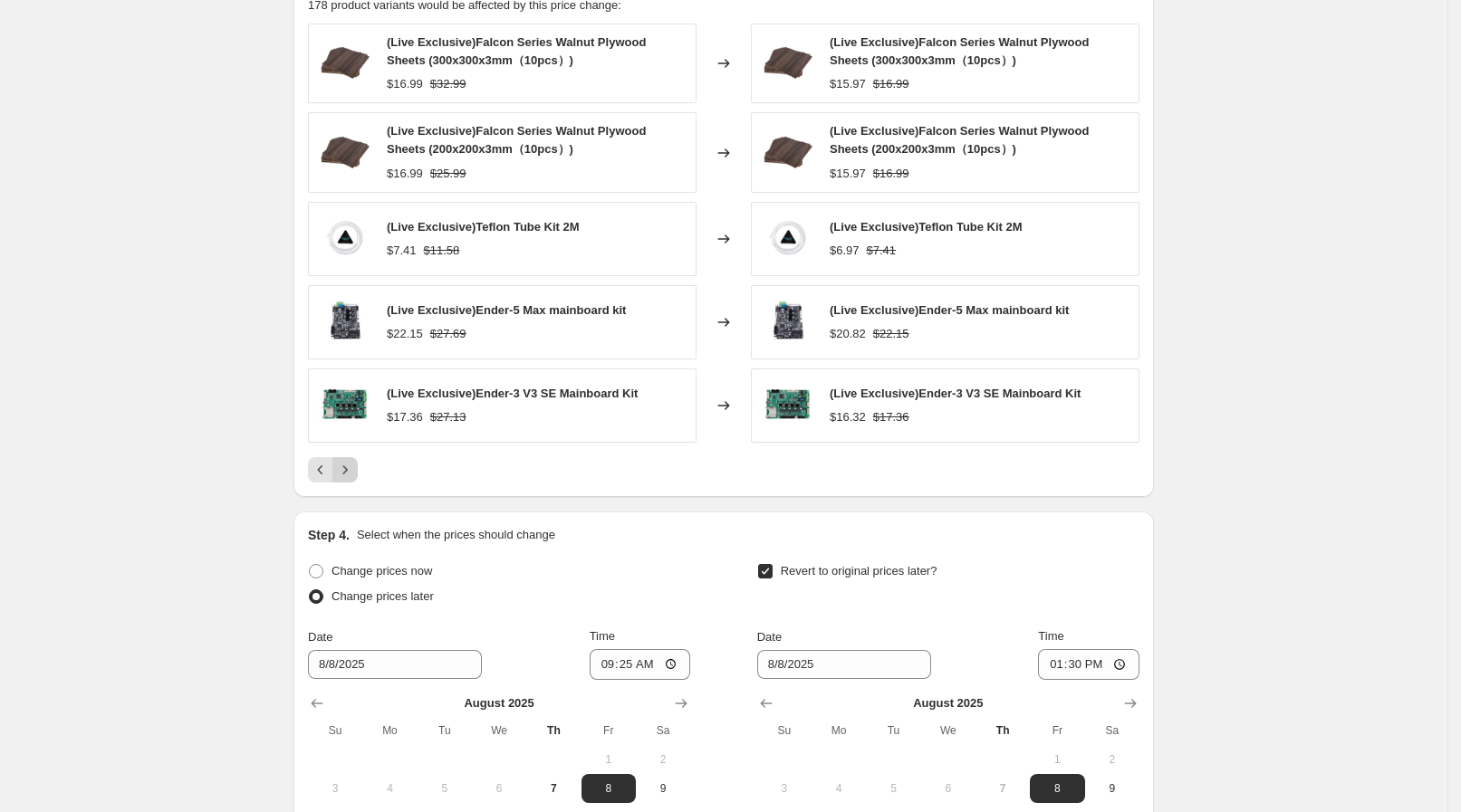 click on "(Live Exclusive)Falcon Series Walnut Plywood Sheets (300x300x3mm（10pcs）) $XXXX $XXXX Changed to (Live Exclusive)Falcon Series Walnut Plywood Sheets (300x300x3mm（10pcs）) $XXXX $XXXX (Live Exclusive)Falcon Series Walnut Plywood Sheets (200x200x3mm（10pcs）) $XXXX $XXXX Changed to (Live Exclusive)Falcon Series Walnut Plywood Sheets (200x200x3mm（10pcs）) $XXXX $XXXX (Live Exclusive)Teflon Tube Kit 2M $XXXX $XXXX Changed to (Live Exclusive)Teflon Tube Kit 2M $XXXX $XXXX (Live Exclusive)Ender-5 Max mainboard kit $XXXX $XXXX Changed to (Live Exclusive)Ender-5 Max mainboard kit $XXXX $XXXX (Live Exclusive)Ender-3 V3 SE Mainboard Kit $XXXX $XXXX Changed to (Live Exclusive)Ender-3 V3 SE Mainboard Kit $XXXX $XXXX" at bounding box center [724, 229] 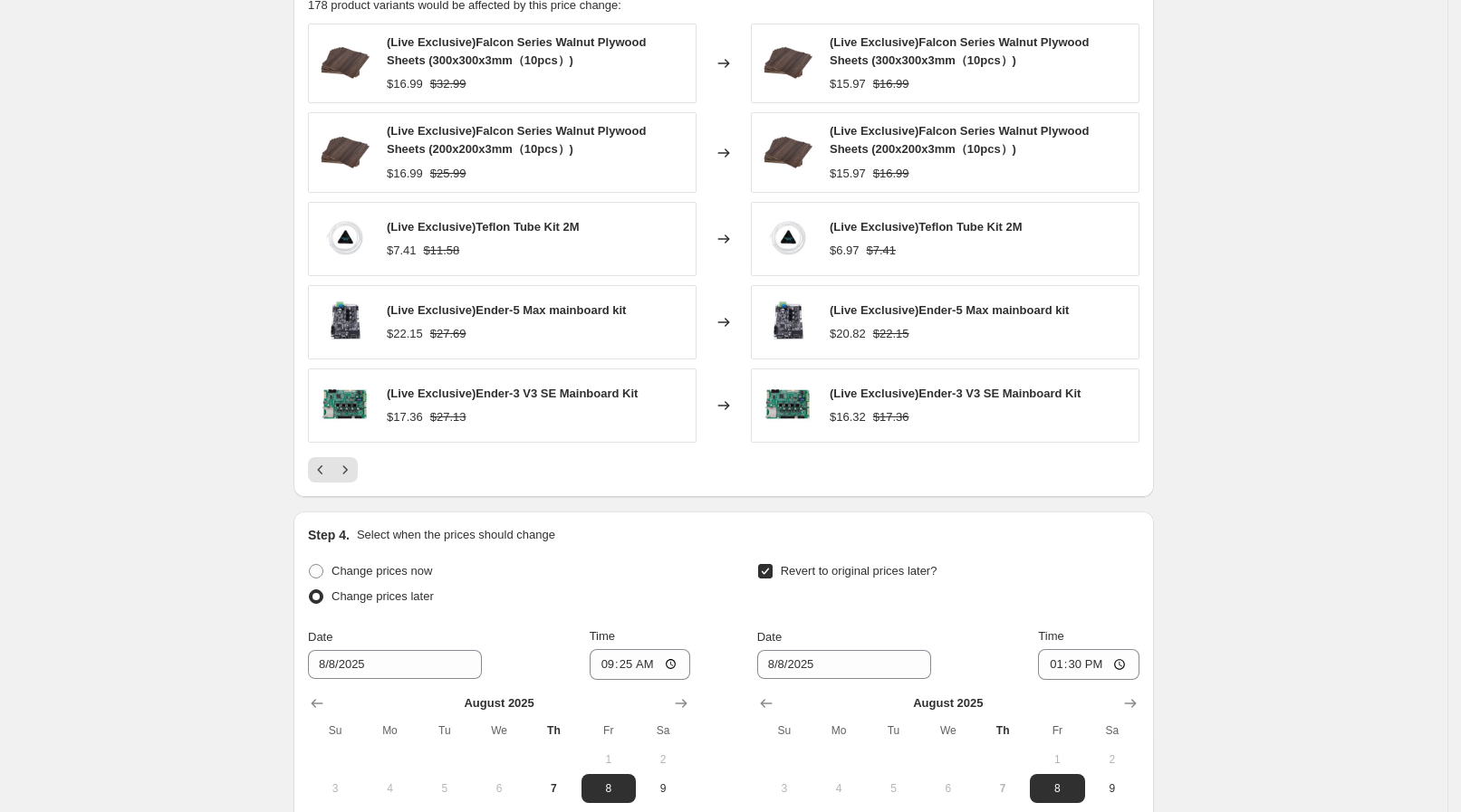 click on "(Live Exclusive)Falcon Series Walnut Plywood Sheets (300x300x3mm（10pcs）) $XXXX $XXXX Changed to (Live Exclusive)Falcon Series Walnut Plywood Sheets (300x300x3mm（10pcs）) $XXXX $XXXX (Live Exclusive)Falcon Series Walnut Plywood Sheets (200x200x3mm（10pcs）) $XXXX $XXXX Changed to (Live Exclusive)Falcon Series Walnut Plywood Sheets (200x200x3mm（10pcs）) $XXXX $XXXX (Live Exclusive)Teflon Tube Kit 2M $XXXX $XXXX Changed to (Live Exclusive)Teflon Tube Kit 2M $XXXX $XXXX (Live Exclusive)Ender-5 Max mainboard kit $XXXX $XXXX Changed to (Live Exclusive)Ender-5 Max mainboard kit $XXXX $XXXX (Live Exclusive)Ender-3 V3 SE Mainboard Kit $XXXX $XXXX Changed to (Live Exclusive)Ender-3 V3 SE Mainboard Kit $XXXX $XXXX" at bounding box center [724, 229] 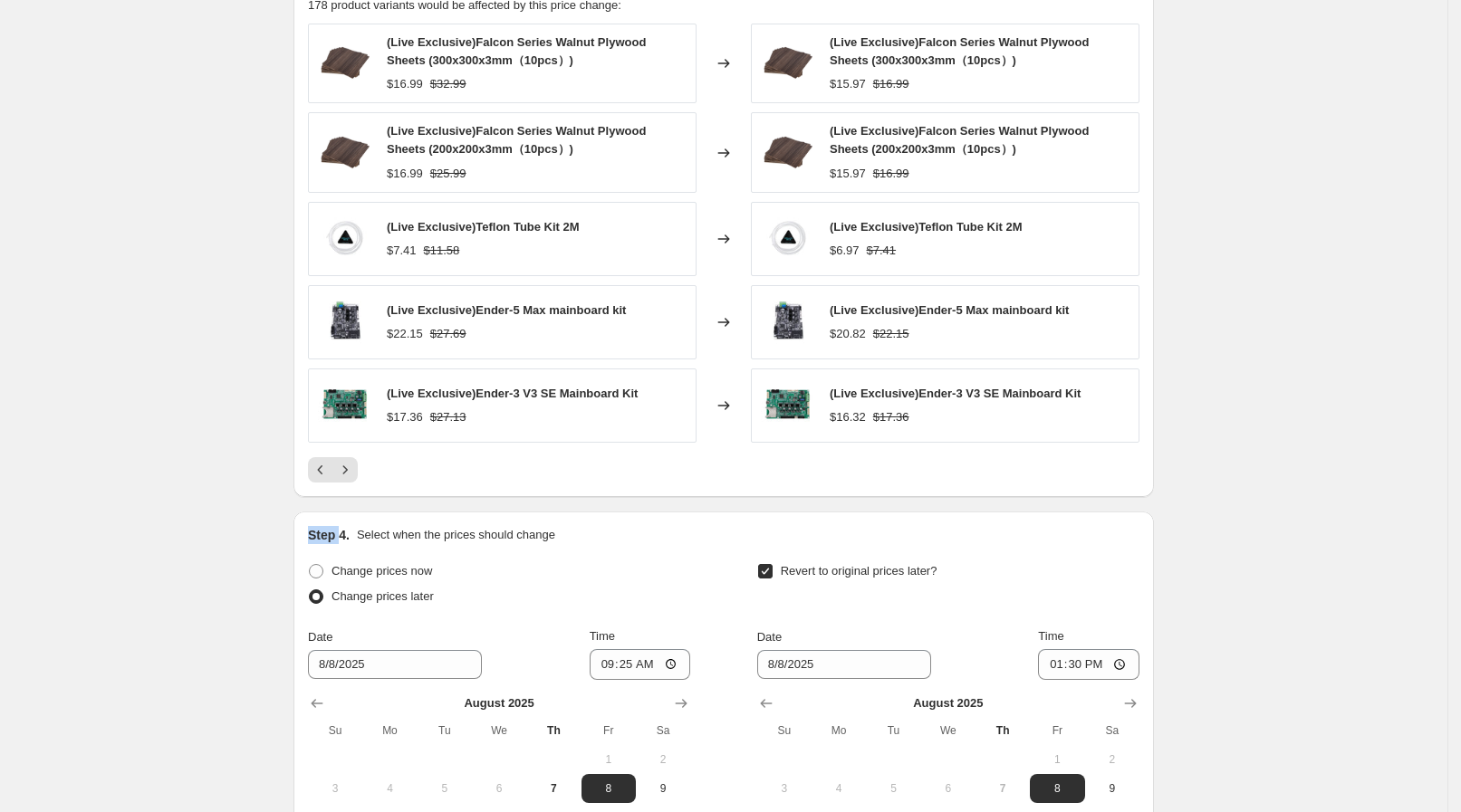click at bounding box center [345, 470] 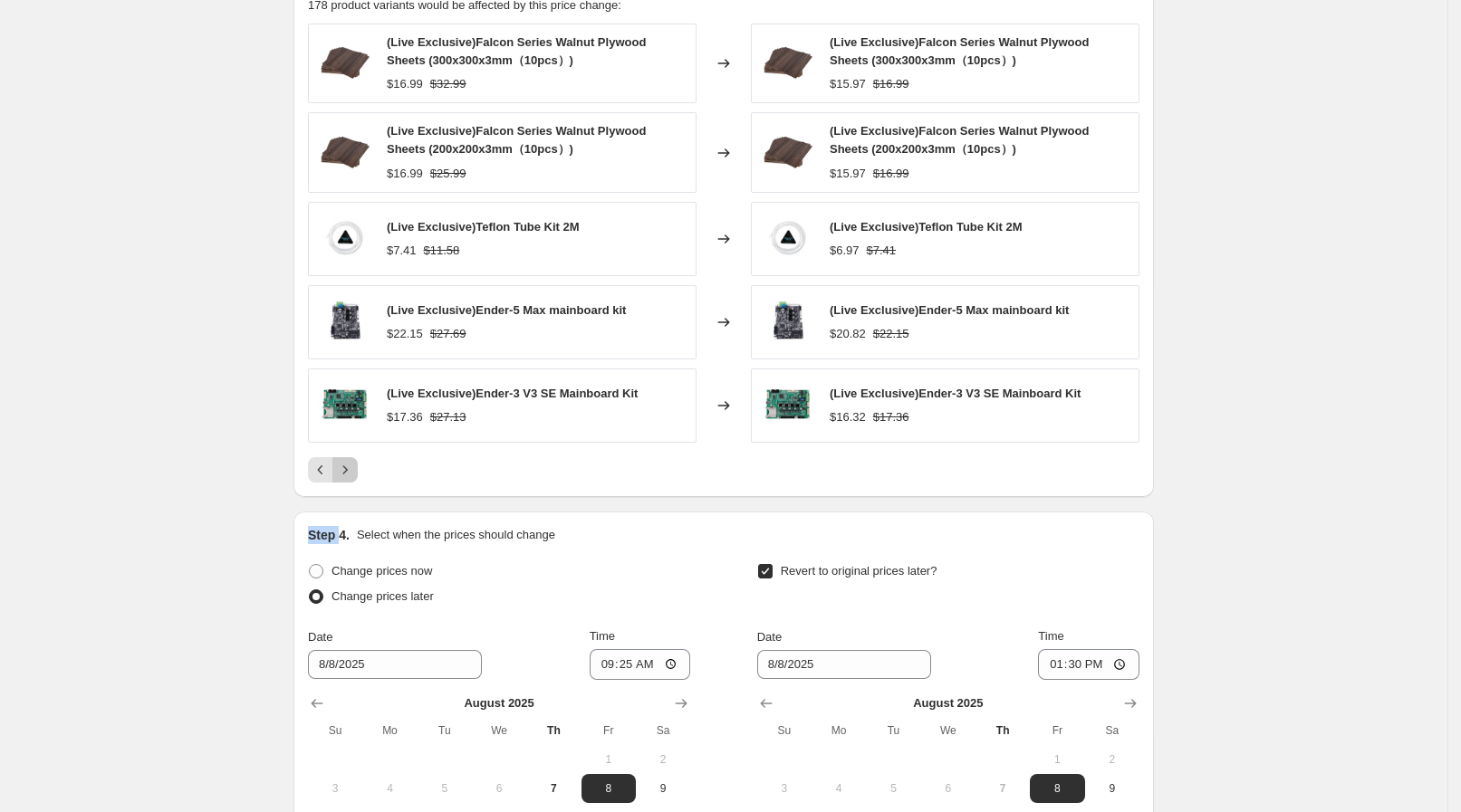 click 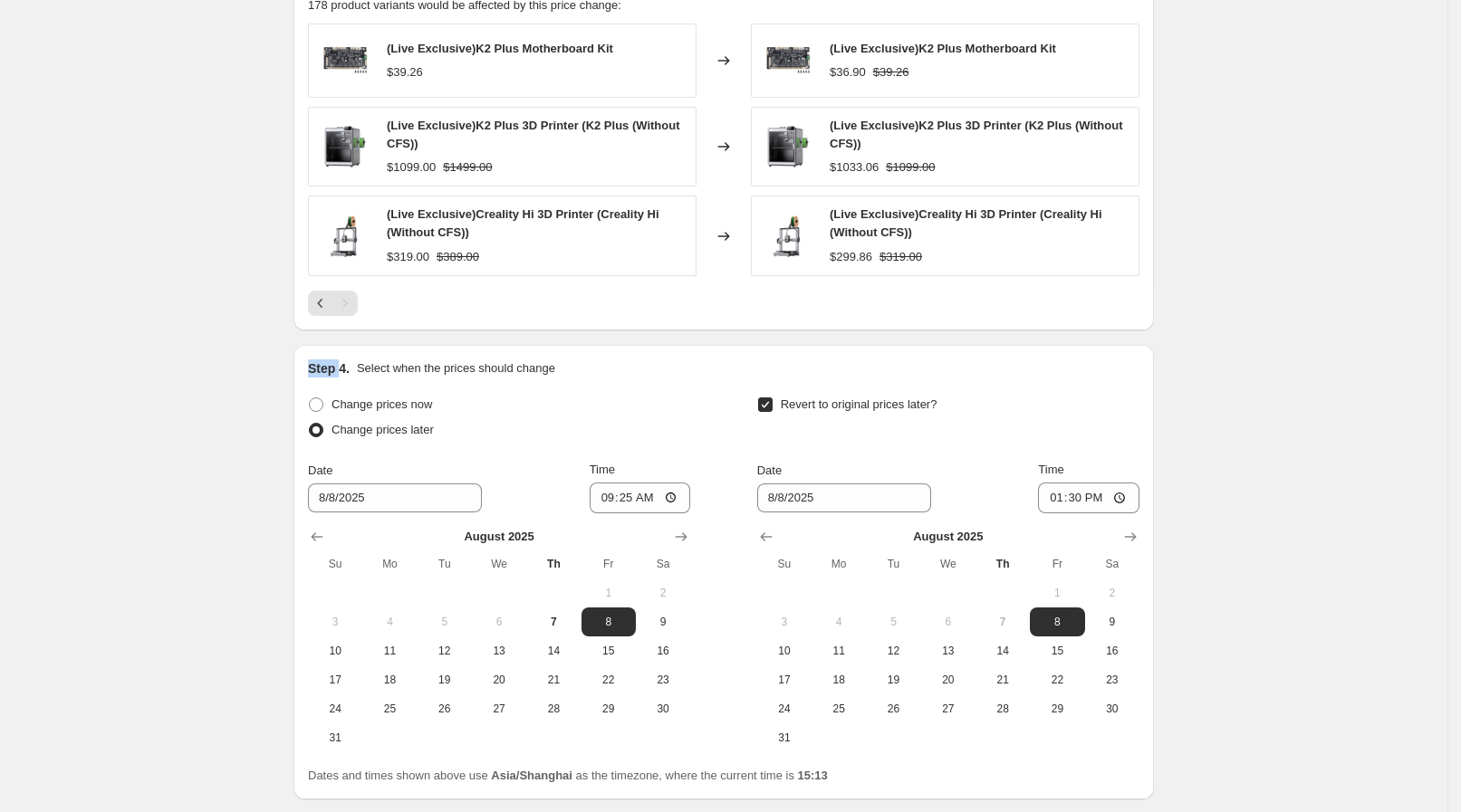 click on "(Live) Aug 8 6% OFF. This page is ready (Live) Aug 8 6% OFF Info Scheduled Copy to new job Delete job More actions Copy to new job Delete job Prices will begin changing on [DATE] at 09:25. Prices will begin reverting on [DATE] at 13:30. Change prices now Step 1. Optionally give your price change job a title (eg "March 30% off sale on boots") (Live) Aug 8 6% OFF This title is just for internal use, customers won't see it Step 2. Select how the prices should change Use bulk price change rules Set product prices individually Use CSV upload Price Change type Change the price to a certain amount Change the price by a certain amount Change the price by a certain percentage Change the price to the current compare at price (price before sale) Change the price by a certain amount relative to the compare at price Change the price by a certain percentage relative to the compare at price Don't change the price Change the price by a certain percentage relative to the cost per item Price change amount -6" at bounding box center (724, -205) 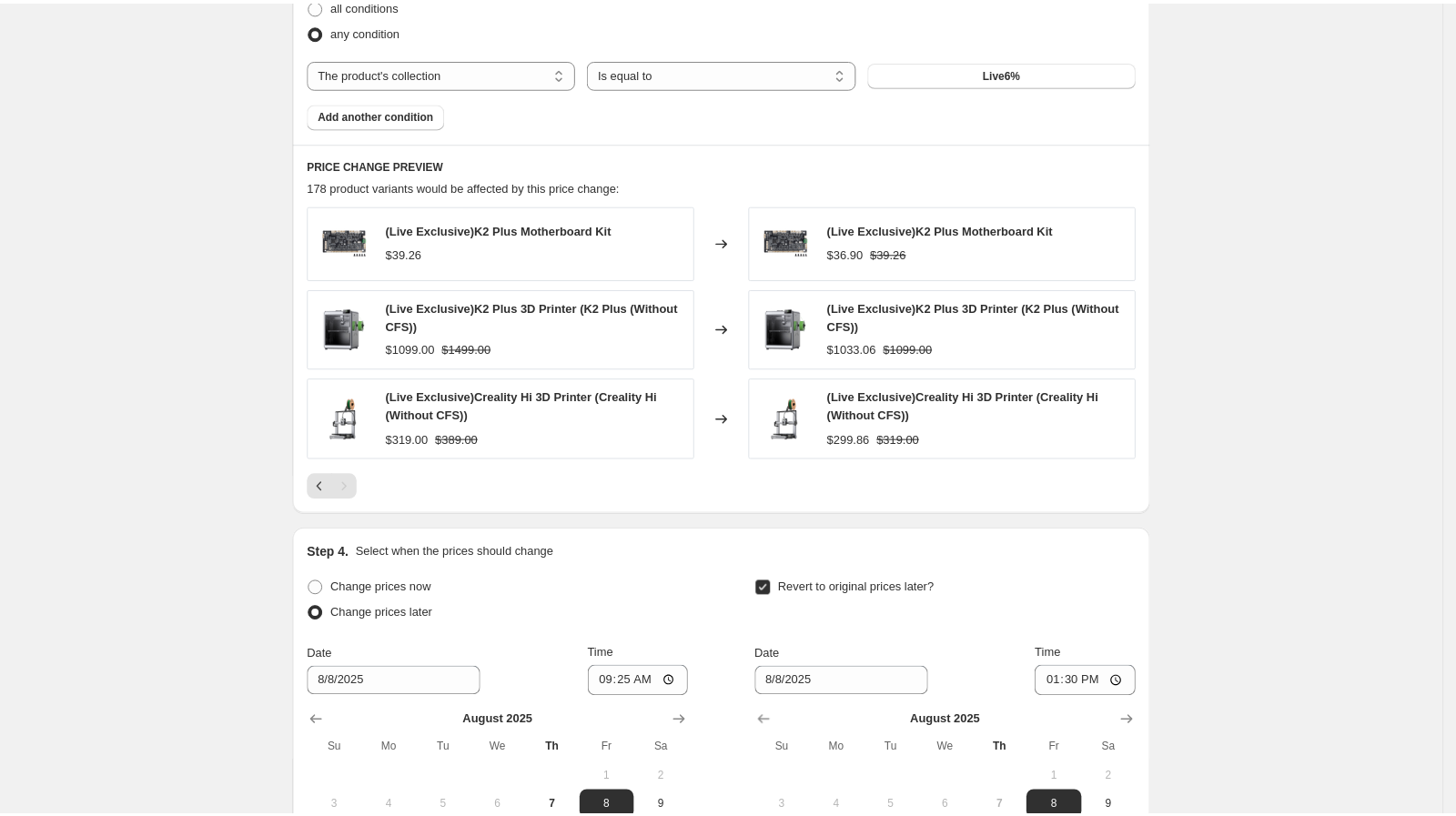 scroll, scrollTop: 1023, scrollLeft: 0, axis: vertical 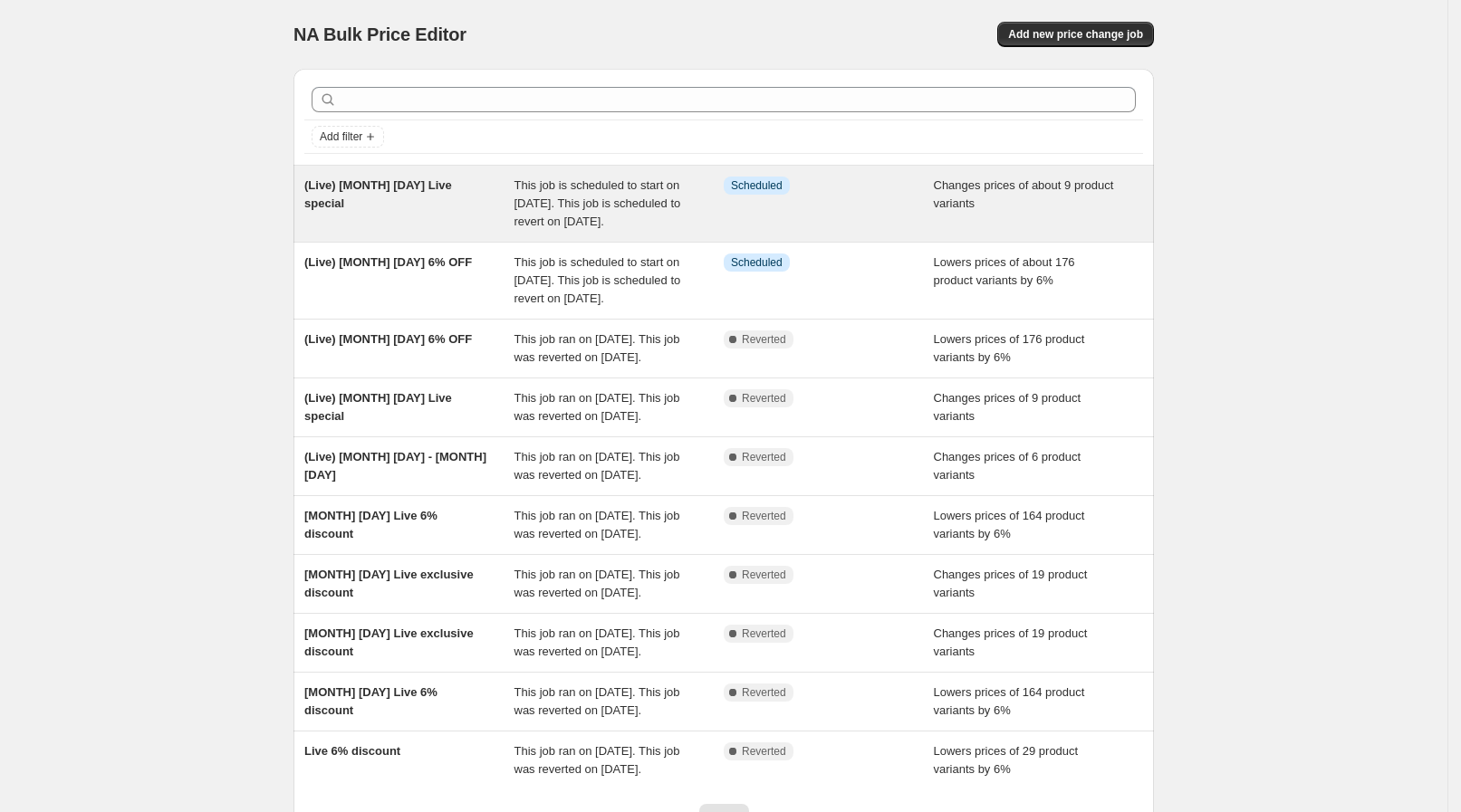click on "(Live) [MONTH] [DAY] Live special" at bounding box center (409, 204) 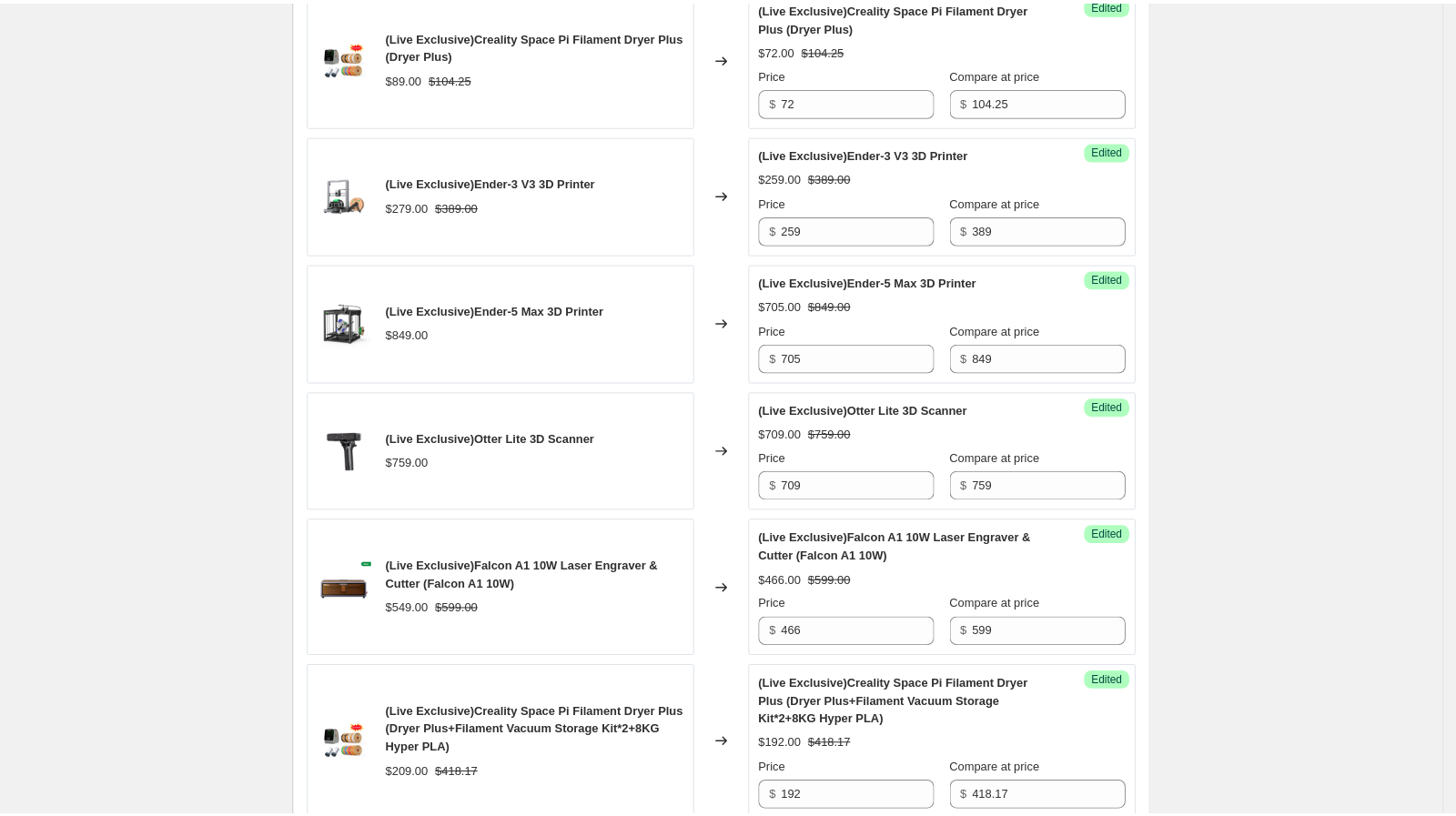 scroll, scrollTop: 909, scrollLeft: 0, axis: vertical 